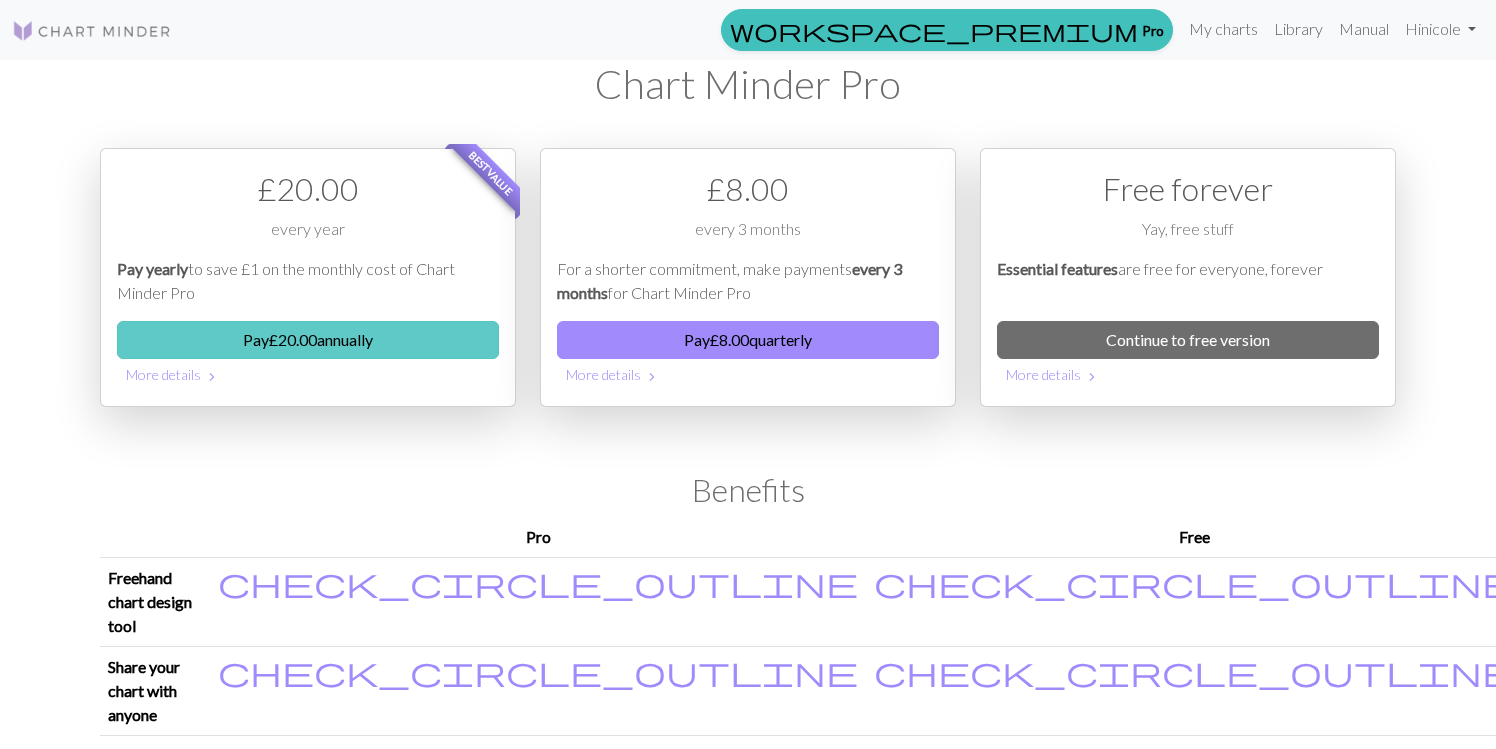 scroll, scrollTop: 0, scrollLeft: 0, axis: both 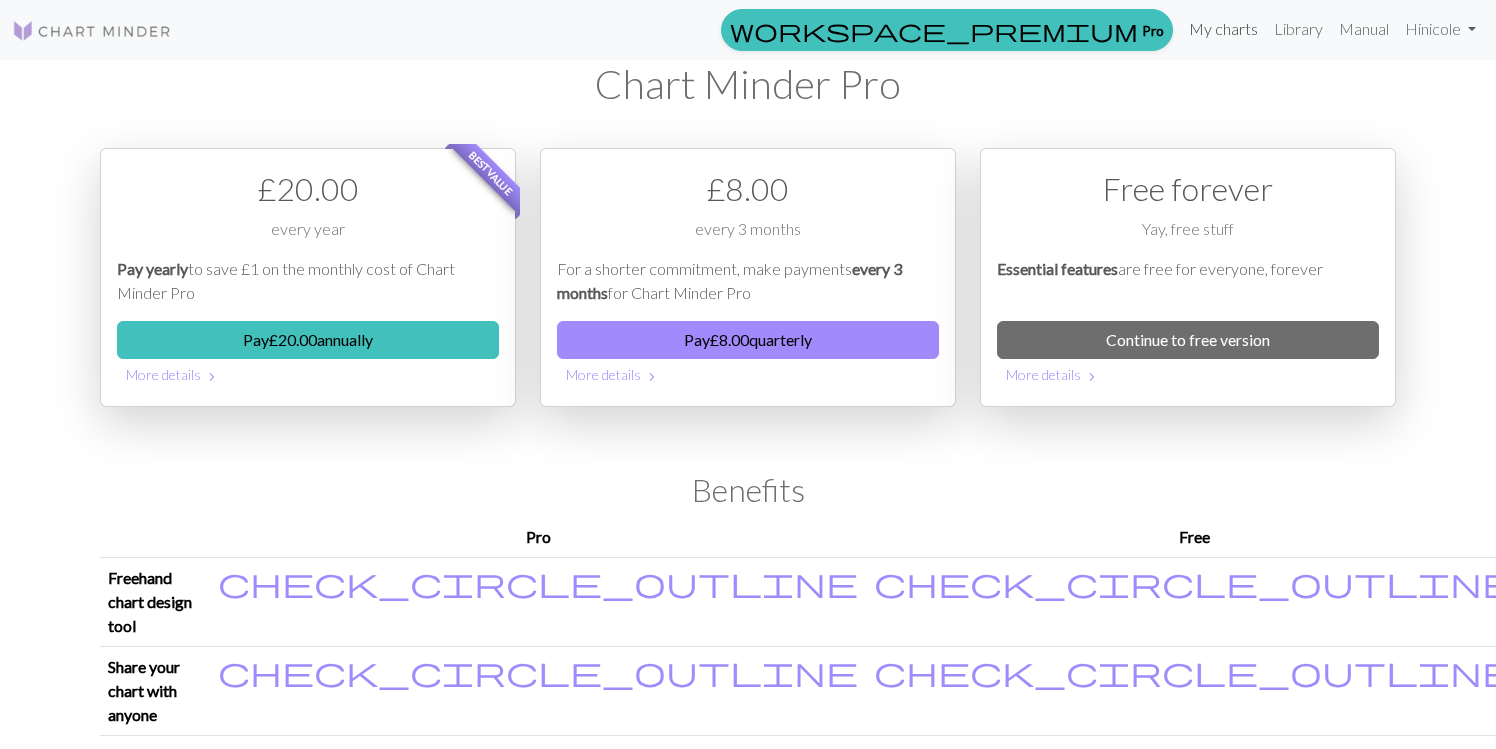 click on "My charts" at bounding box center [1223, 29] 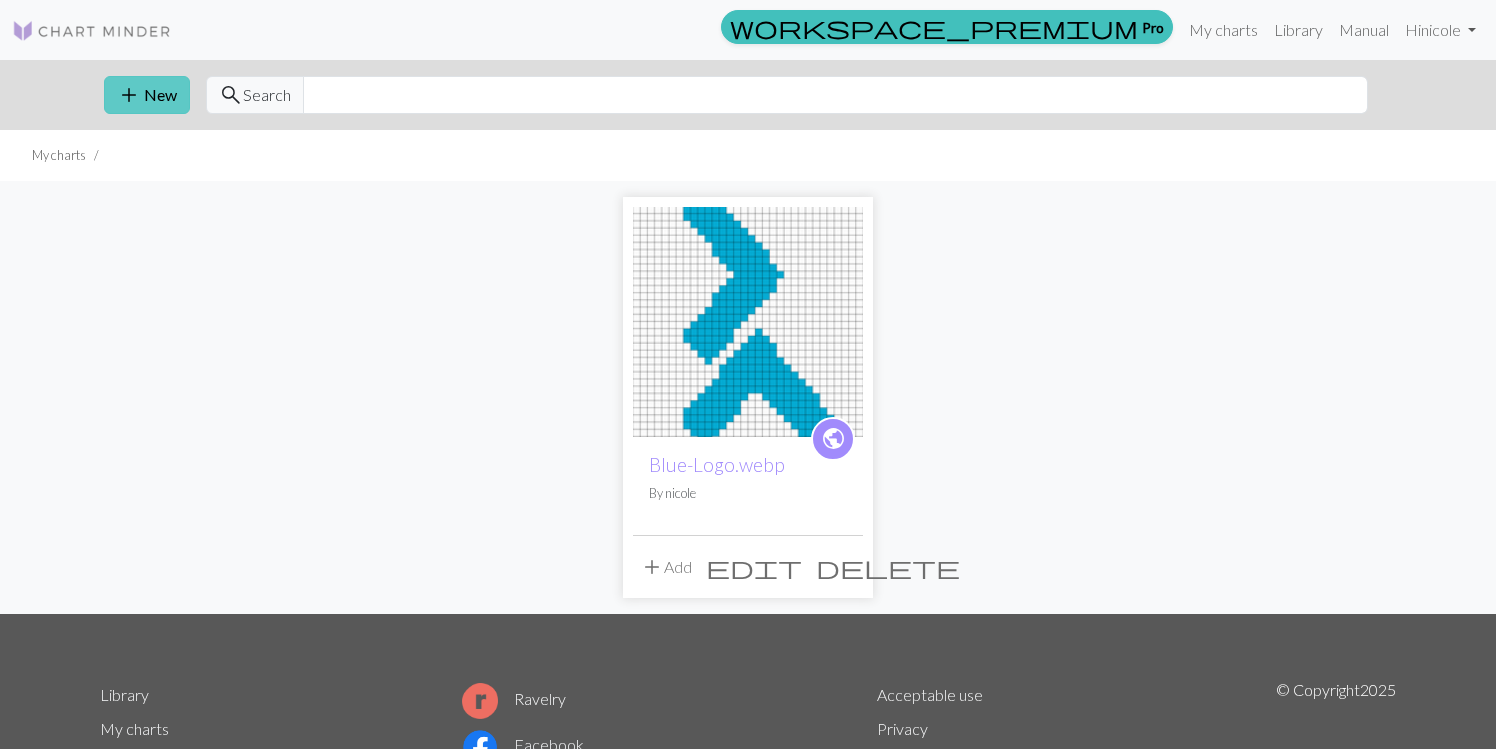 click on "add" at bounding box center [129, 95] 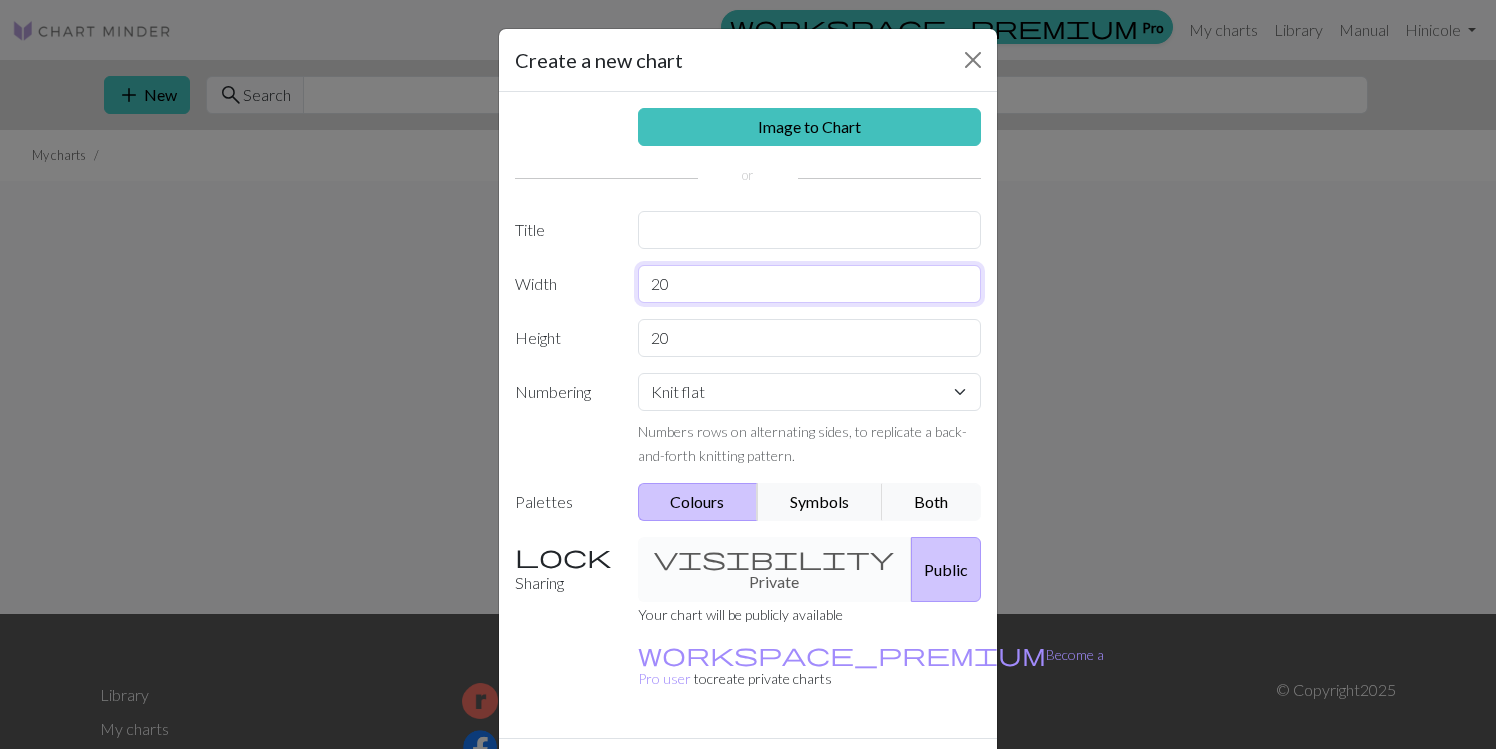 click on "20" at bounding box center (810, 284) 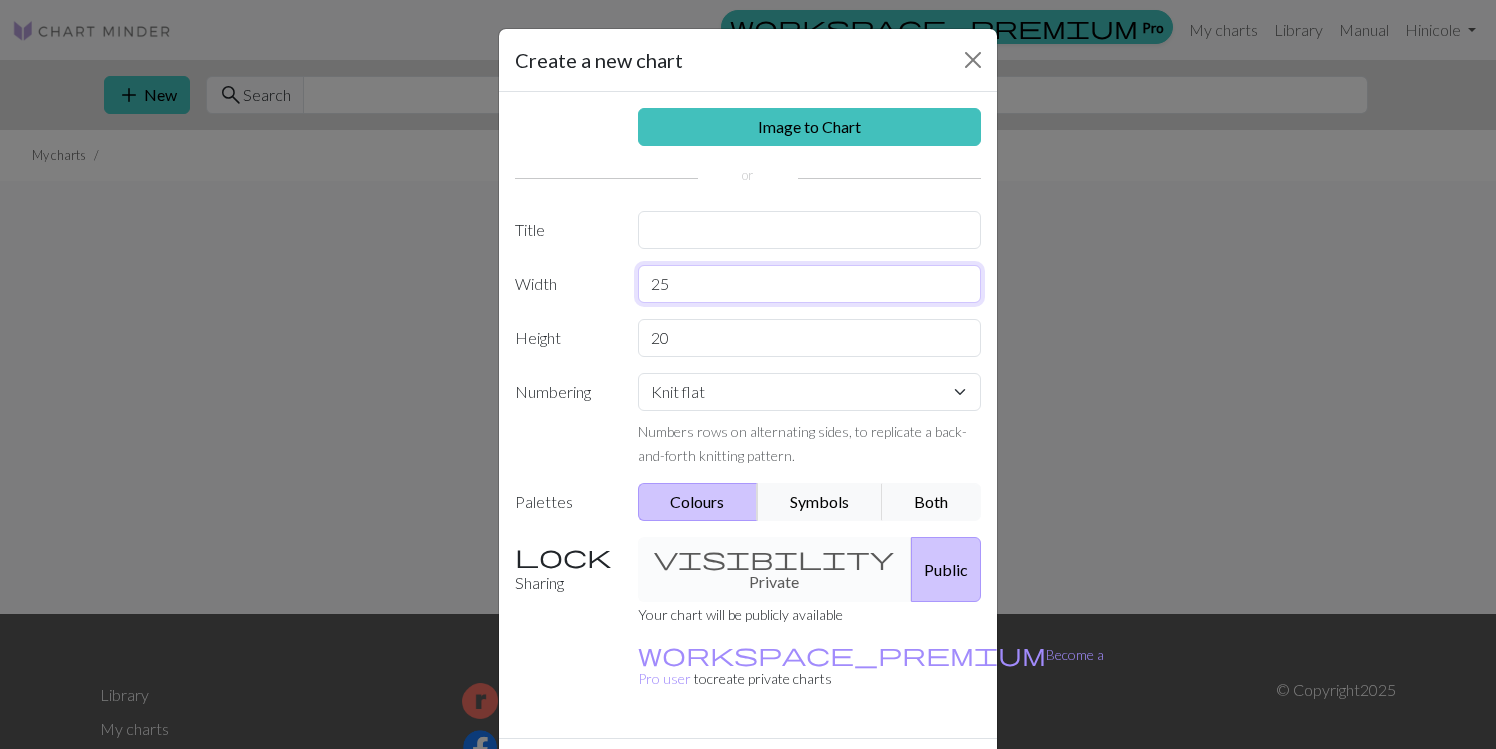 type on "25" 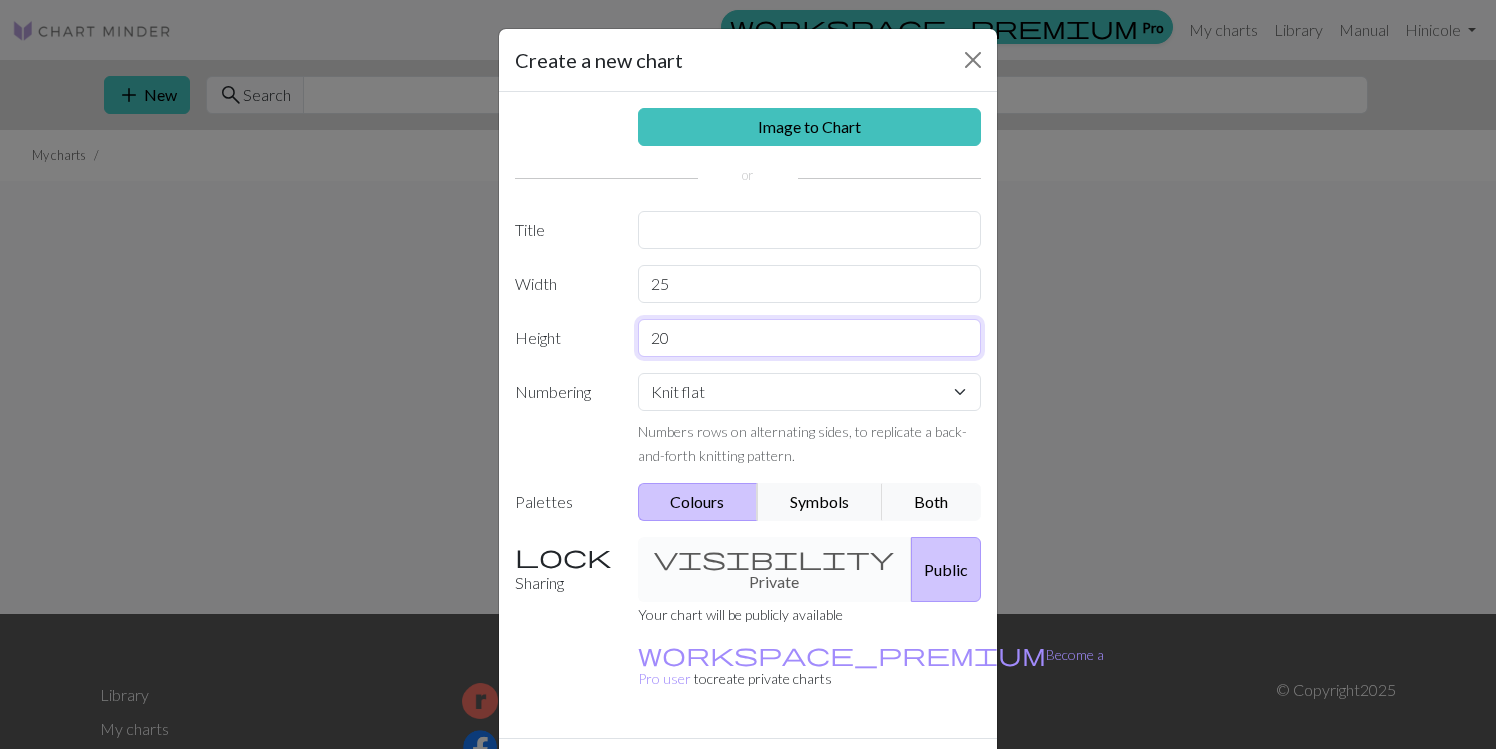 drag, startPoint x: 687, startPoint y: 336, endPoint x: 625, endPoint y: 334, distance: 62.03225 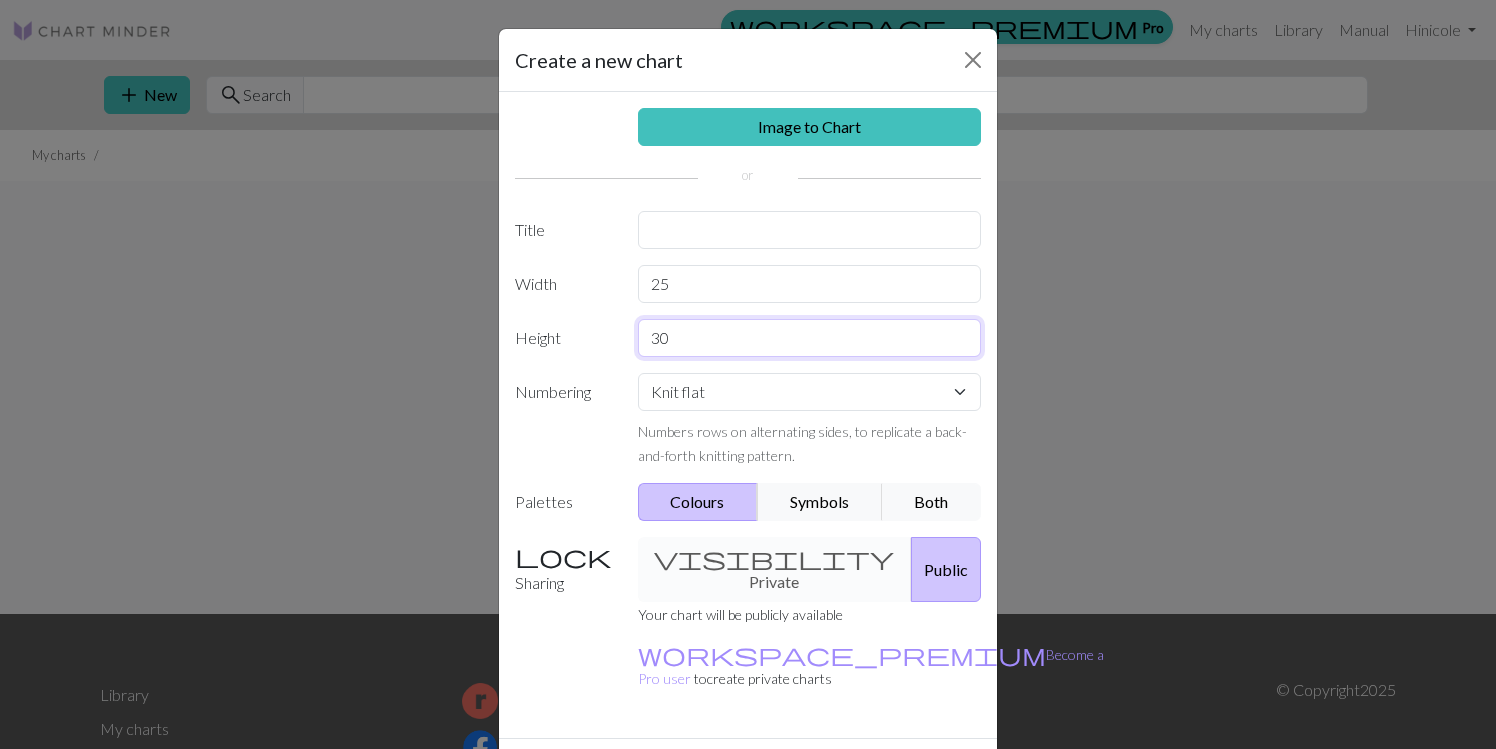 type on "30" 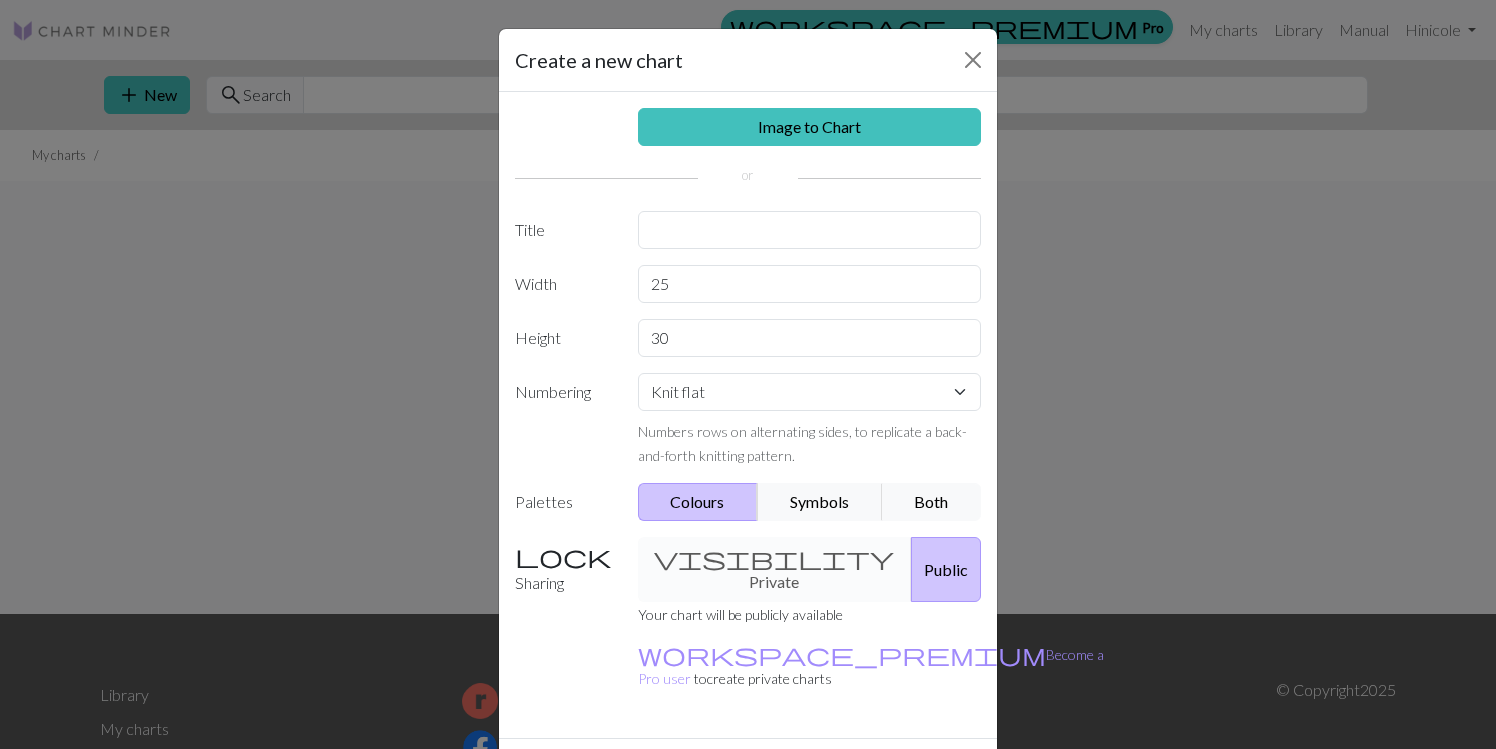 click on "Create" at bounding box center [863, 774] 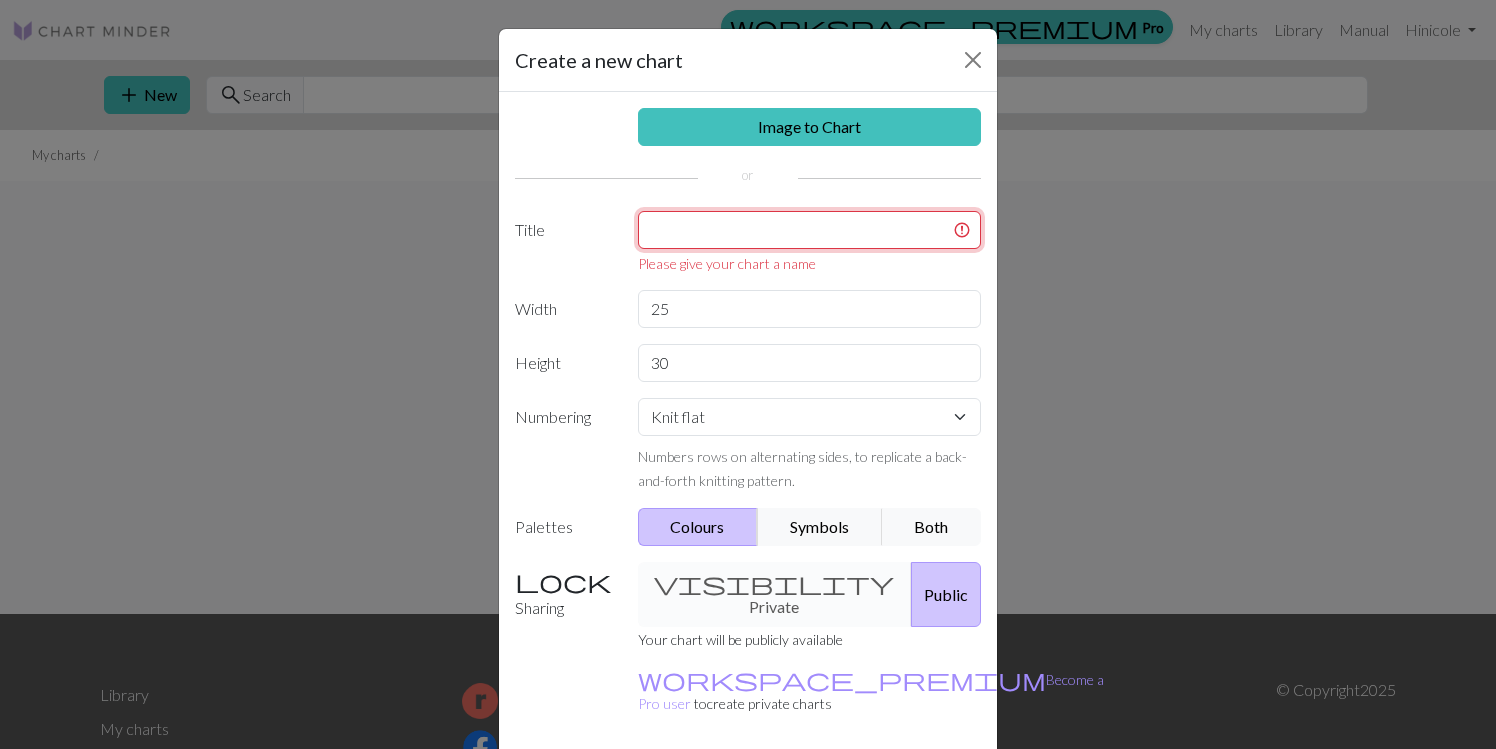 click at bounding box center (810, 230) 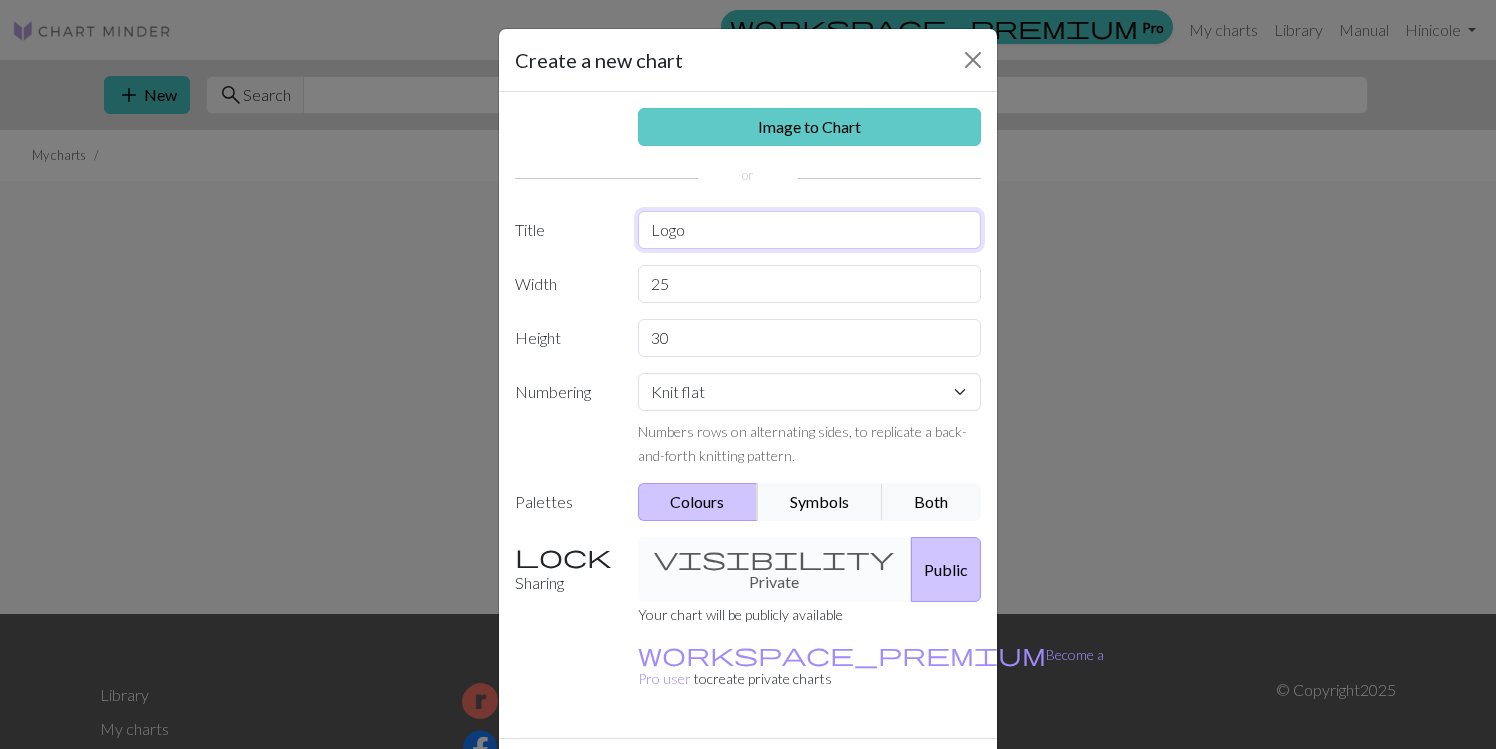 type on "Logo" 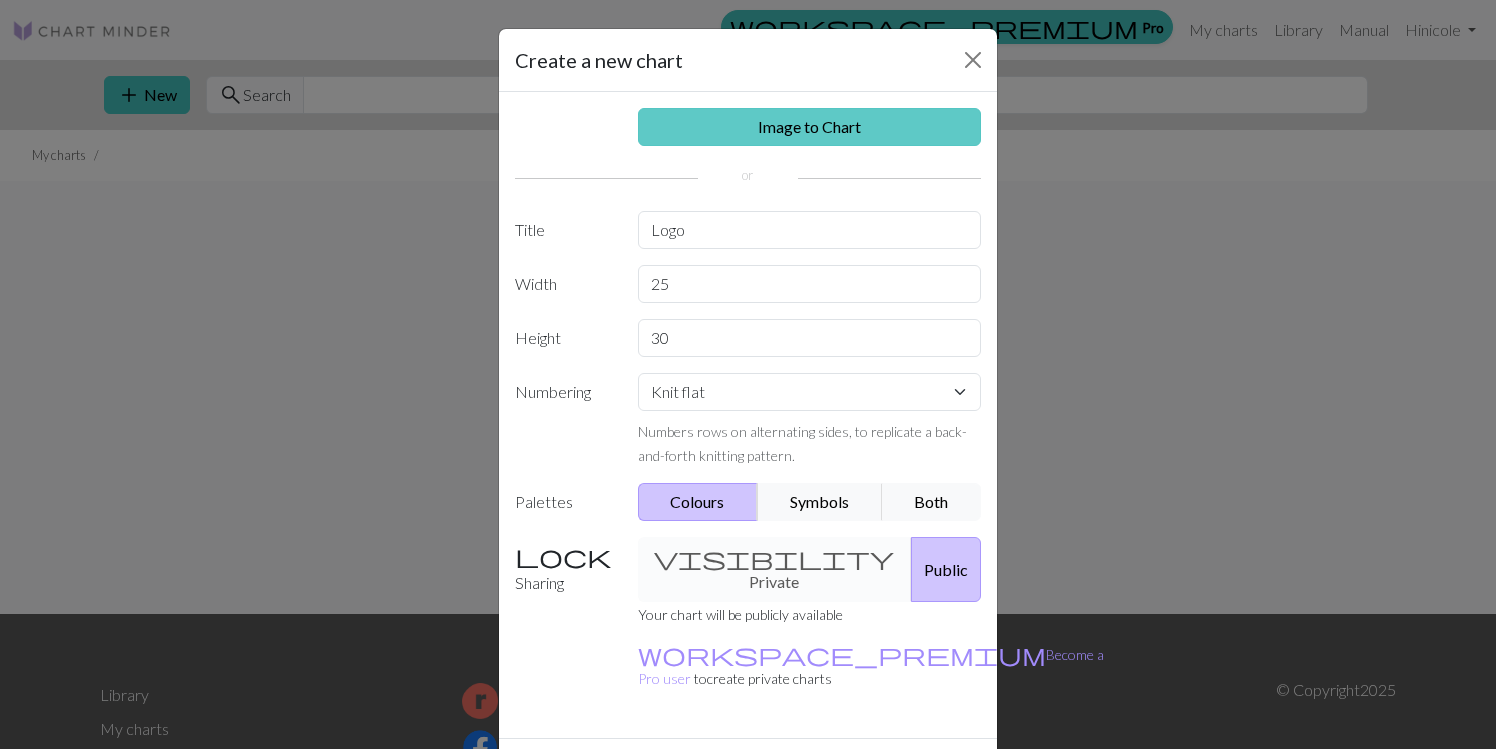 click on "Image to Chart" at bounding box center [810, 127] 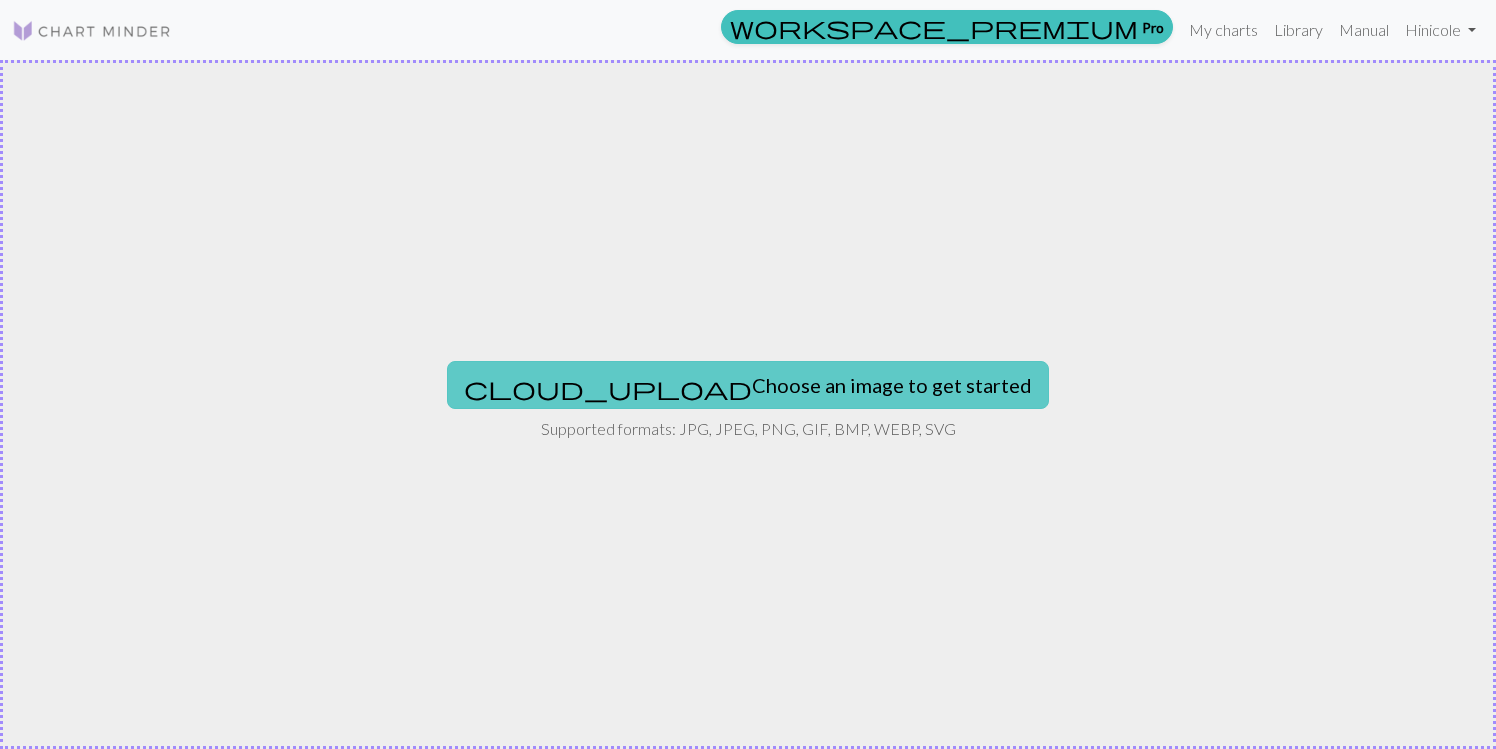 click on "cloud_upload  Choose an image to get started" at bounding box center (748, 385) 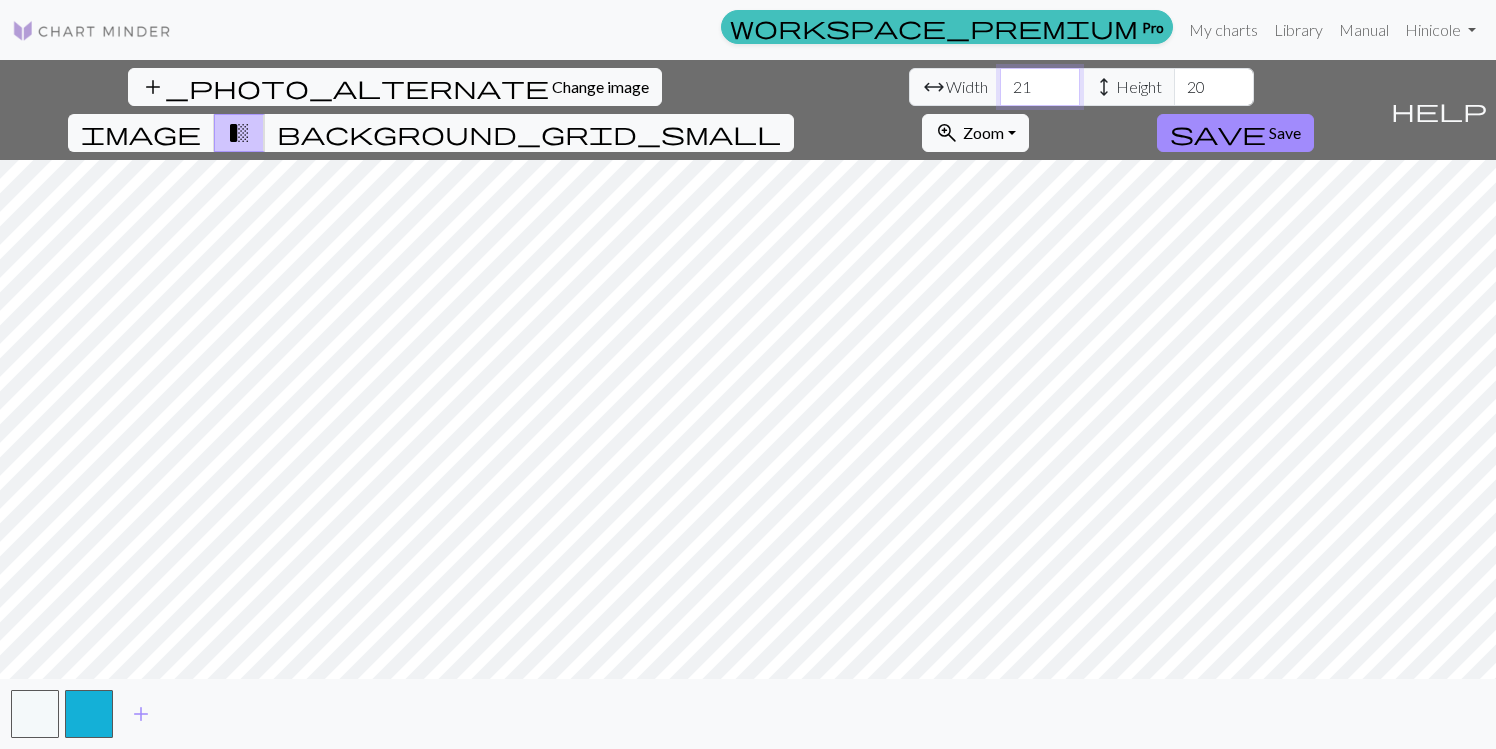 click on "21" at bounding box center (1040, 87) 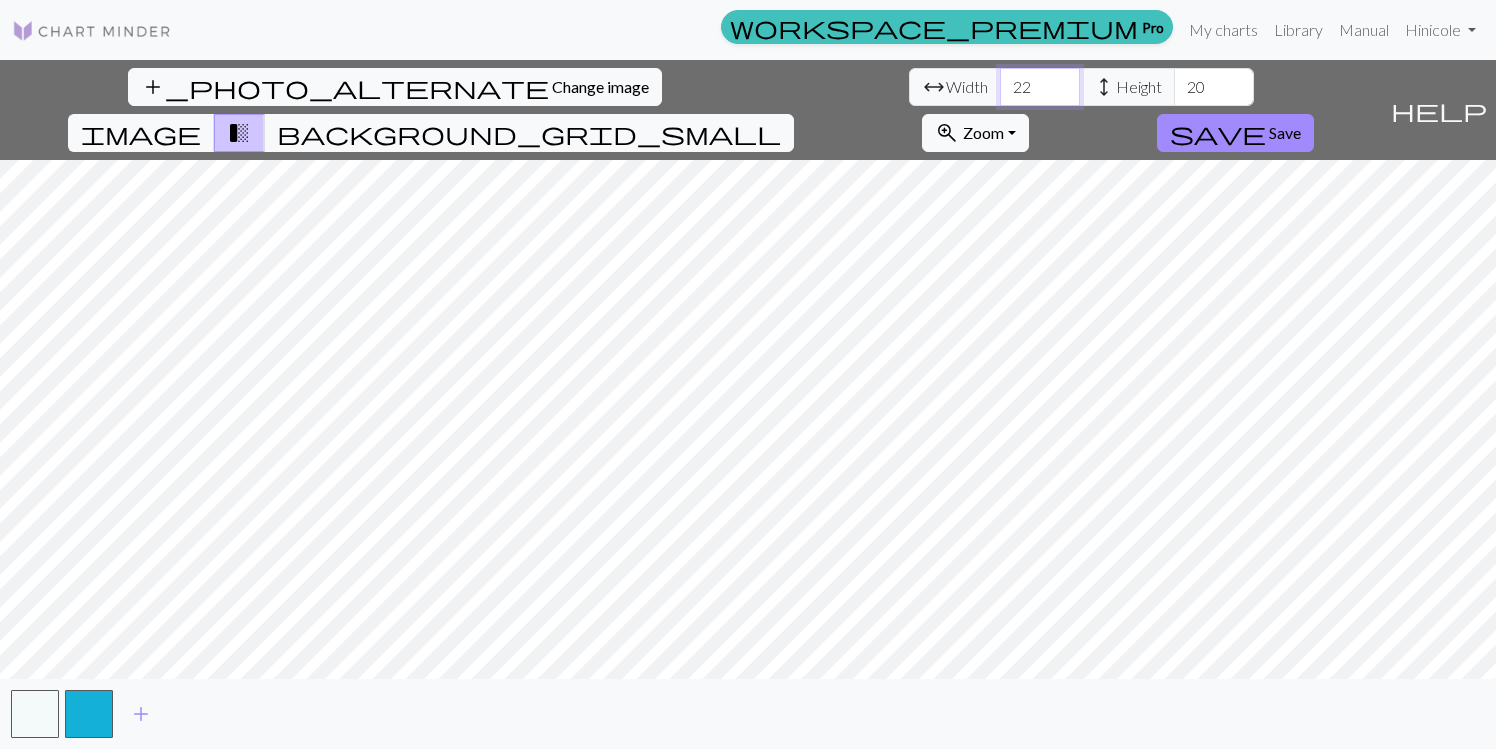 click on "22" at bounding box center (1040, 87) 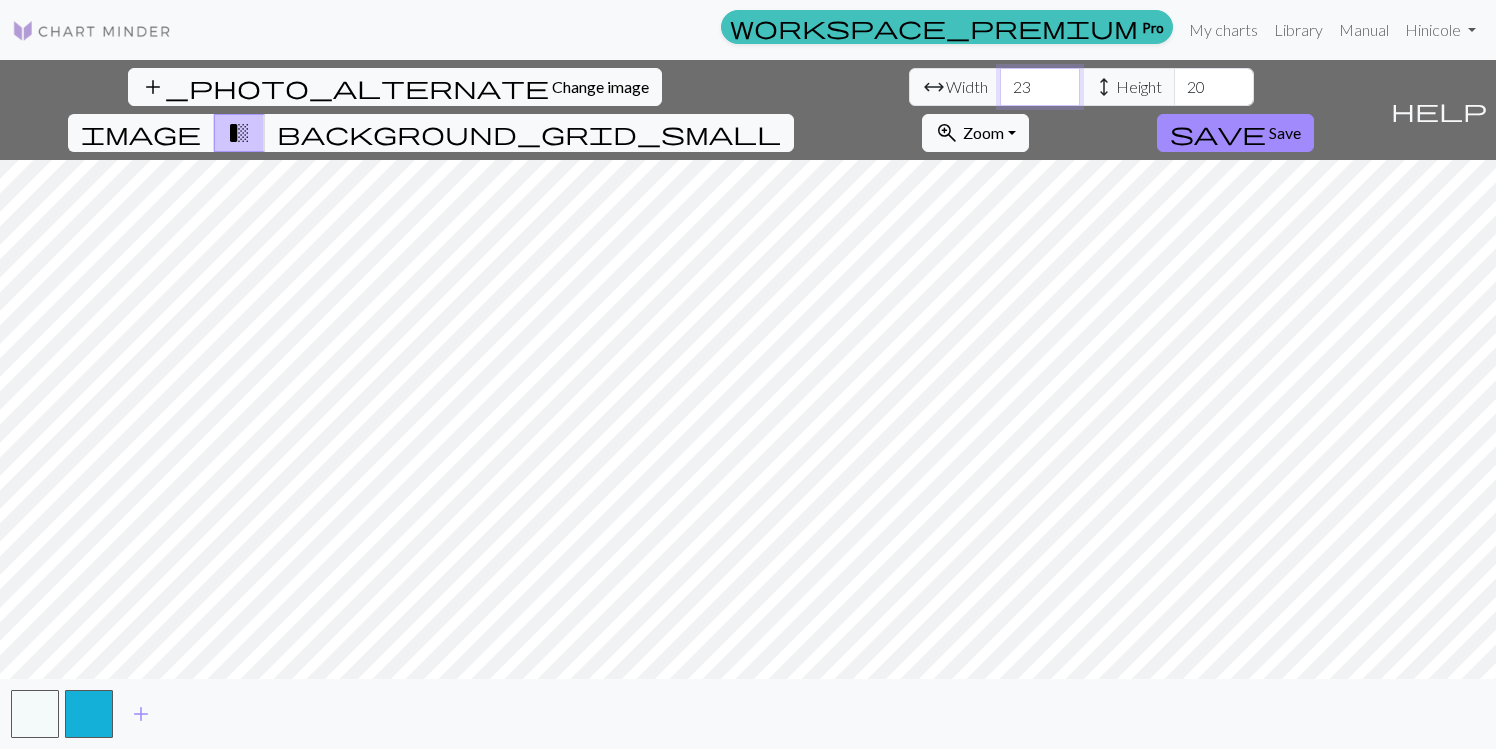 click on "23" at bounding box center [1040, 87] 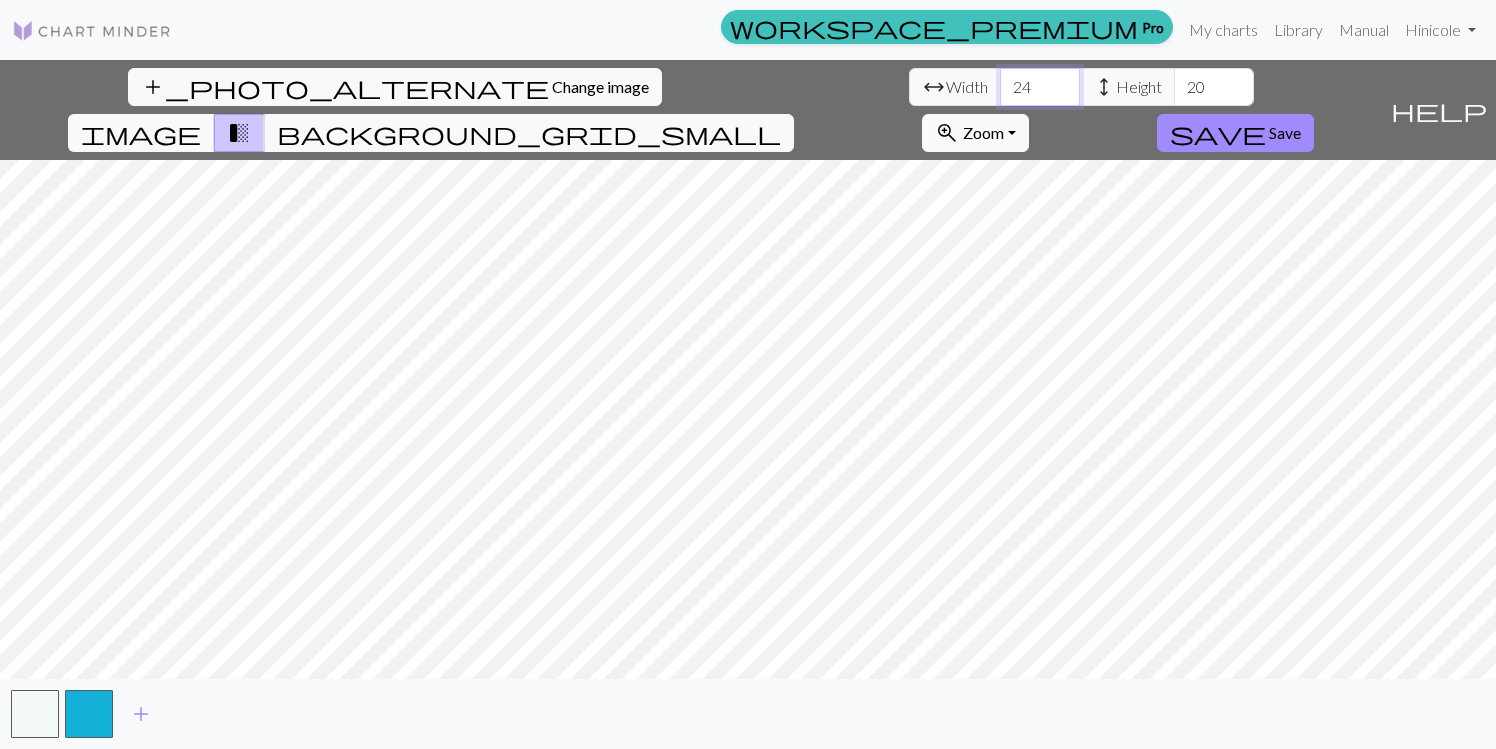 click on "24" at bounding box center [1040, 87] 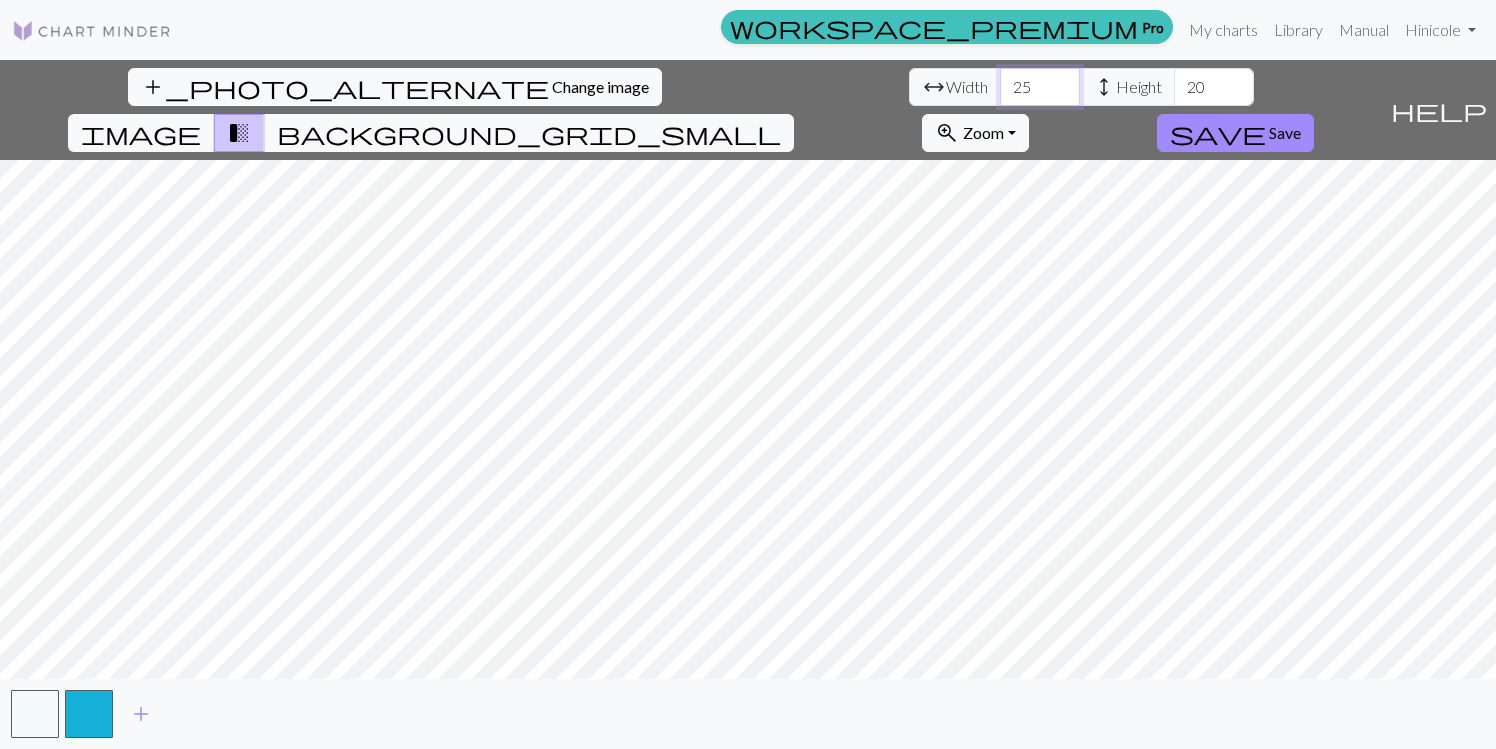 type on "25" 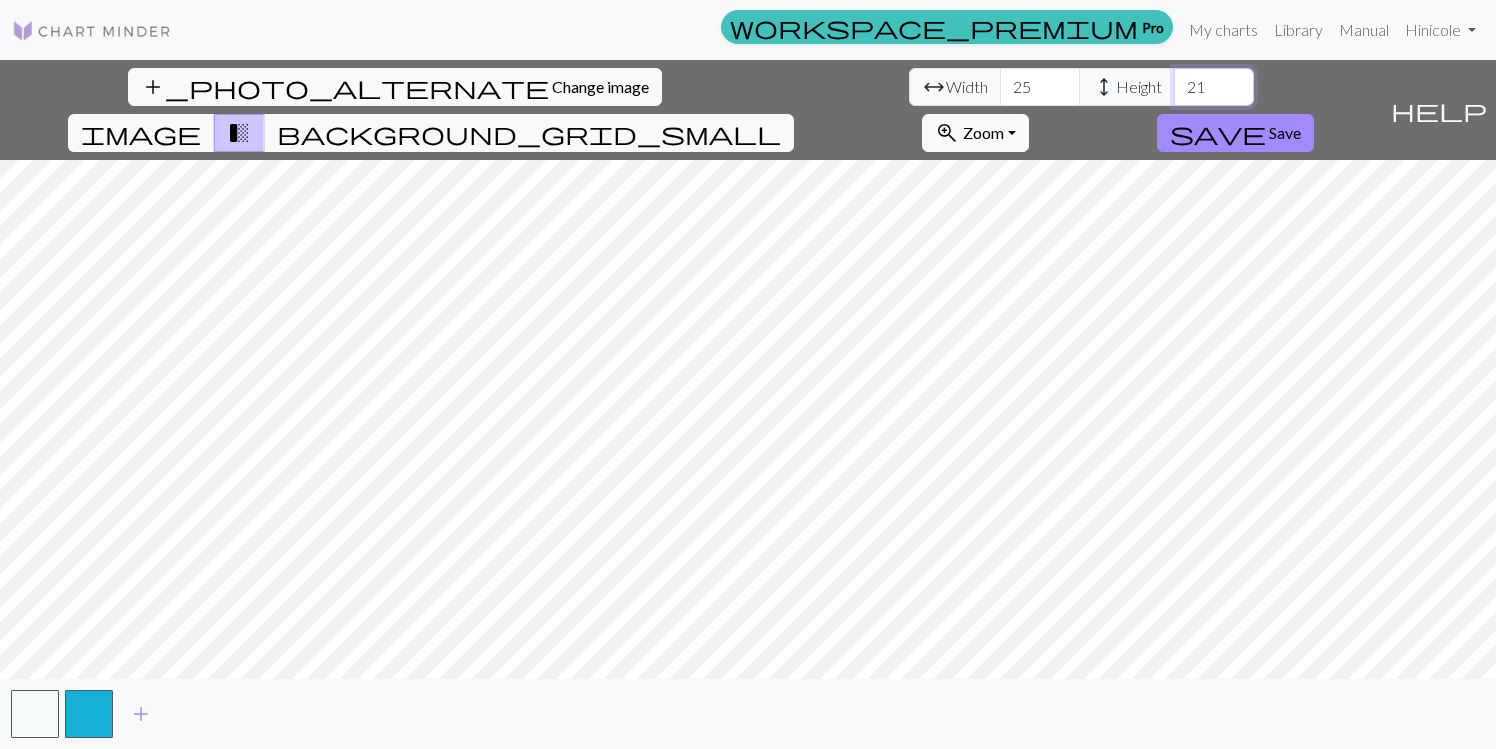 click on "21" at bounding box center (1214, 87) 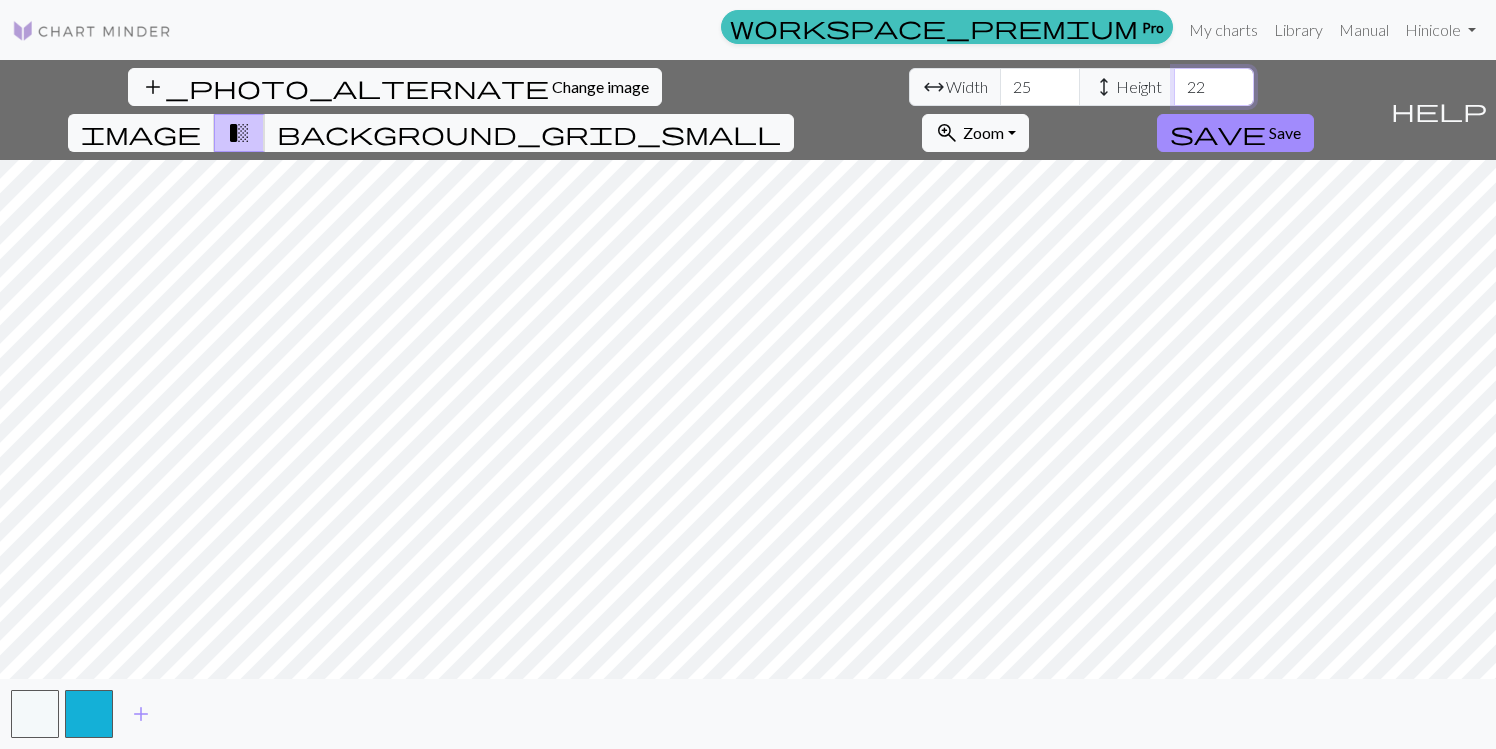 click on "22" at bounding box center [1214, 87] 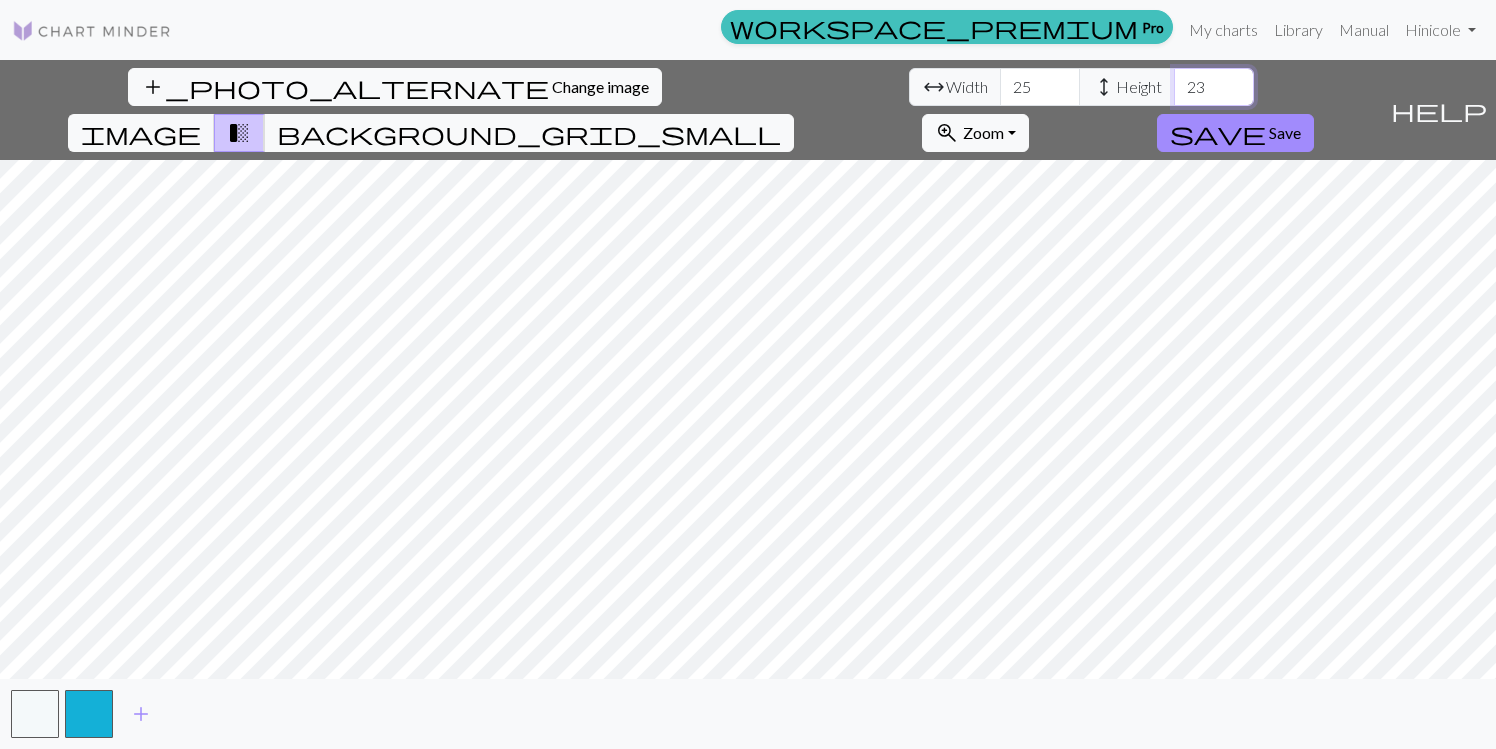 click on "23" at bounding box center [1214, 87] 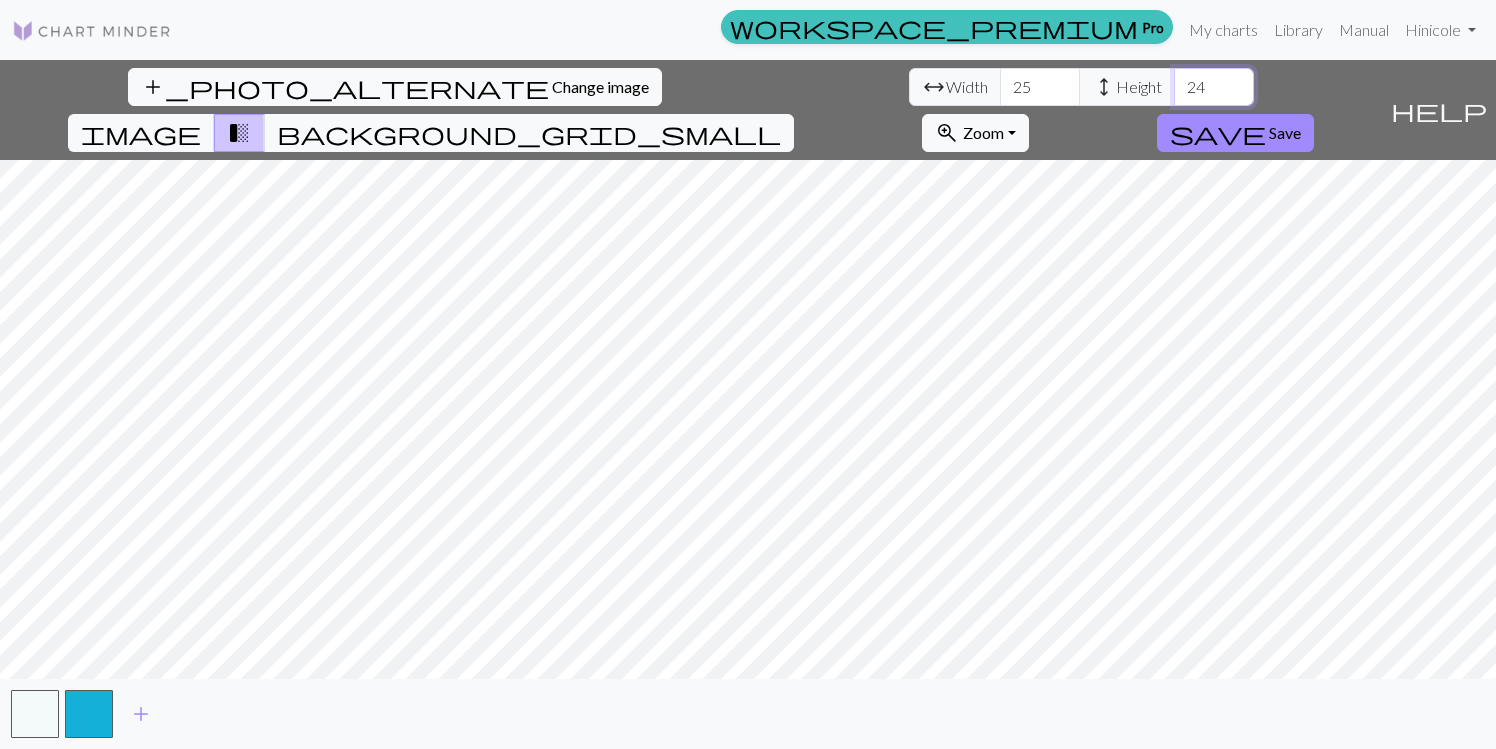 click on "24" at bounding box center (1214, 87) 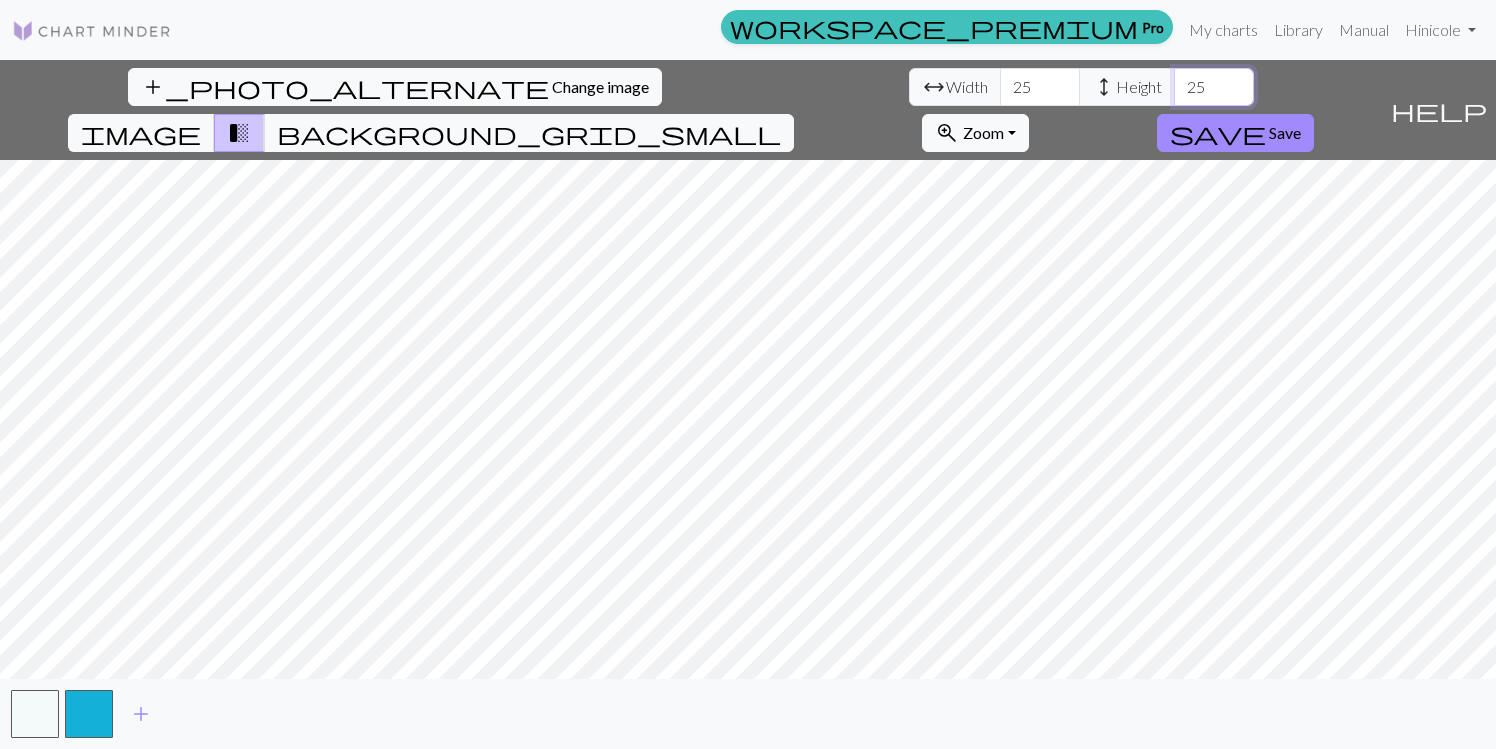 click on "25" at bounding box center [1214, 87] 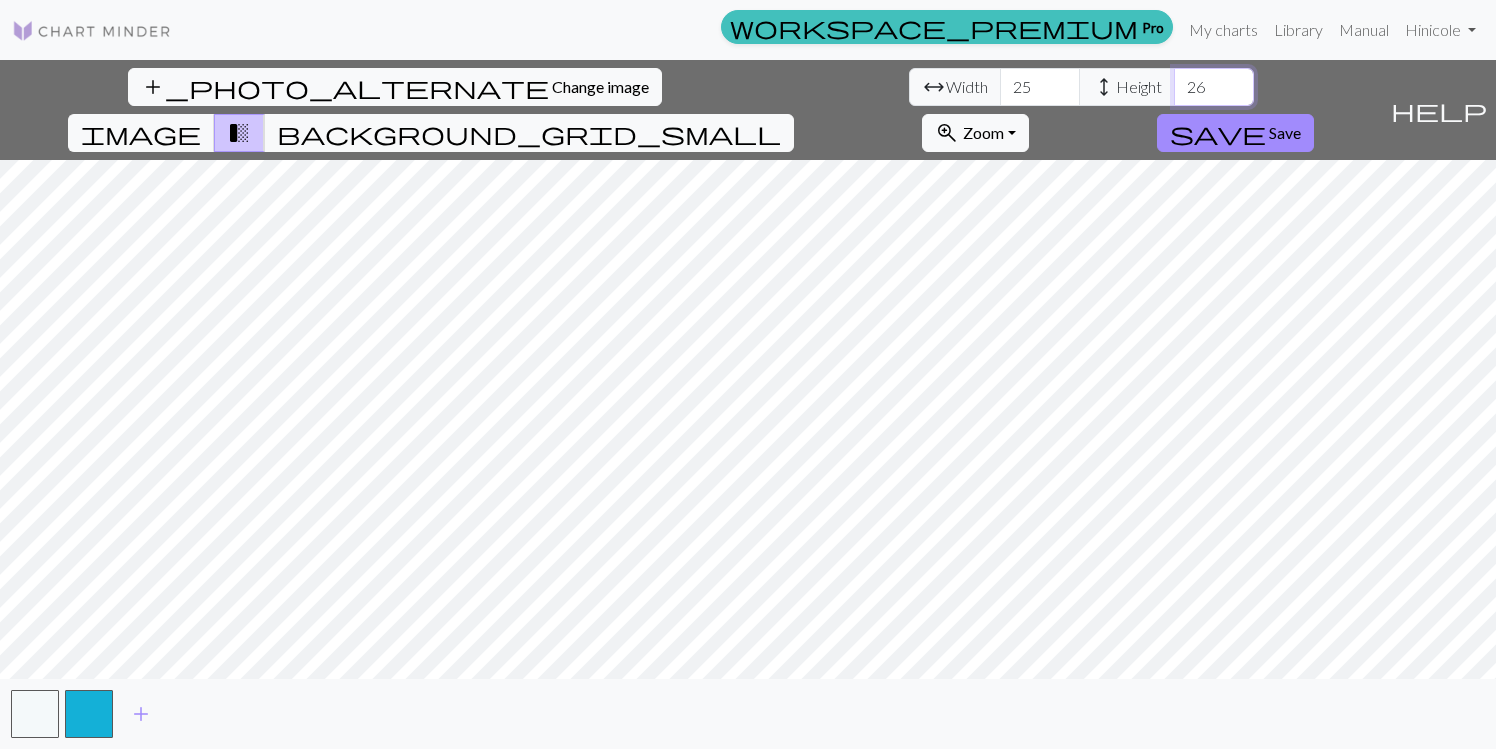 click on "26" at bounding box center (1214, 87) 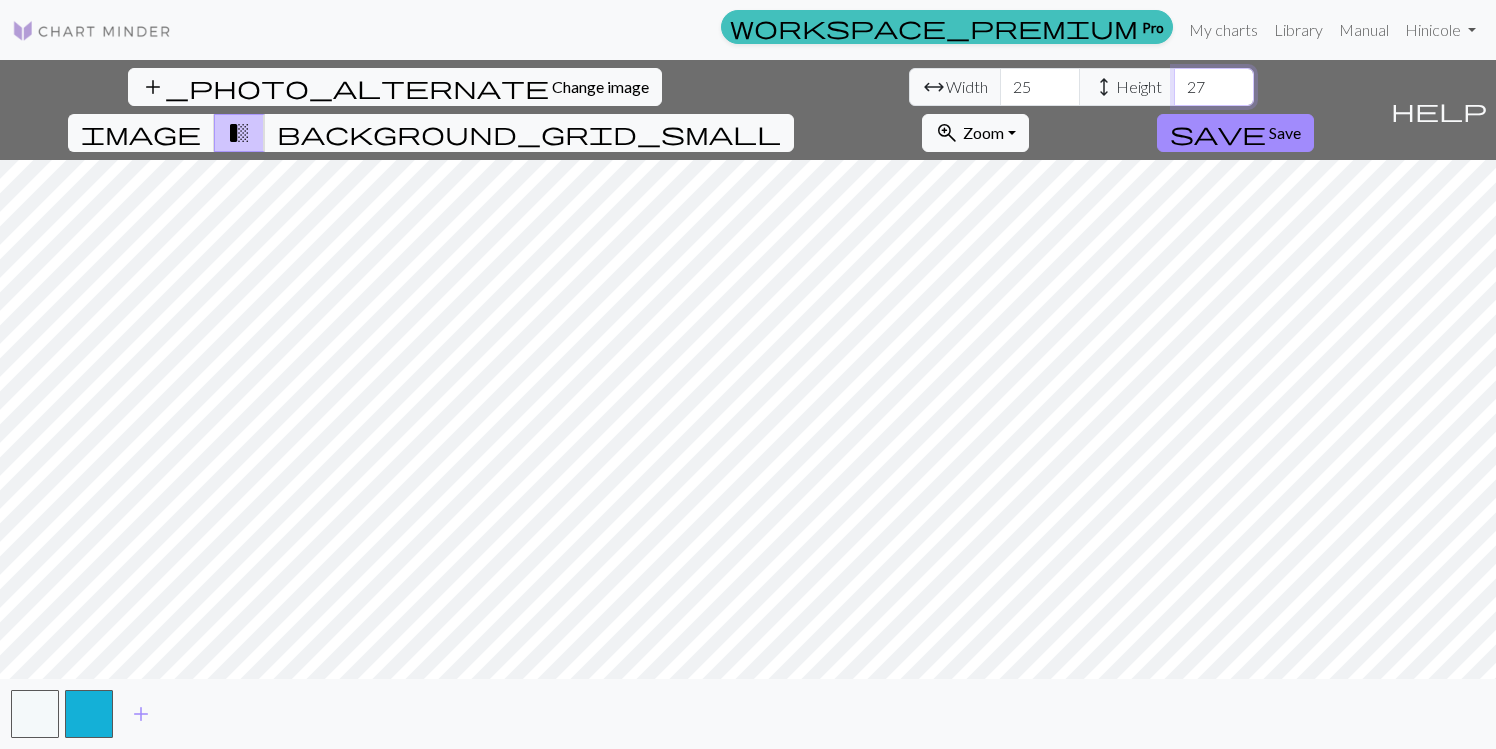 click on "27" at bounding box center (1214, 87) 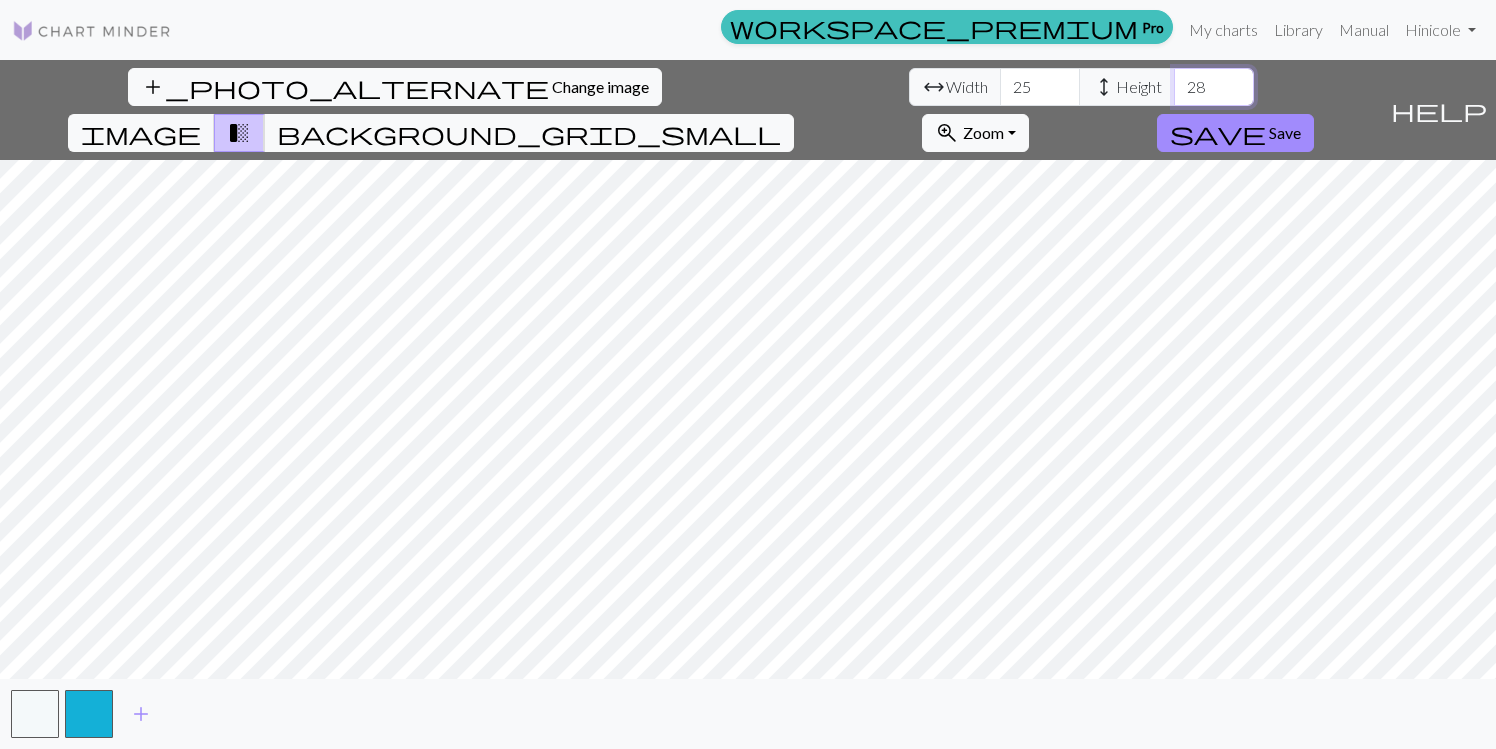 click on "28" at bounding box center (1214, 87) 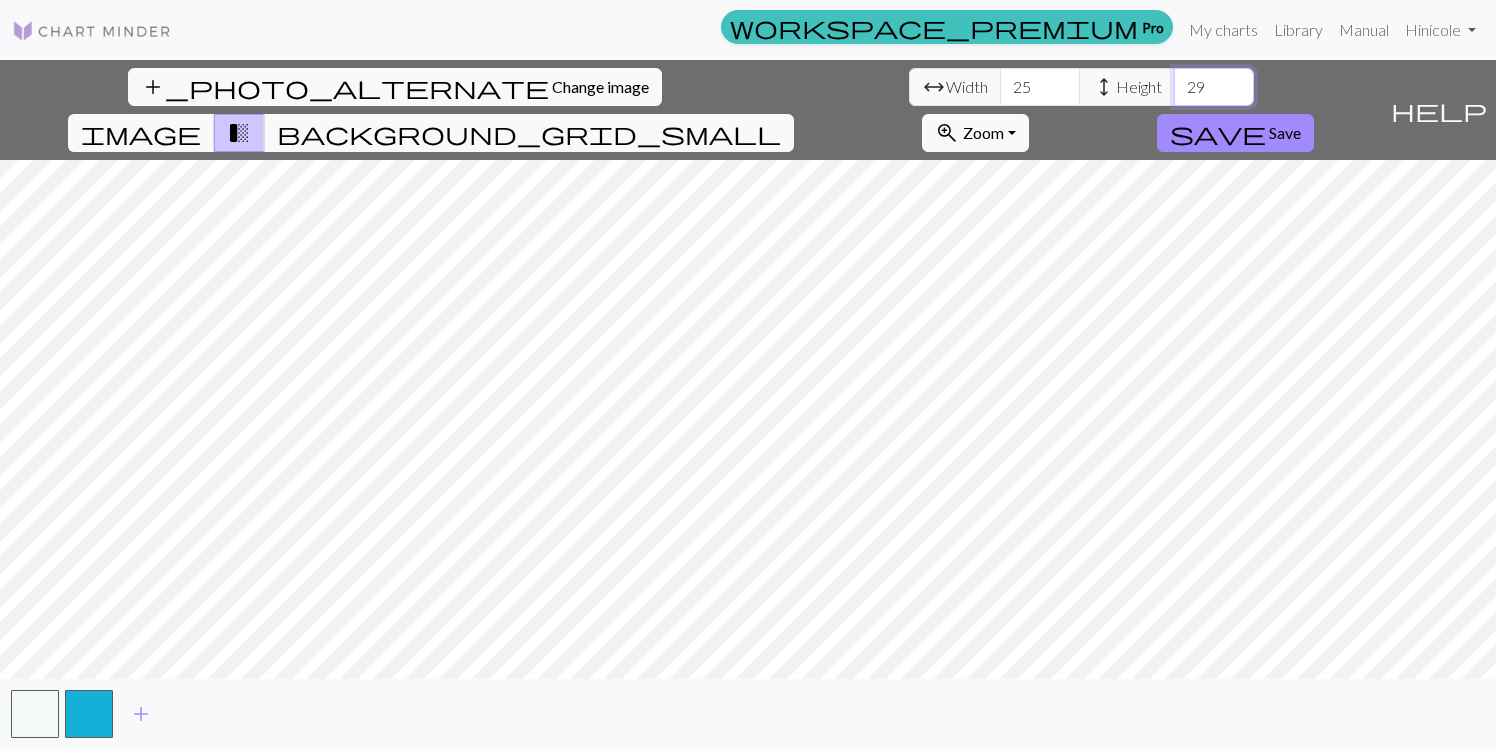 click on "29" at bounding box center [1214, 87] 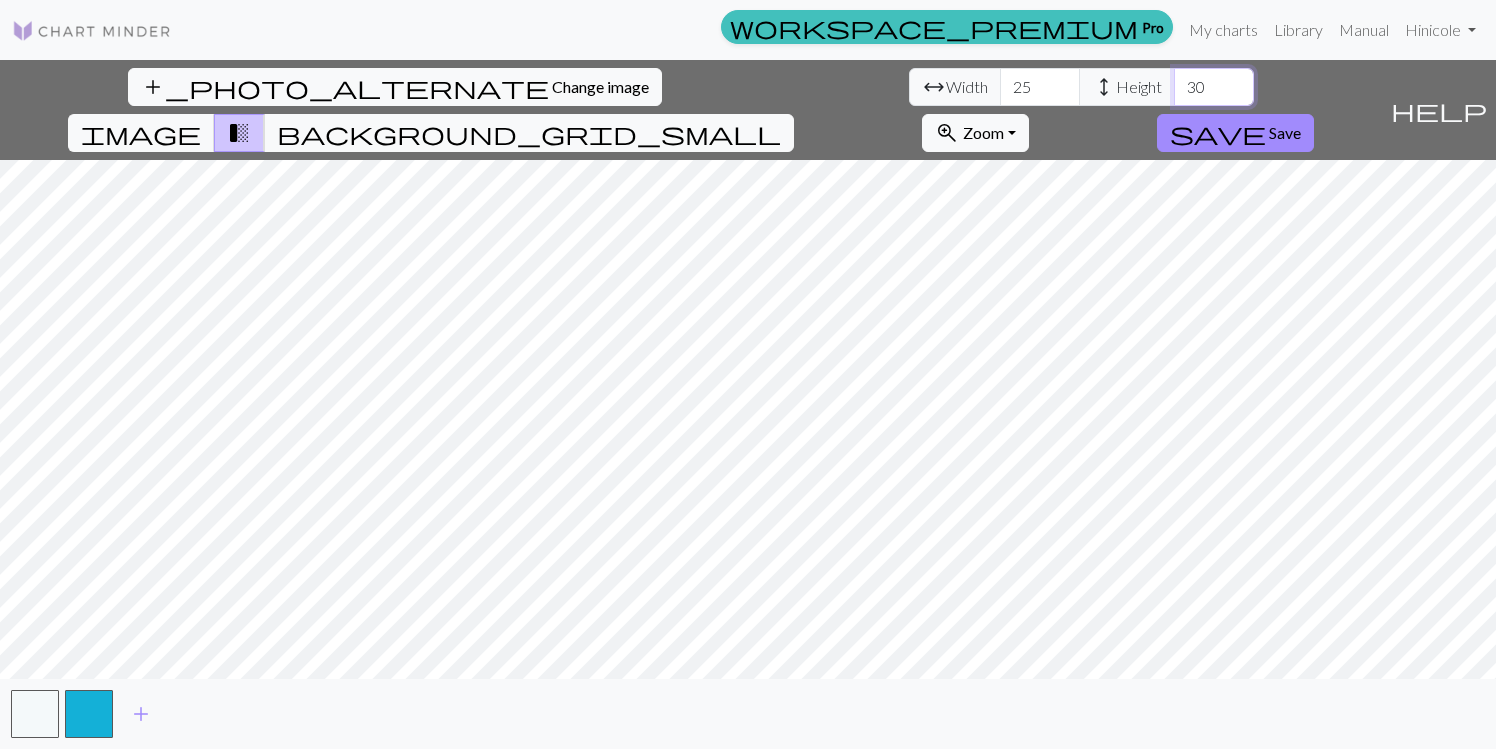 click on "30" at bounding box center (1214, 87) 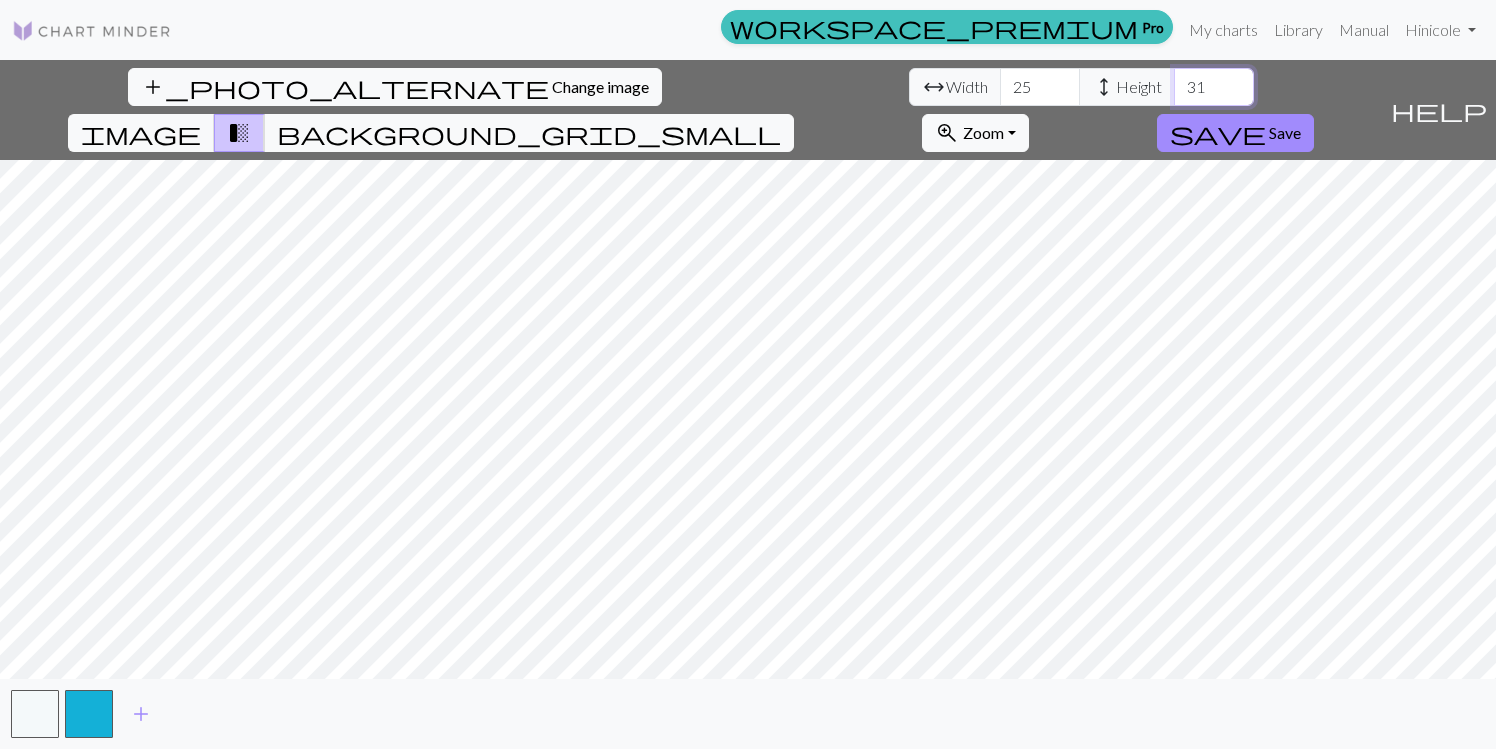 click on "31" at bounding box center [1214, 87] 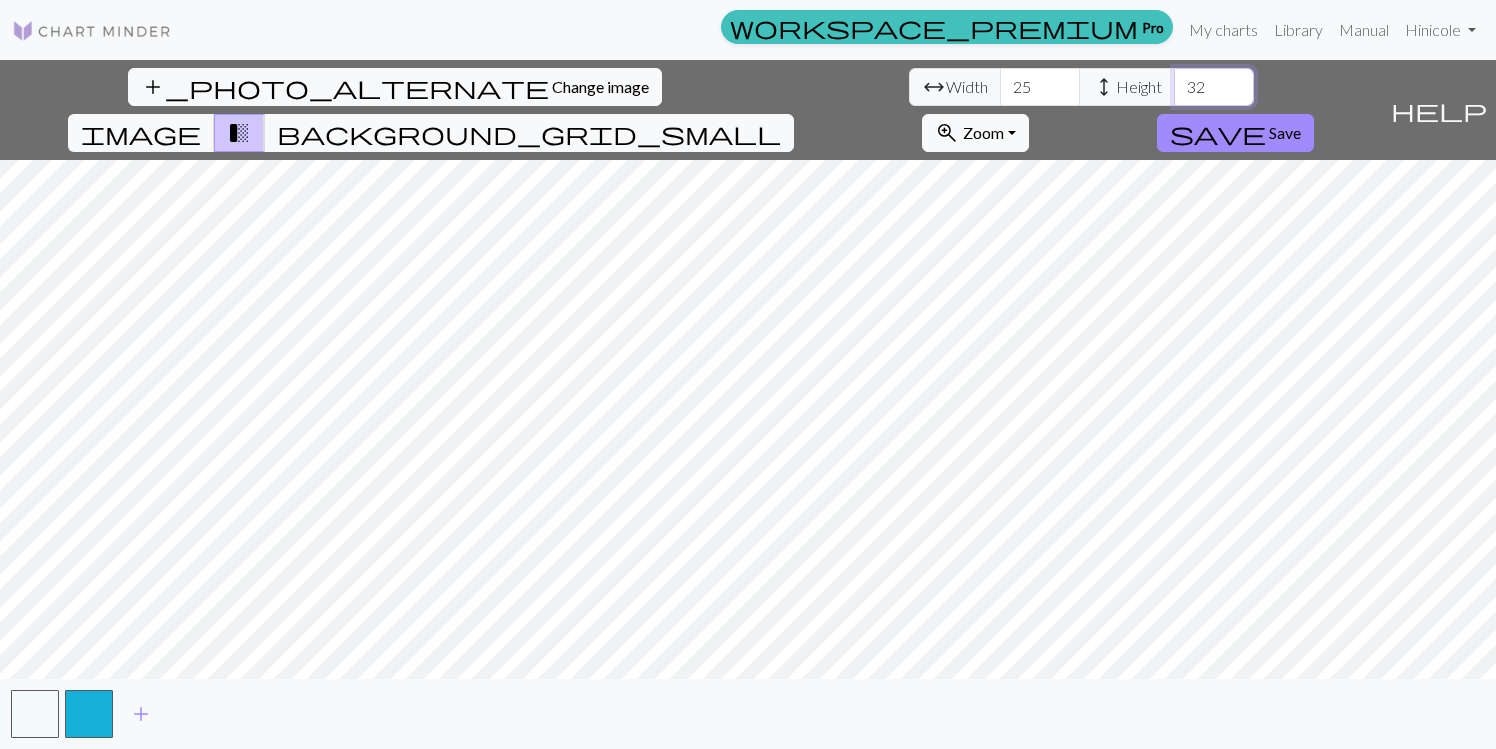 click on "32" at bounding box center (1214, 87) 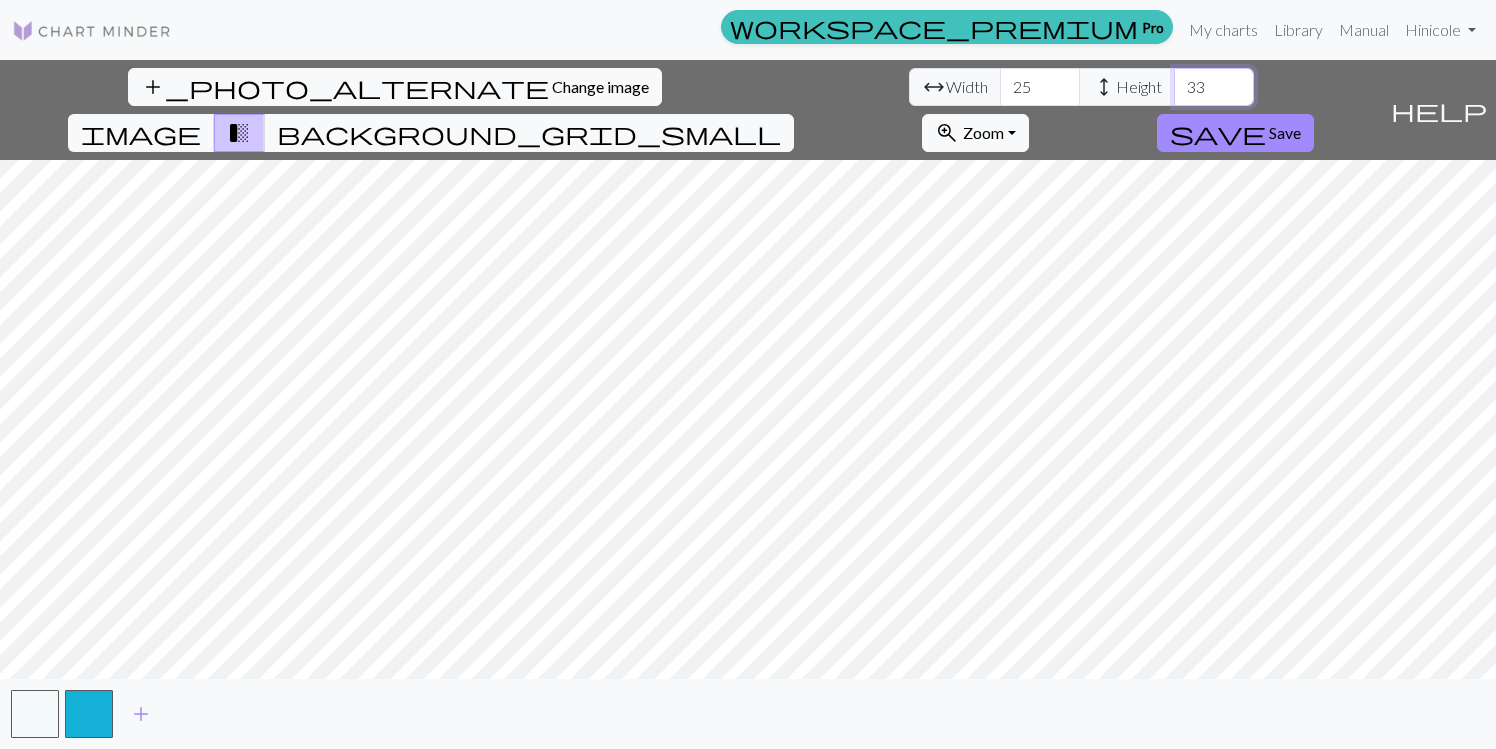 click on "33" at bounding box center [1214, 87] 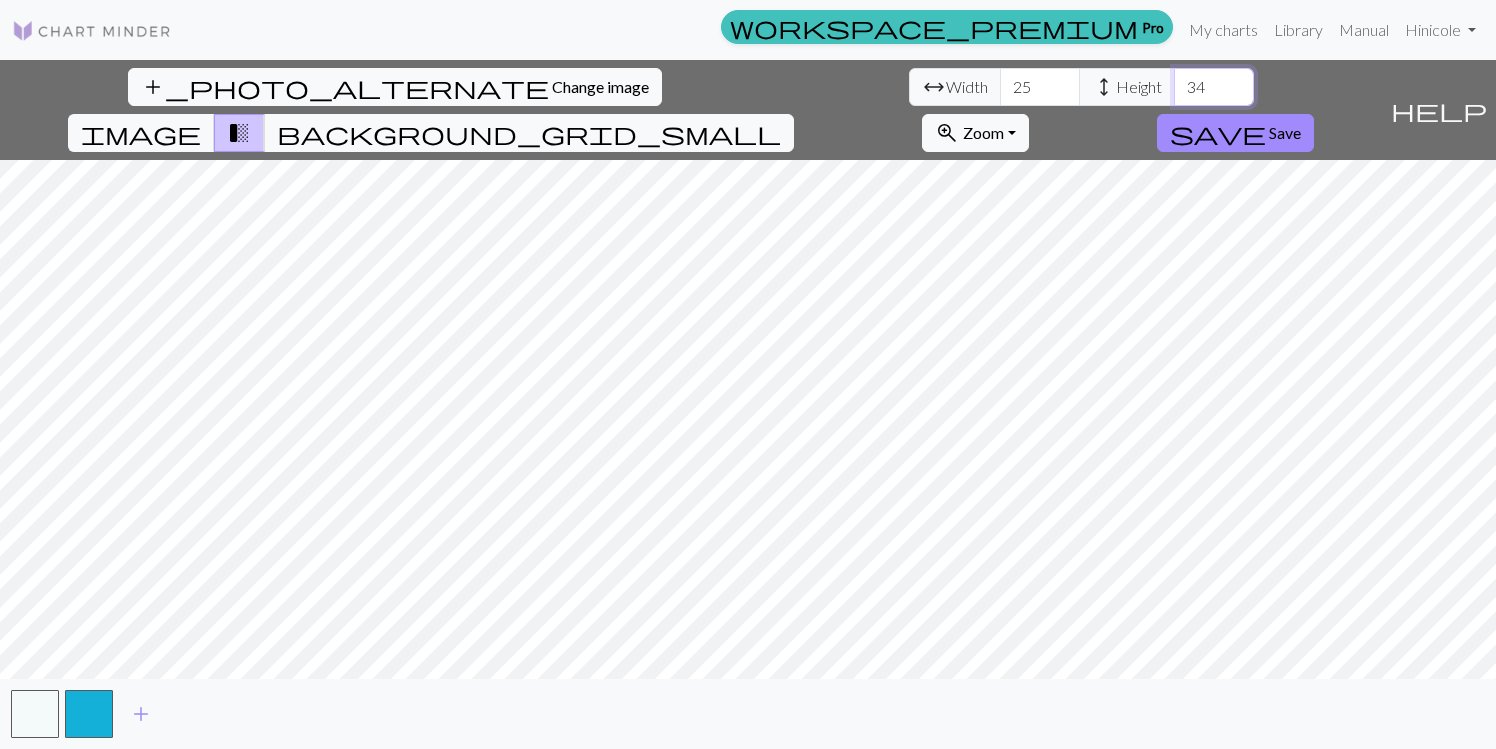click on "34" at bounding box center [1214, 87] 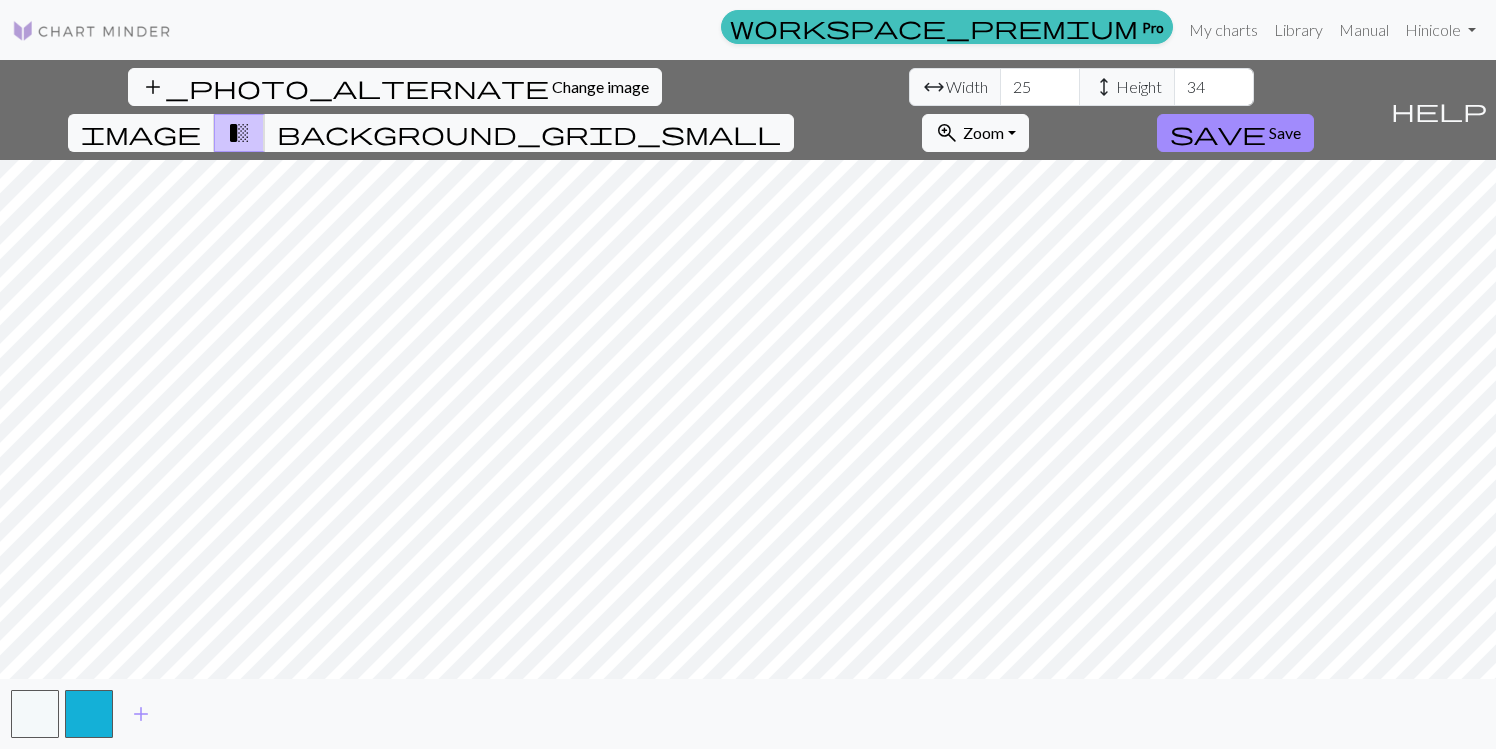 click on "add_photo_alternate   Change image arrow_range   Width 25 height   Height 34 image transition_fade background_grid_small zoom_in Zoom Zoom Fit all Fit width Fit height 50% 100% 150% 200% save   Save help Show me around add" at bounding box center (748, 404) 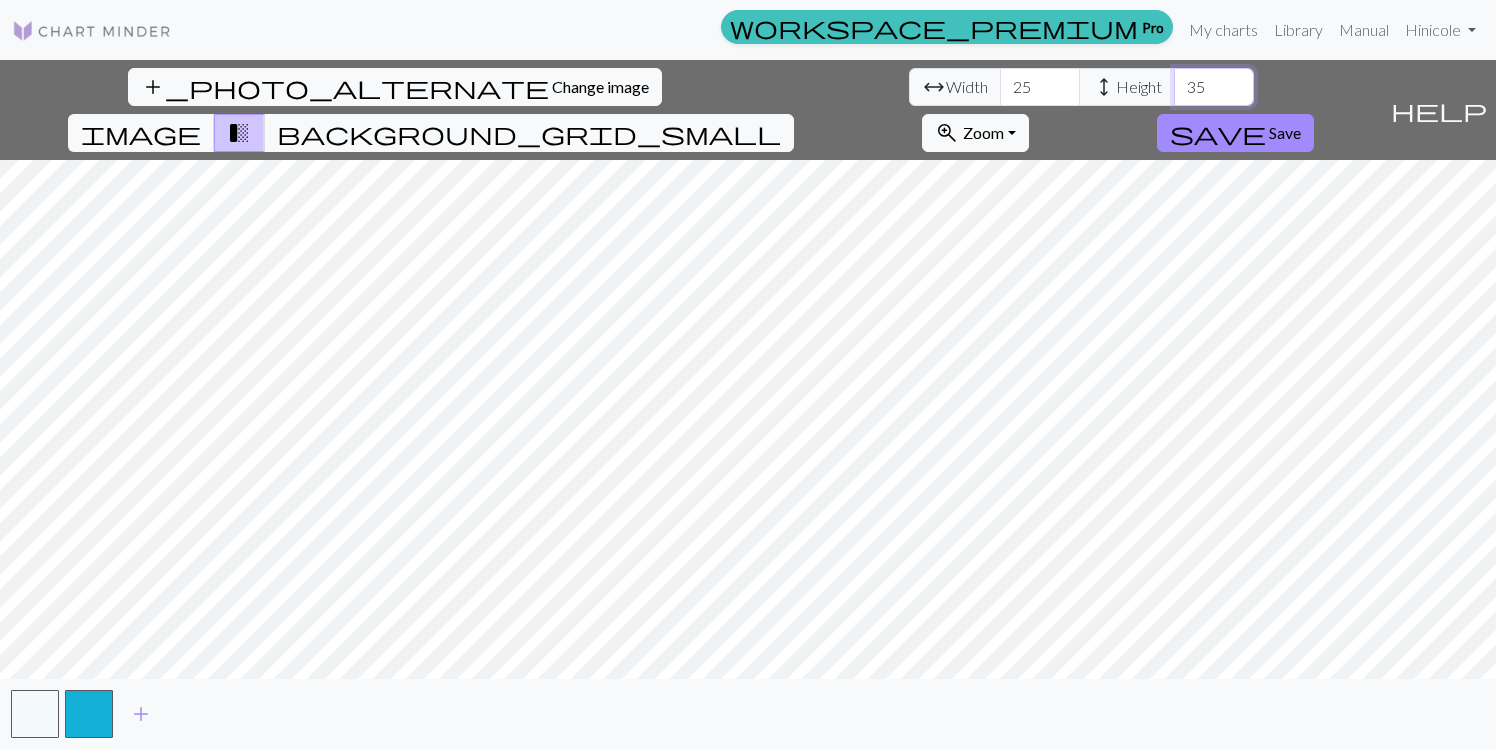 click on "35" at bounding box center (1214, 87) 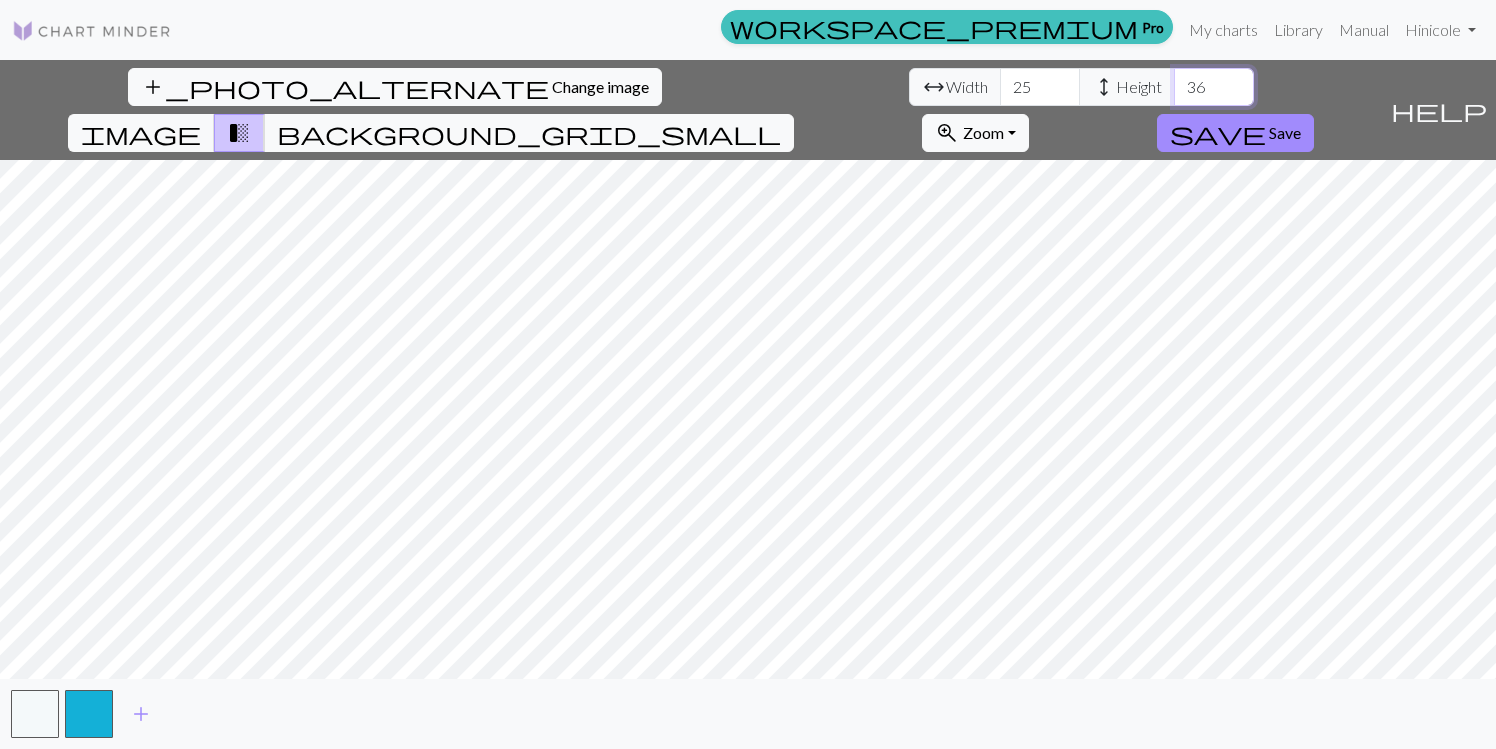 click on "36" at bounding box center [1214, 87] 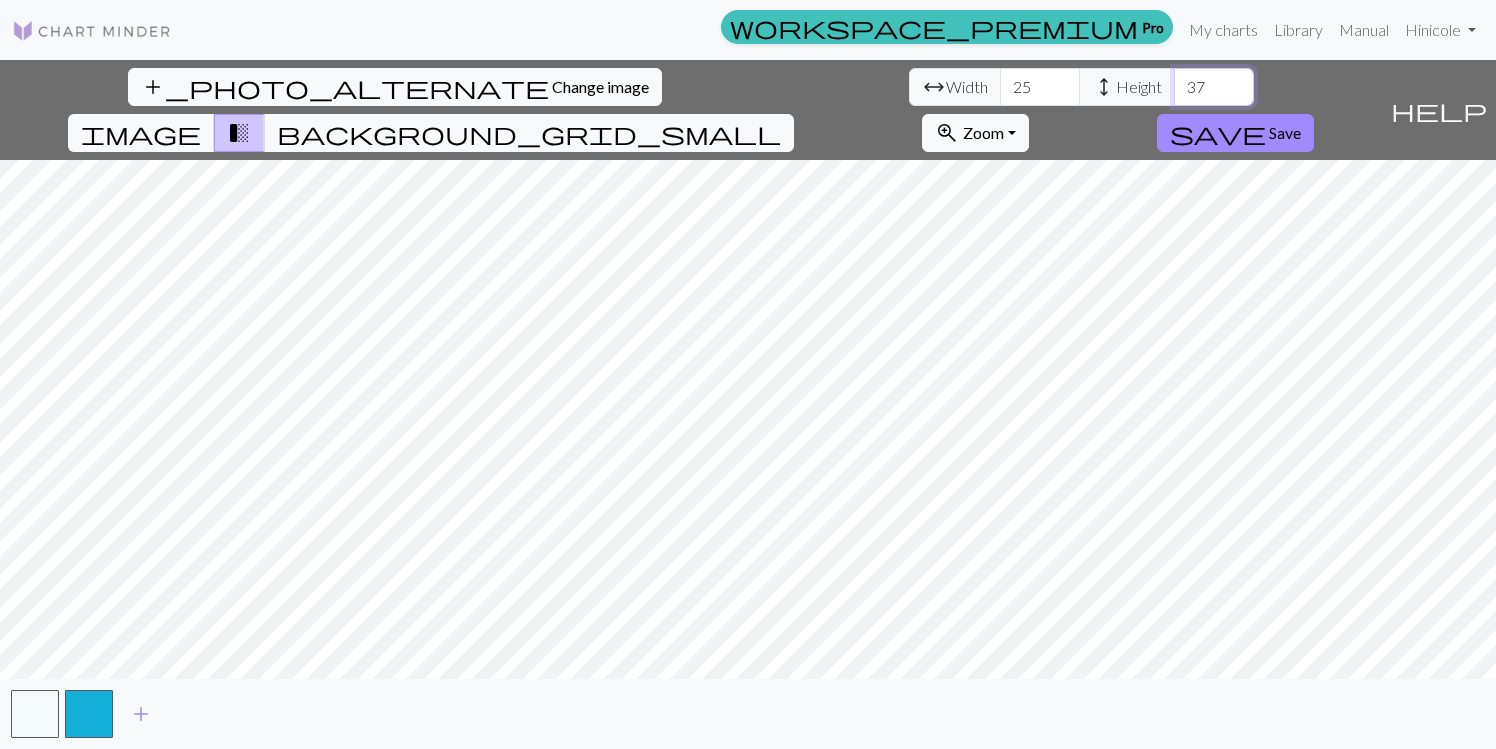 click on "37" at bounding box center [1214, 87] 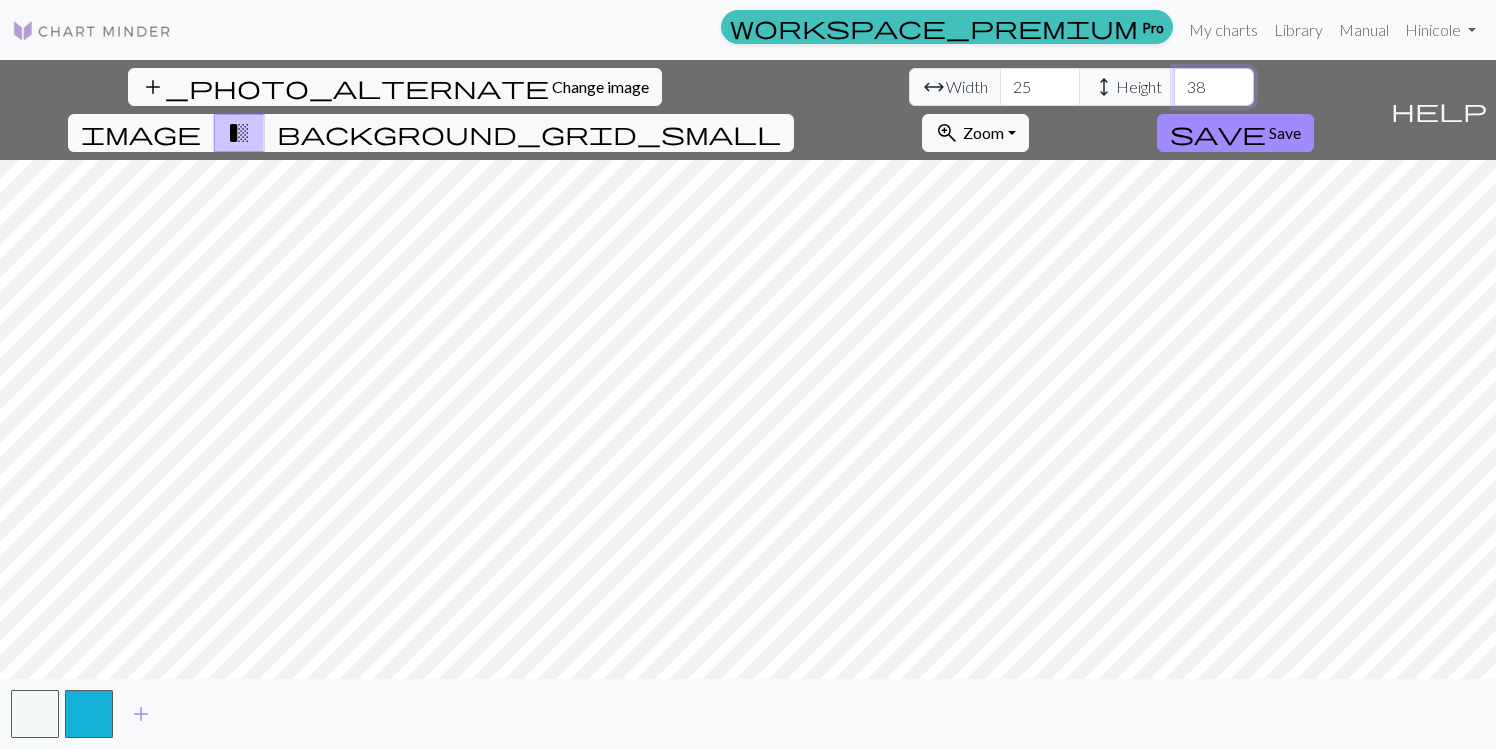 click on "38" at bounding box center (1214, 87) 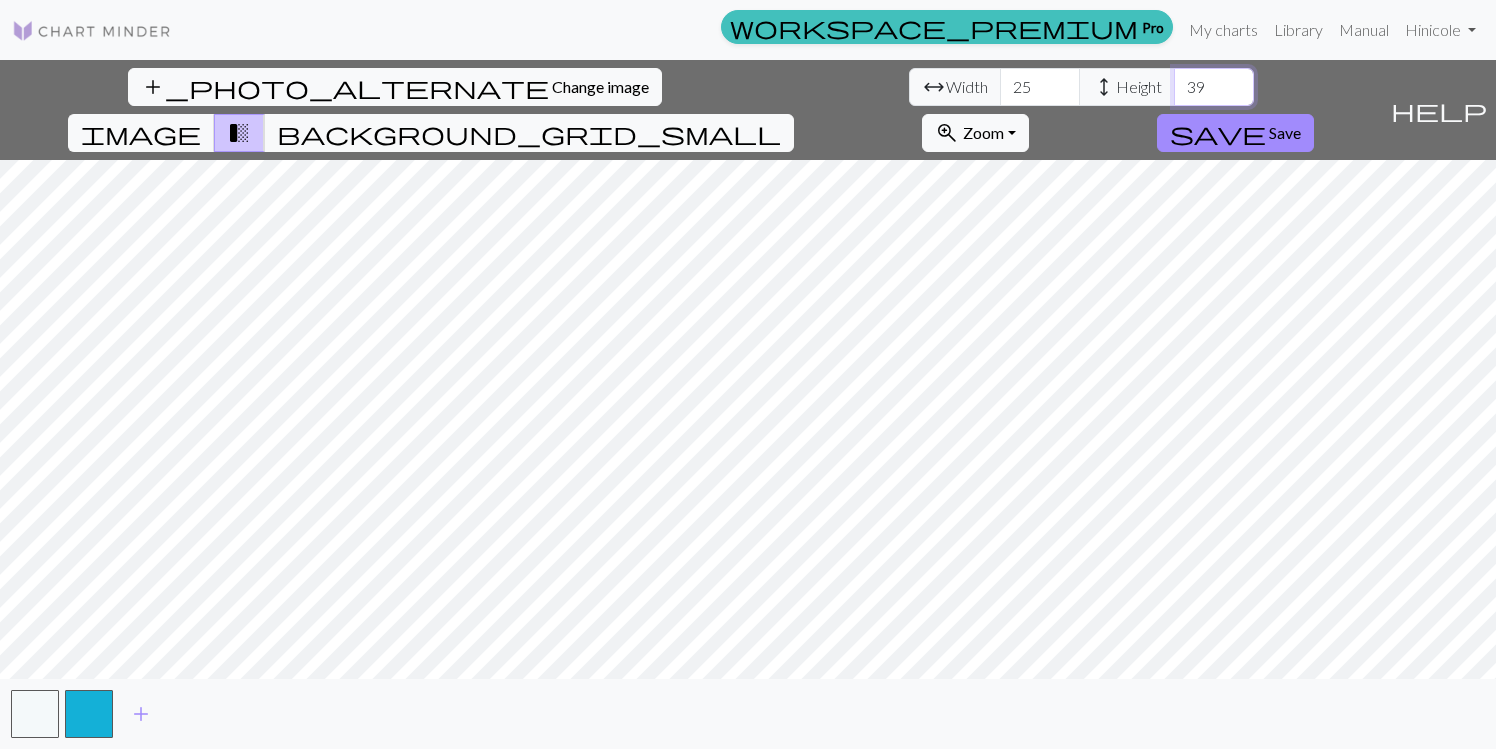 click on "39" at bounding box center (1214, 87) 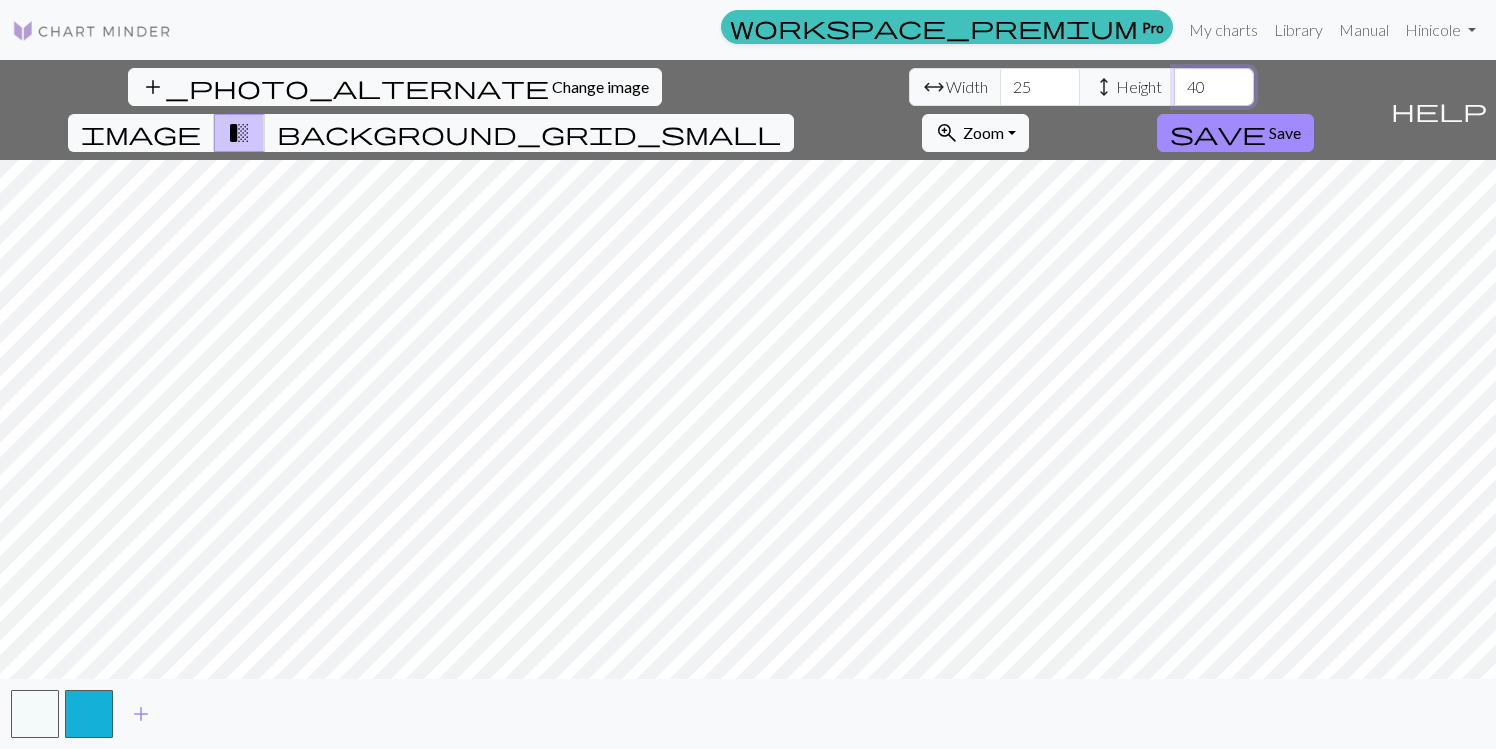type on "40" 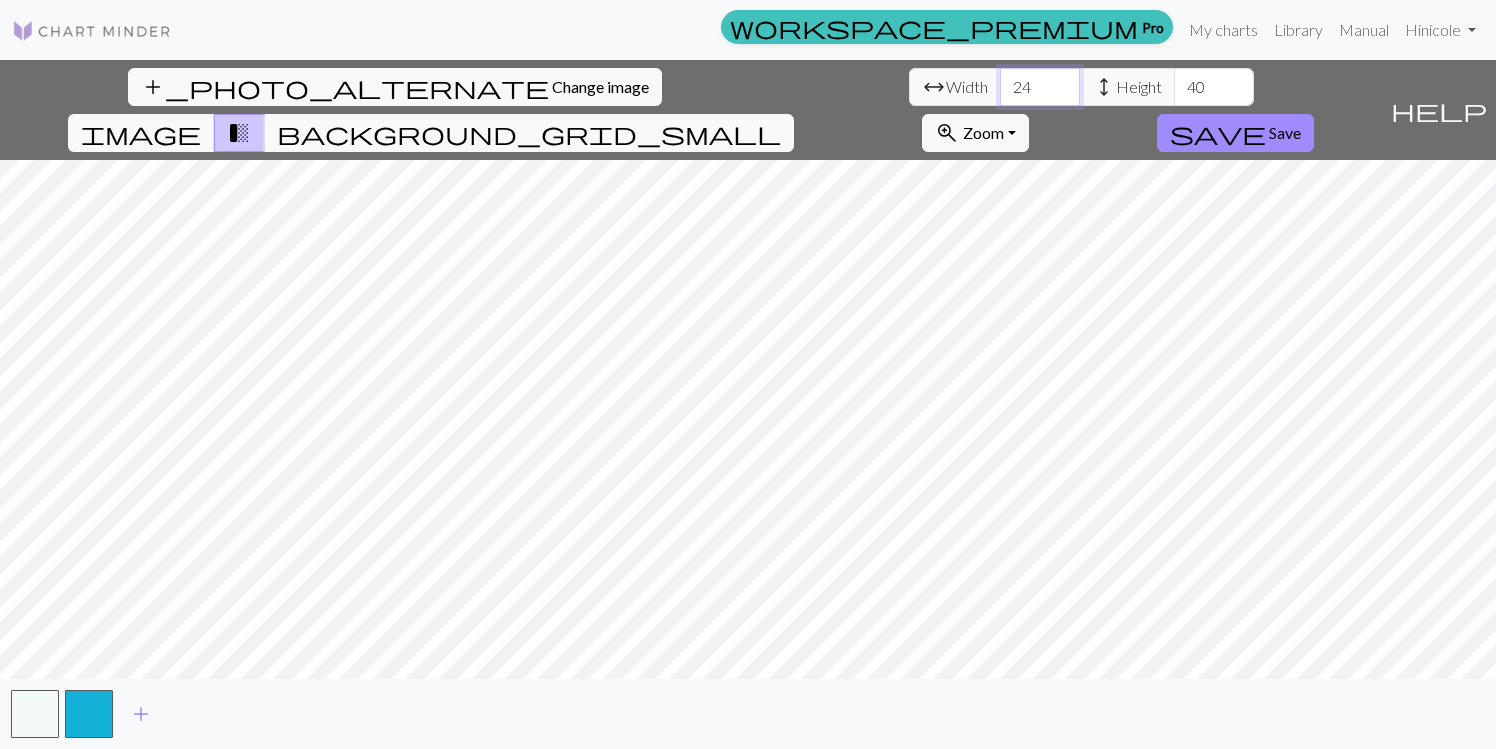 click on "24" at bounding box center [1040, 87] 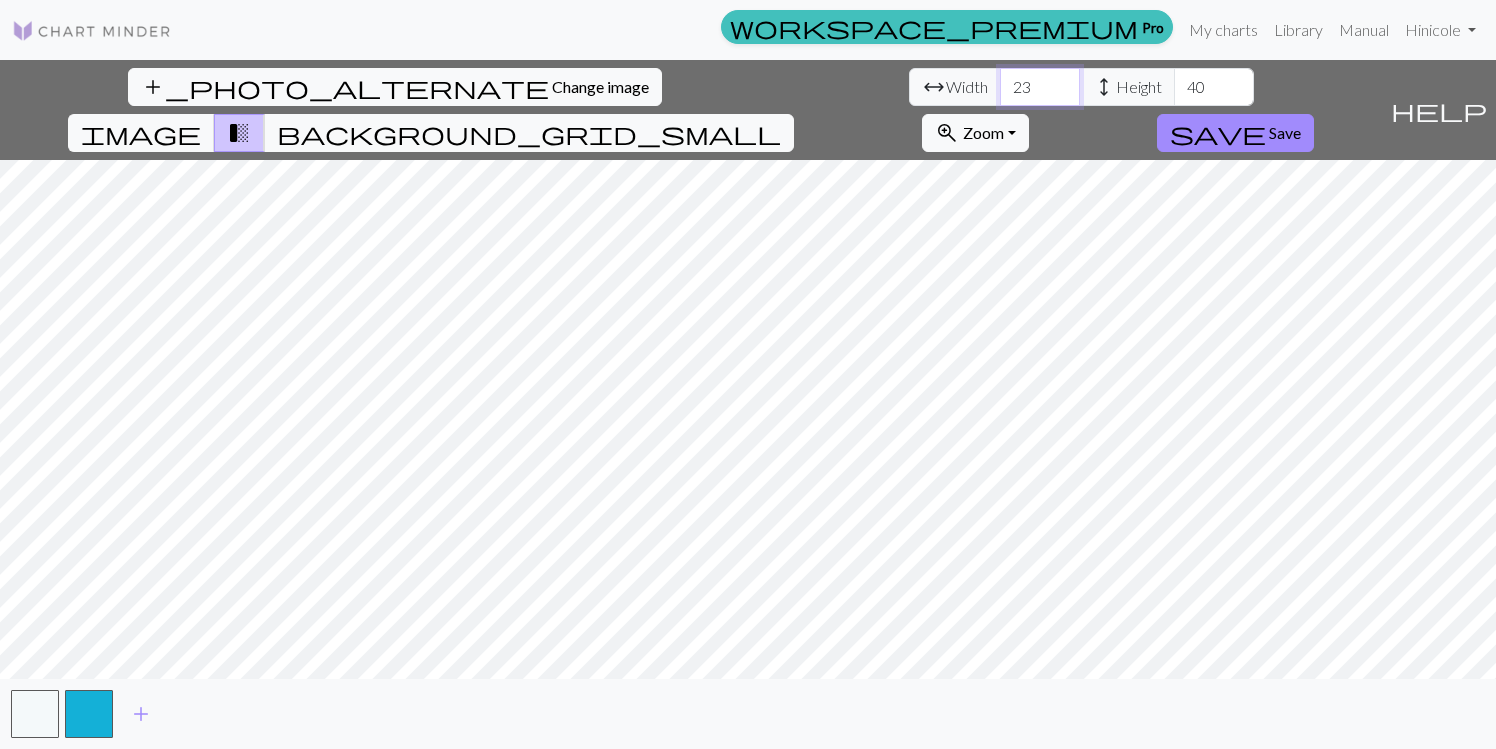 click on "23" at bounding box center [1040, 87] 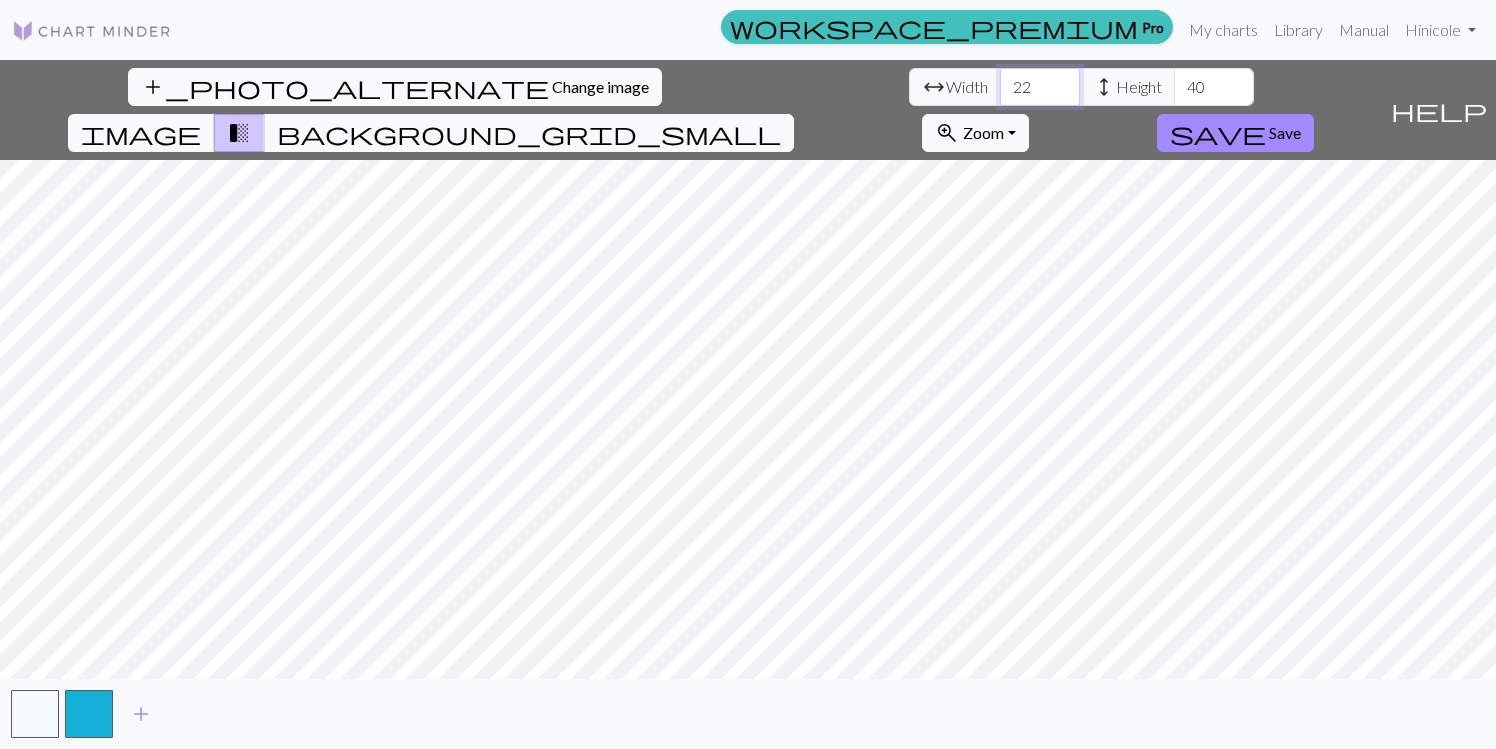 click on "22" at bounding box center (1040, 87) 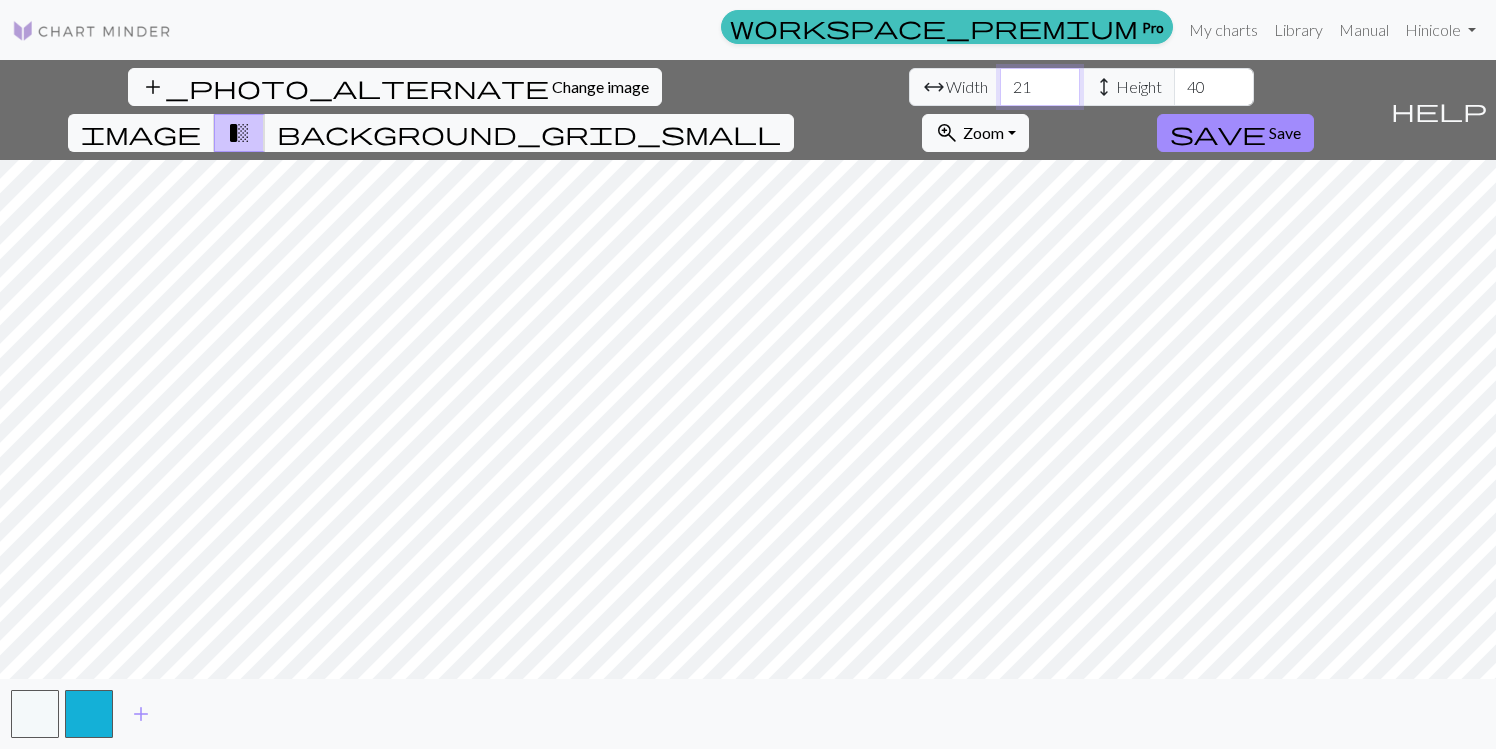 click on "21" at bounding box center (1040, 87) 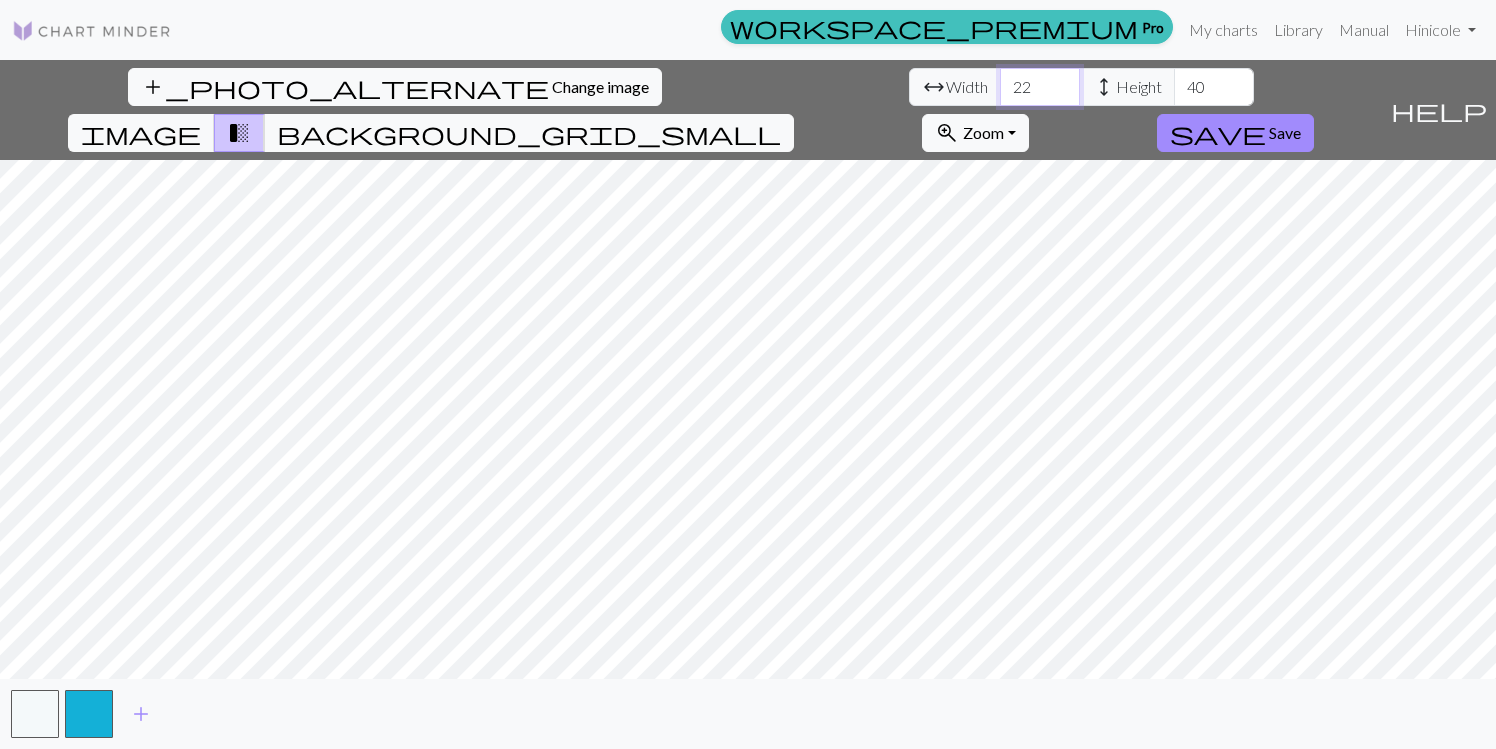 click on "22" at bounding box center [1040, 87] 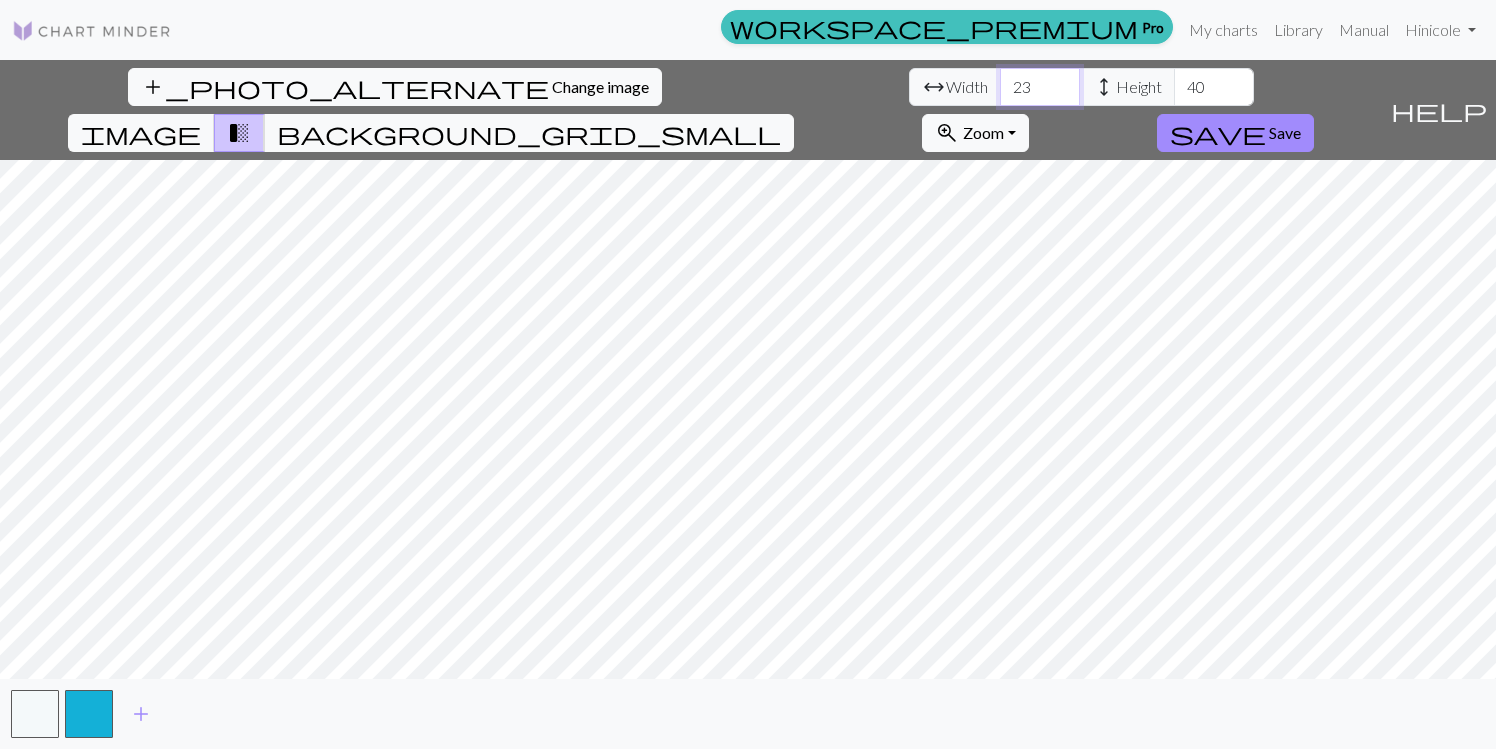 click on "23" at bounding box center (1040, 87) 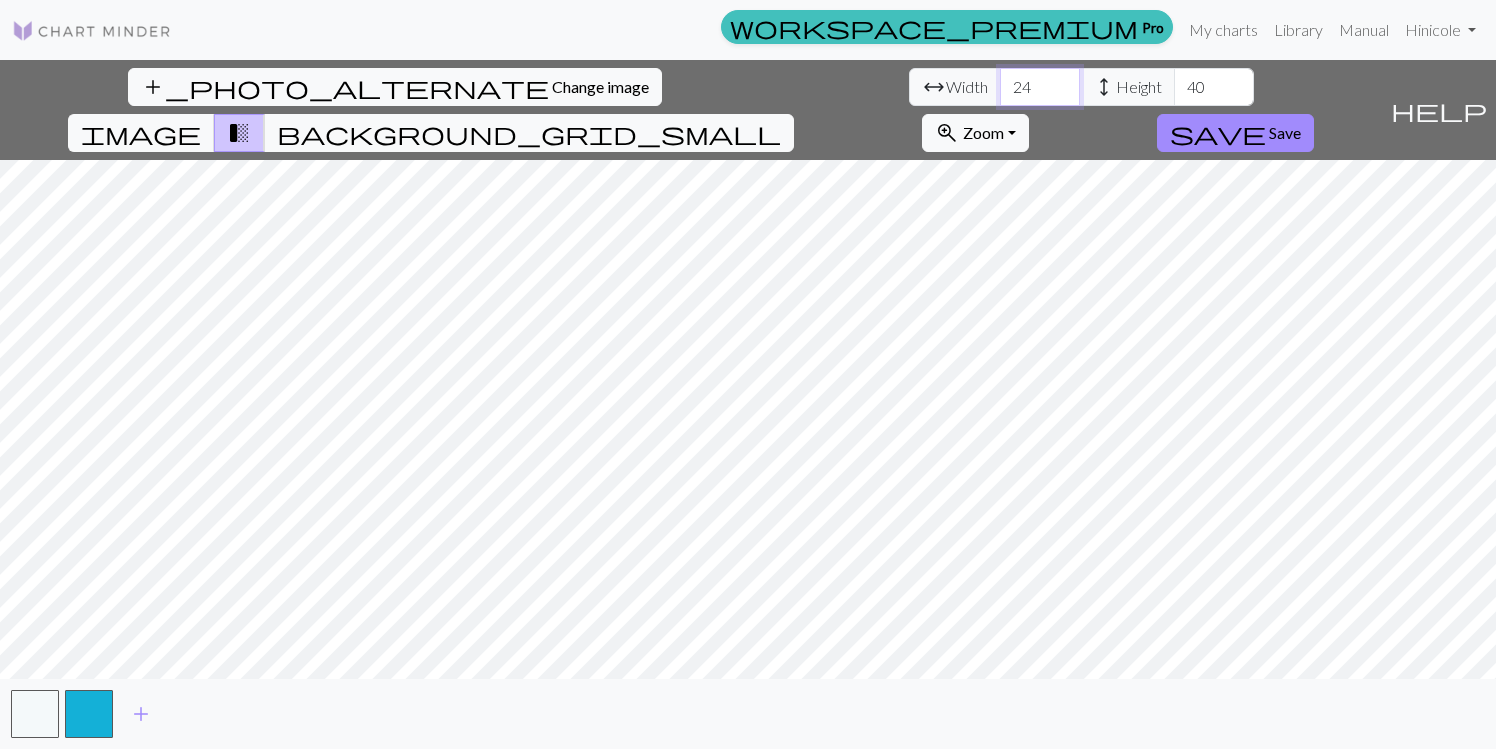 click on "24" at bounding box center (1040, 87) 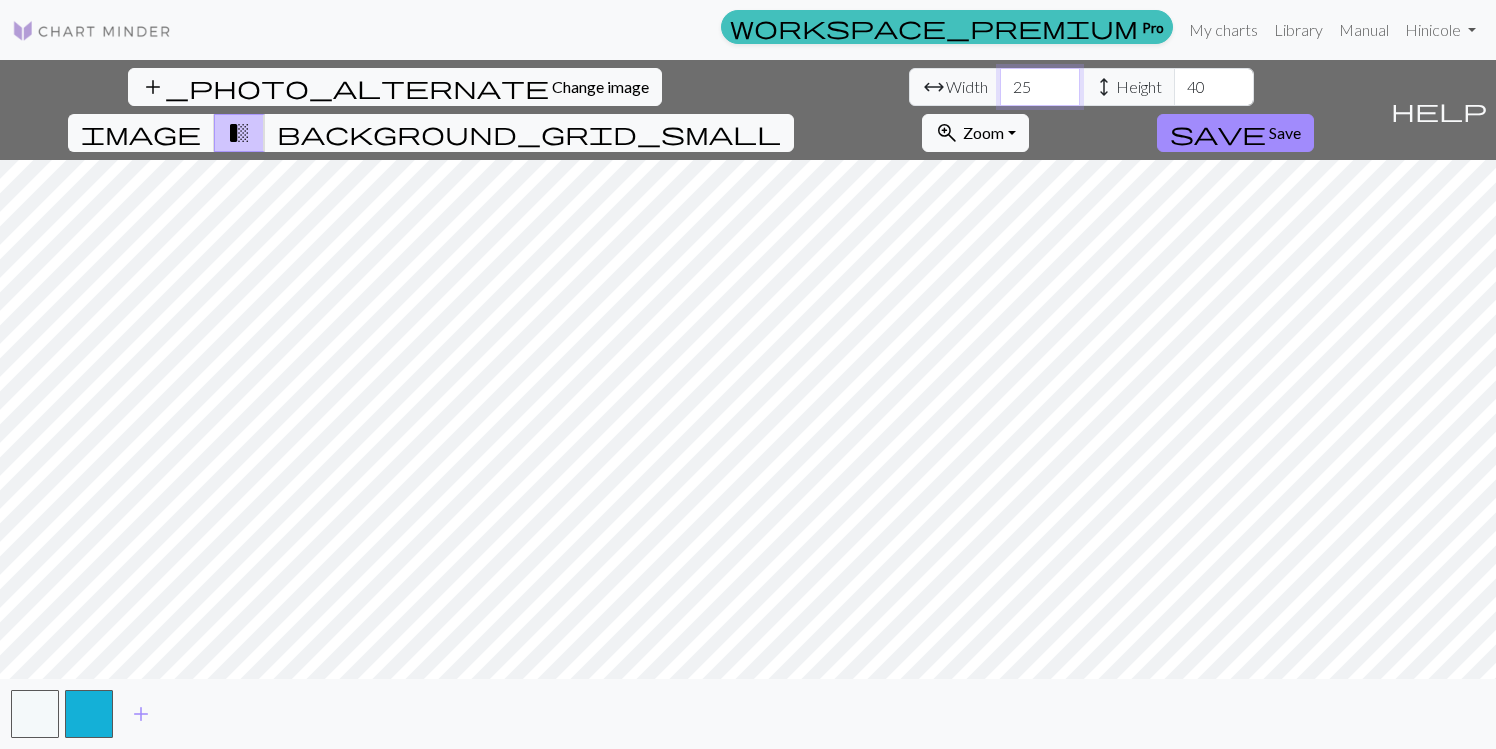 type on "25" 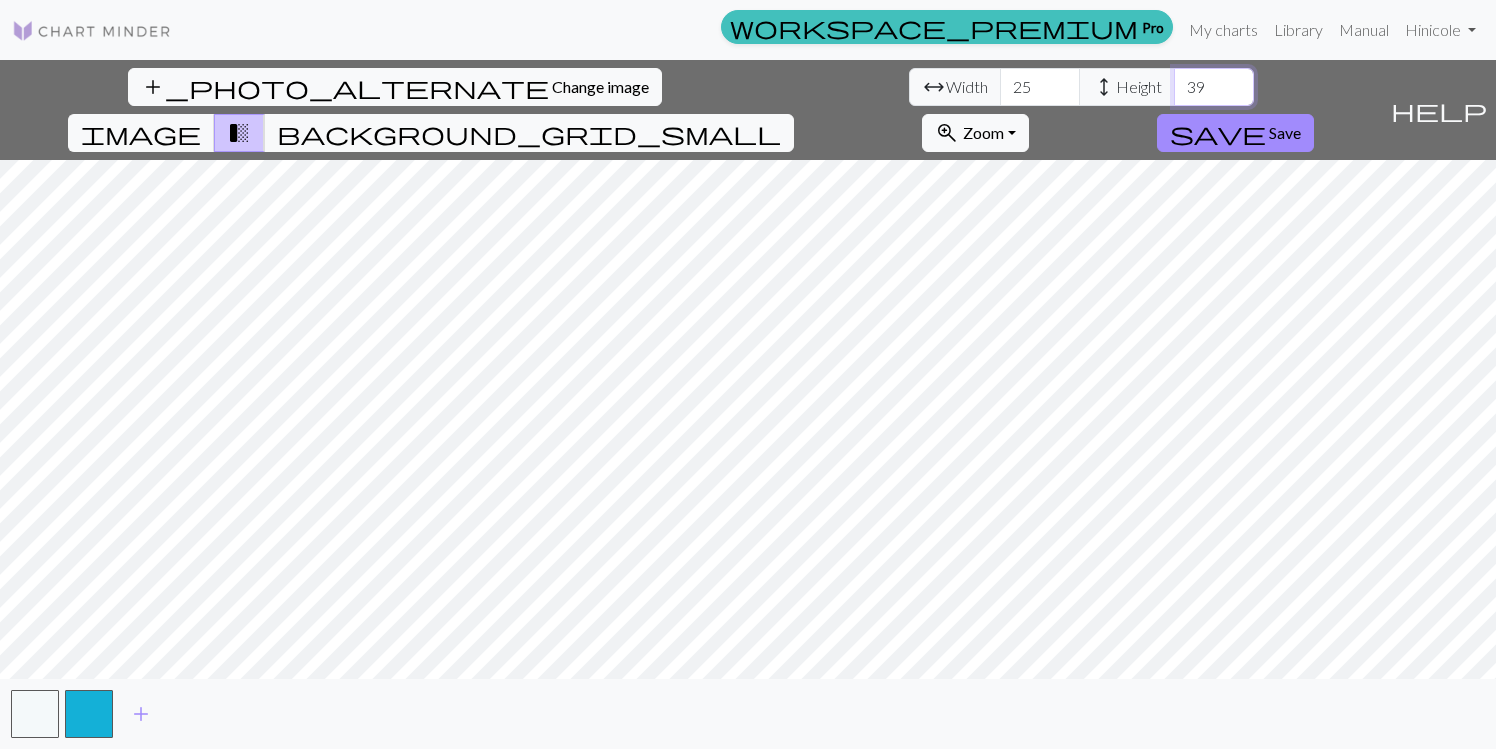 click on "39" at bounding box center (1214, 87) 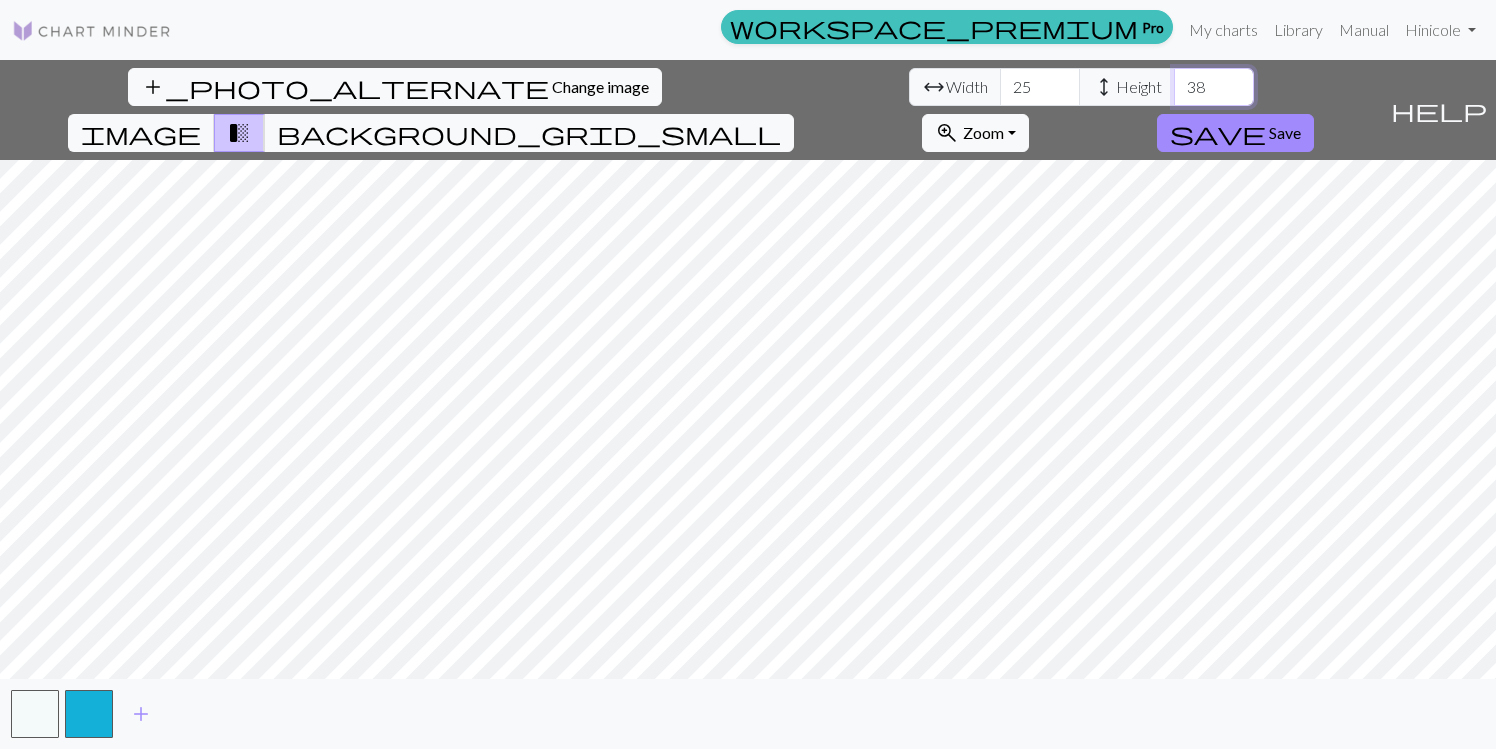 click on "38" at bounding box center (1214, 87) 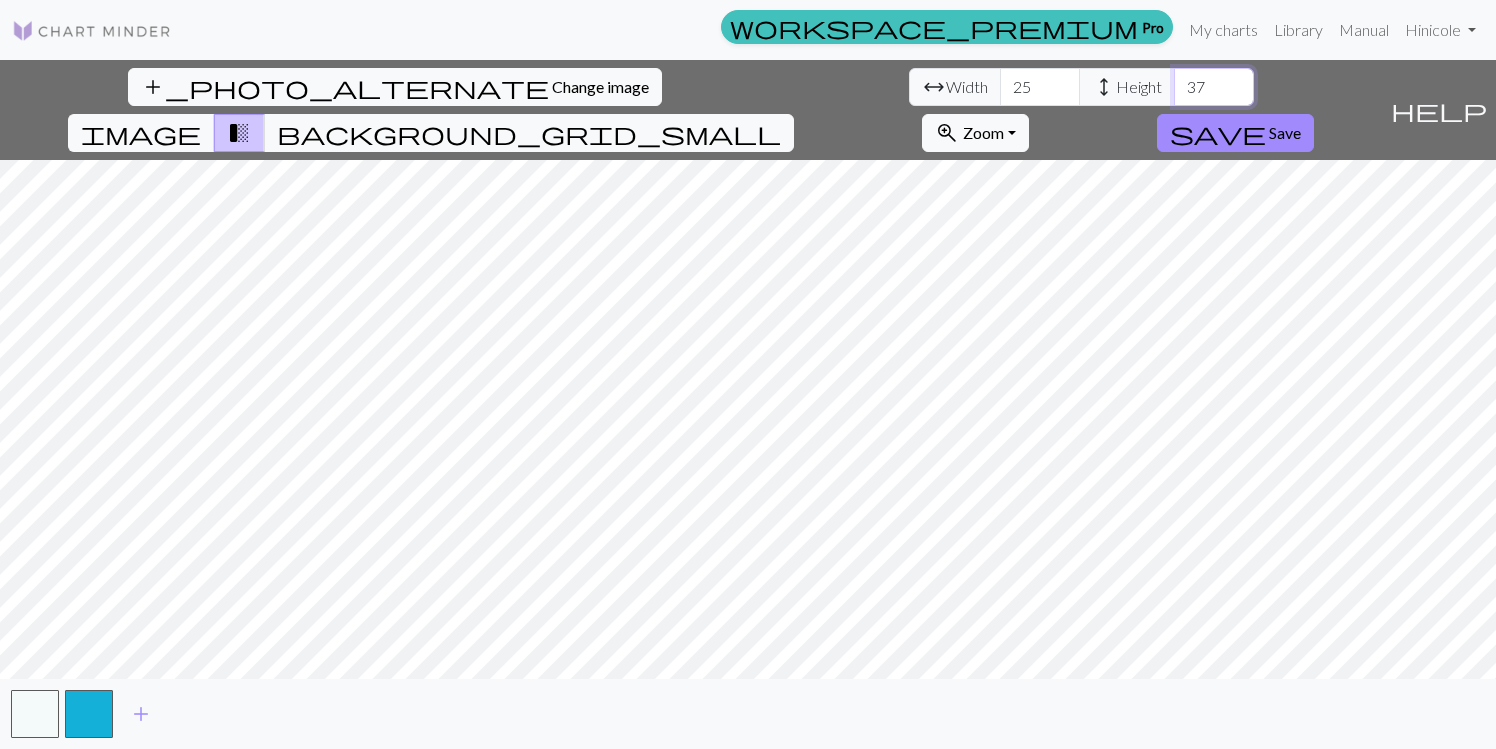 click on "37" at bounding box center [1214, 87] 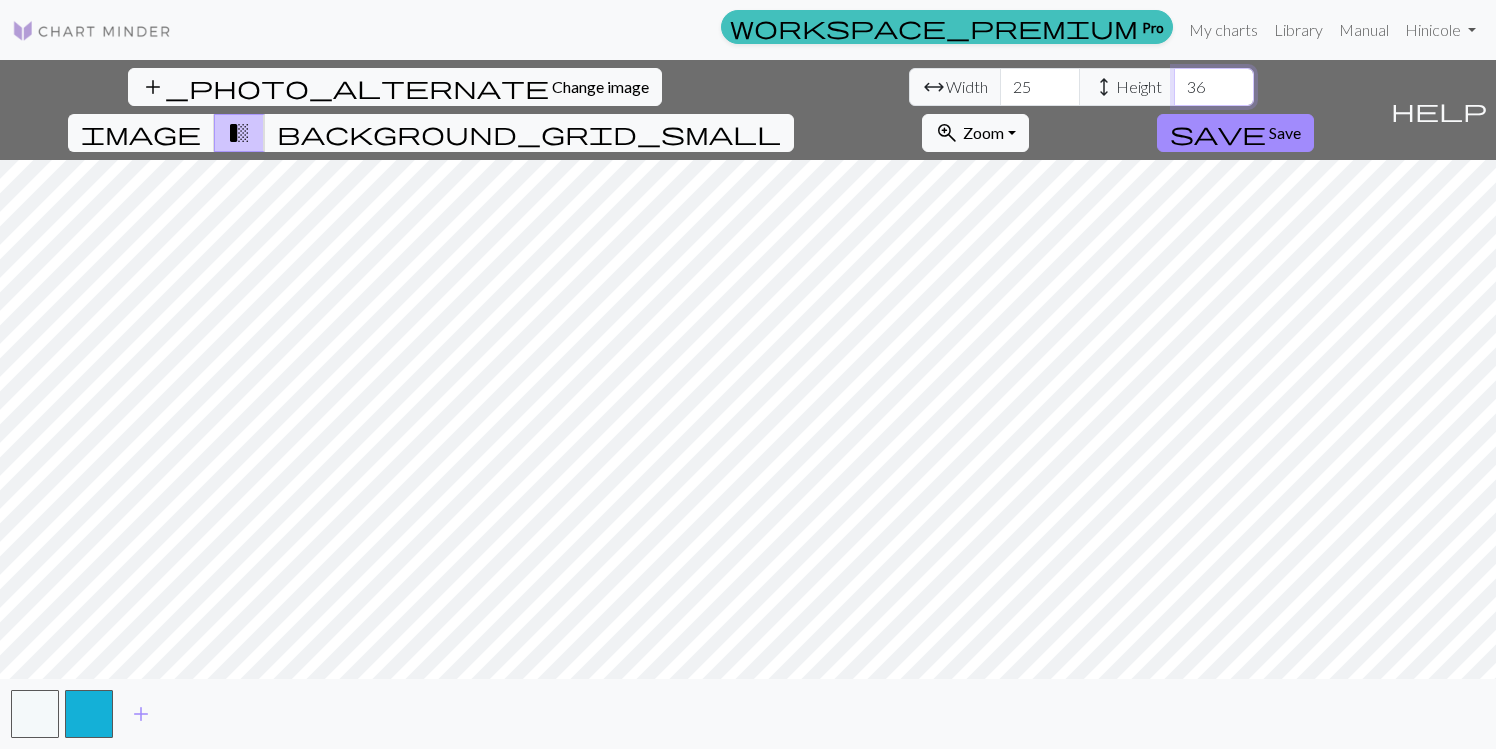 click on "36" at bounding box center [1214, 87] 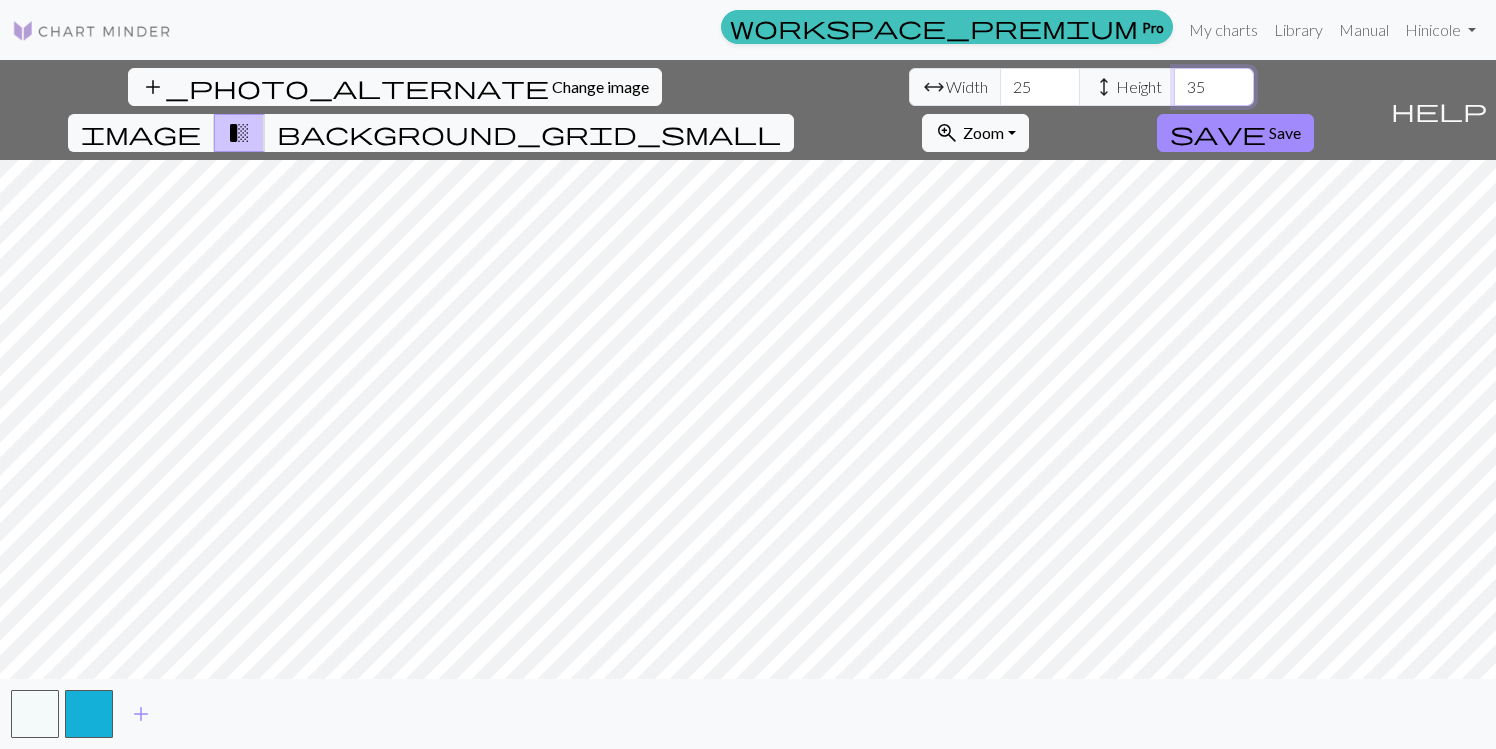 click on "35" at bounding box center (1214, 87) 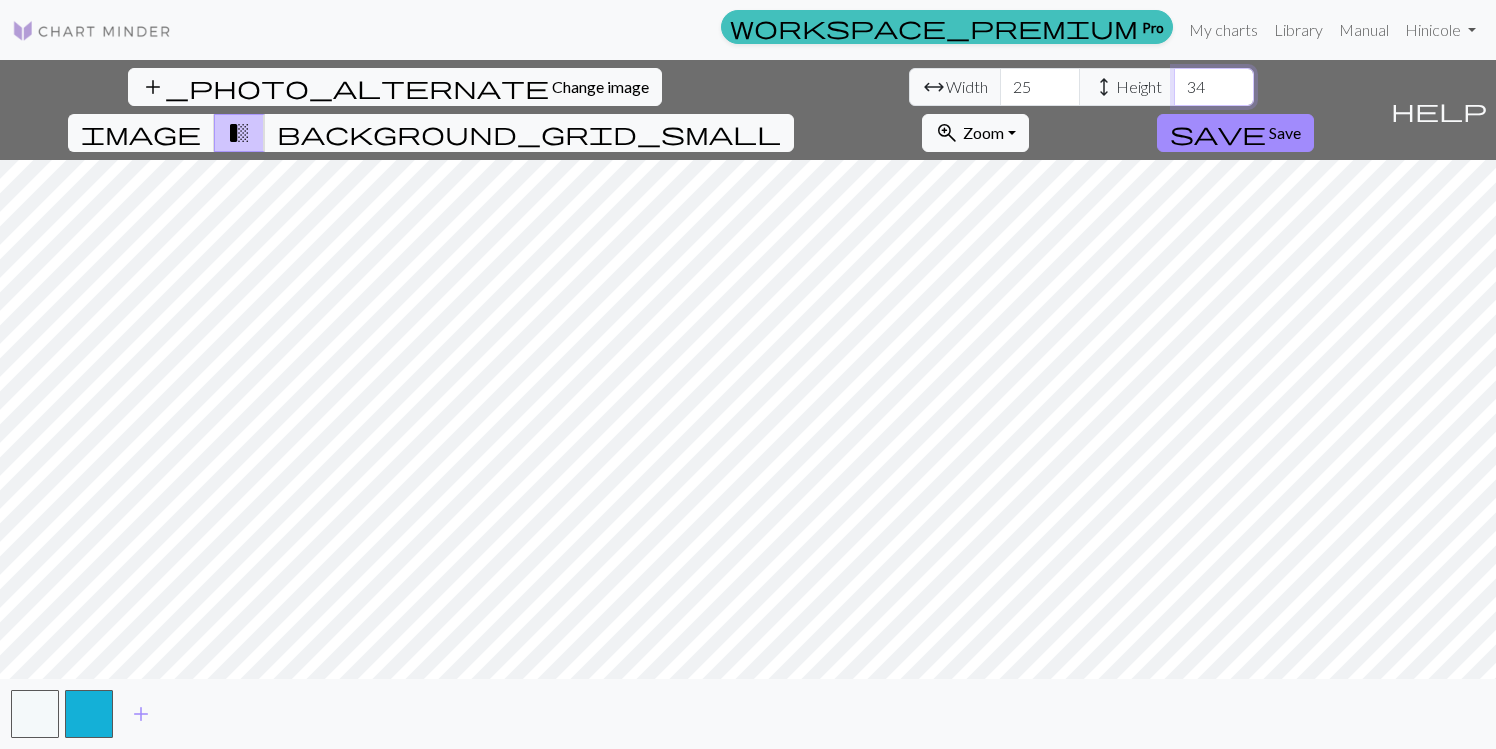 click on "34" at bounding box center [1214, 87] 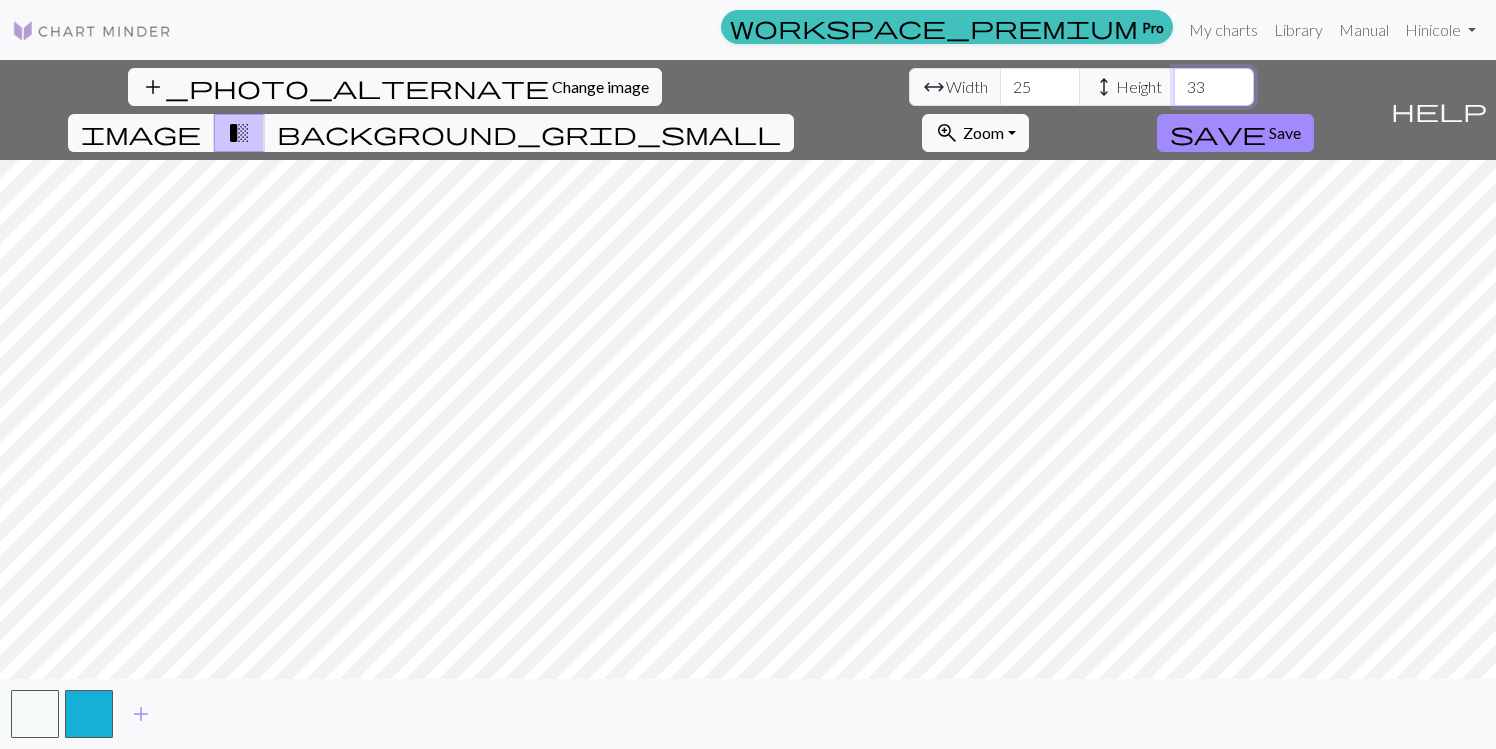 click on "33" at bounding box center [1214, 87] 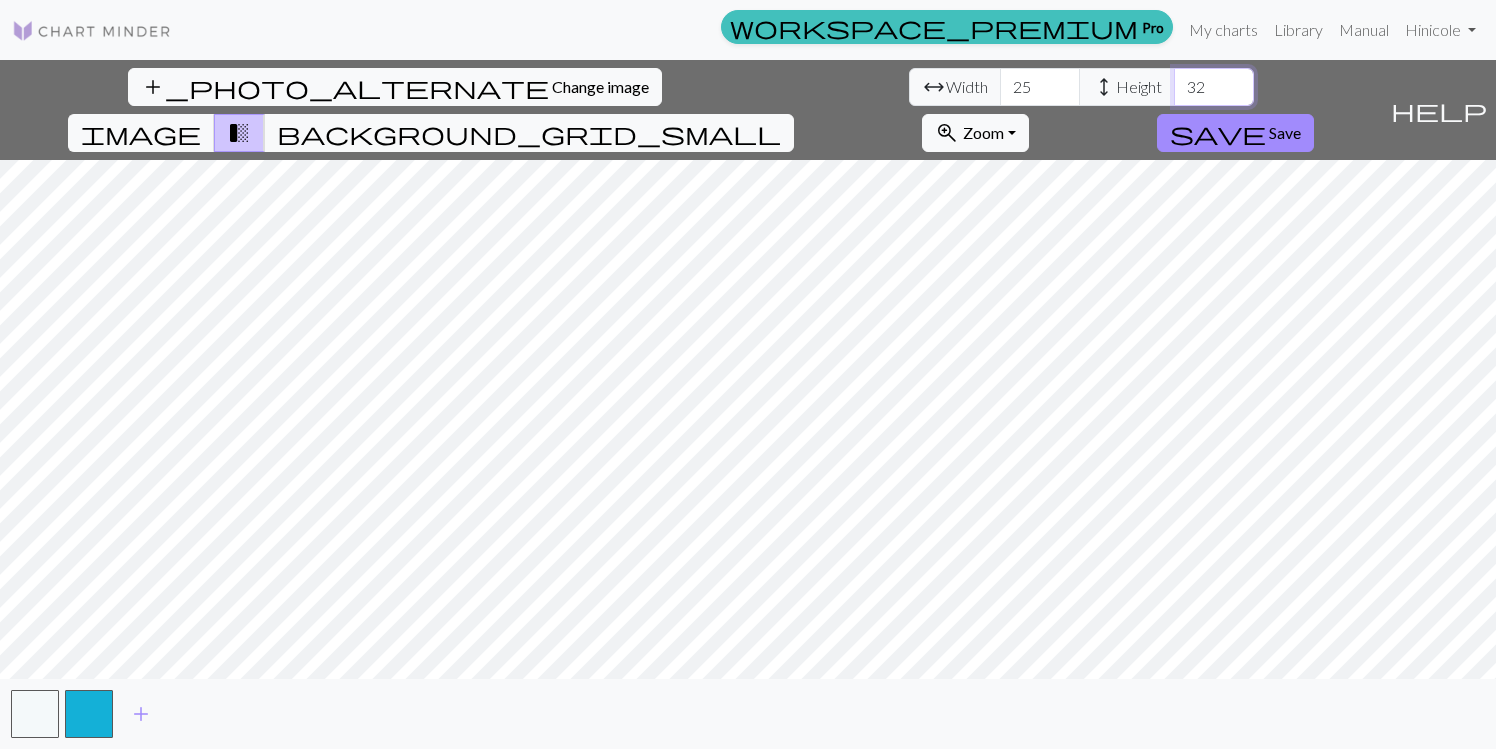 click on "32" at bounding box center [1214, 87] 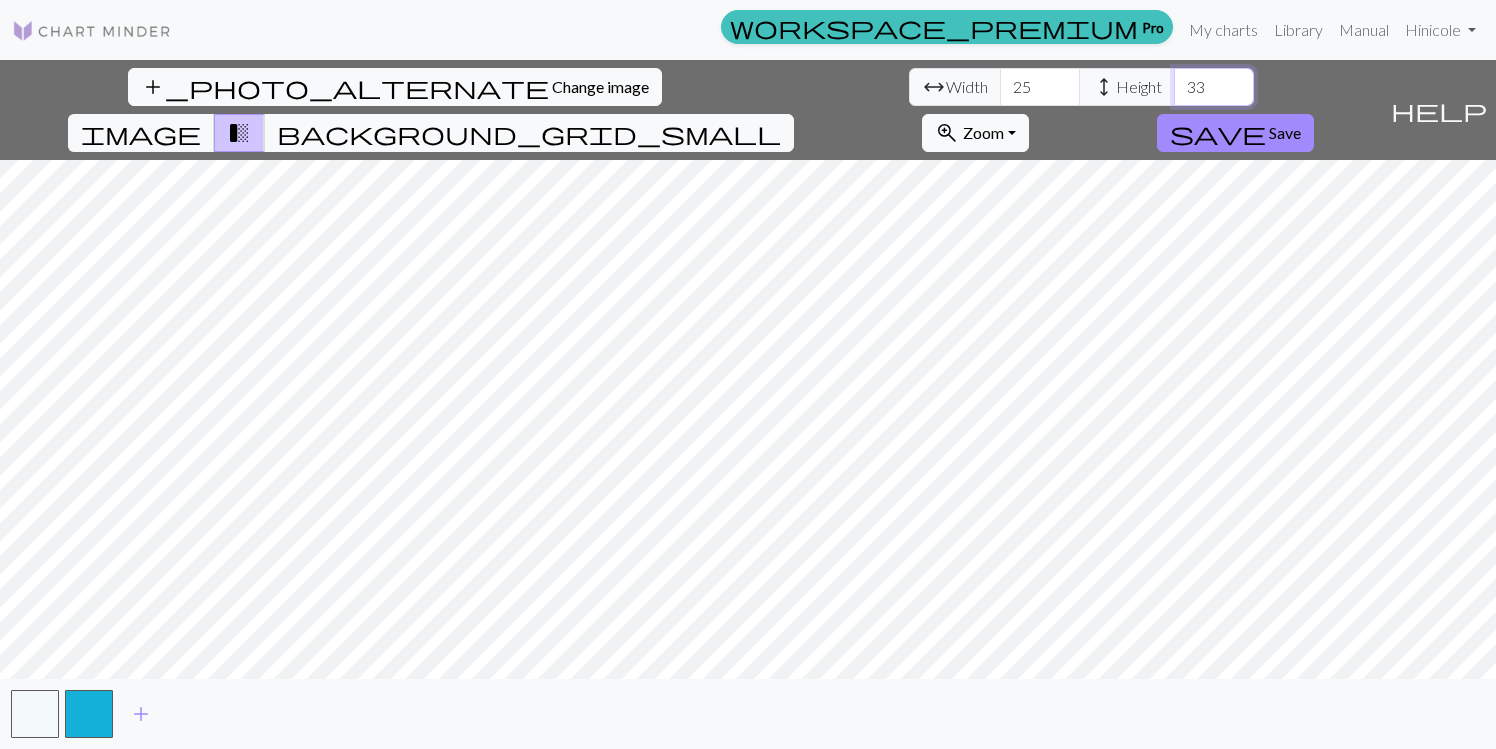 click on "33" at bounding box center [1214, 87] 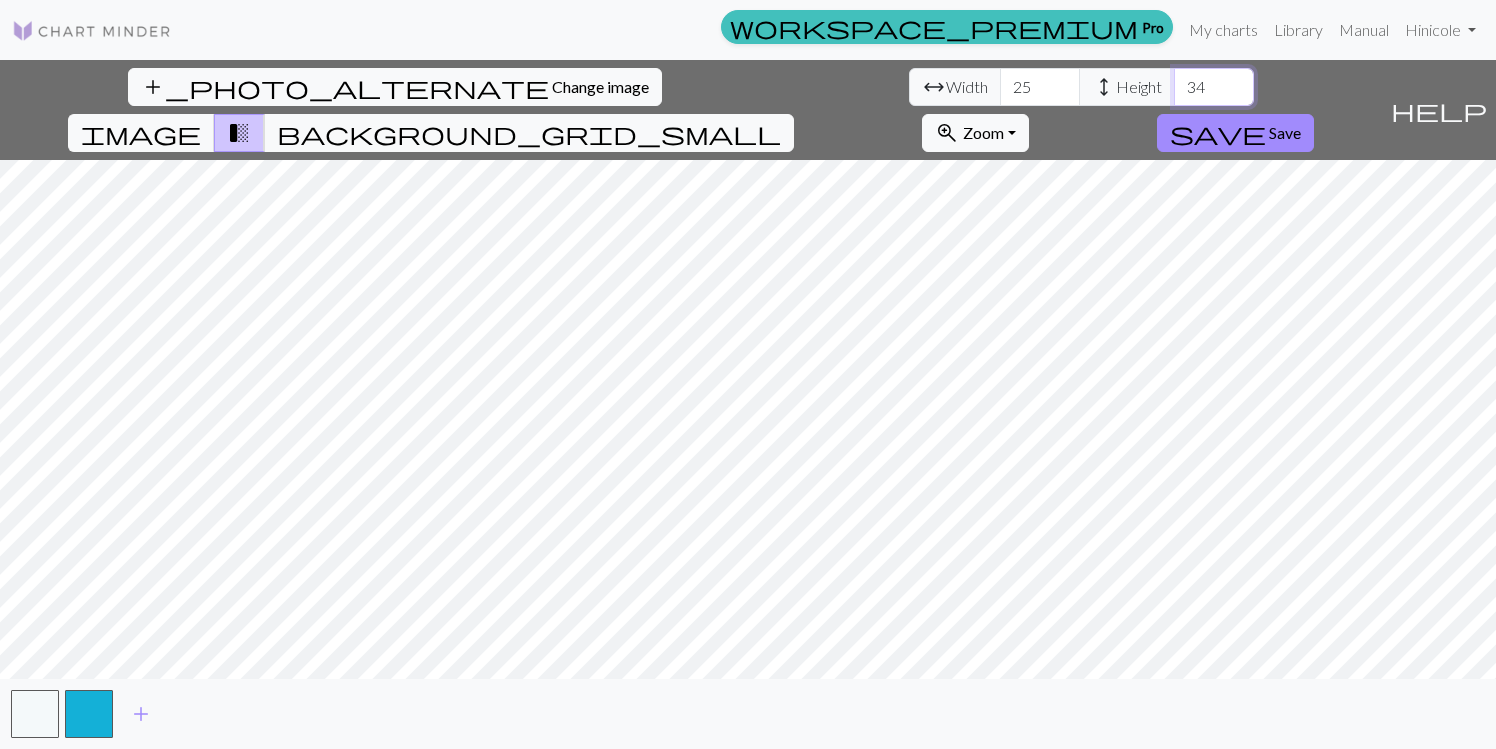 click on "34" at bounding box center [1214, 87] 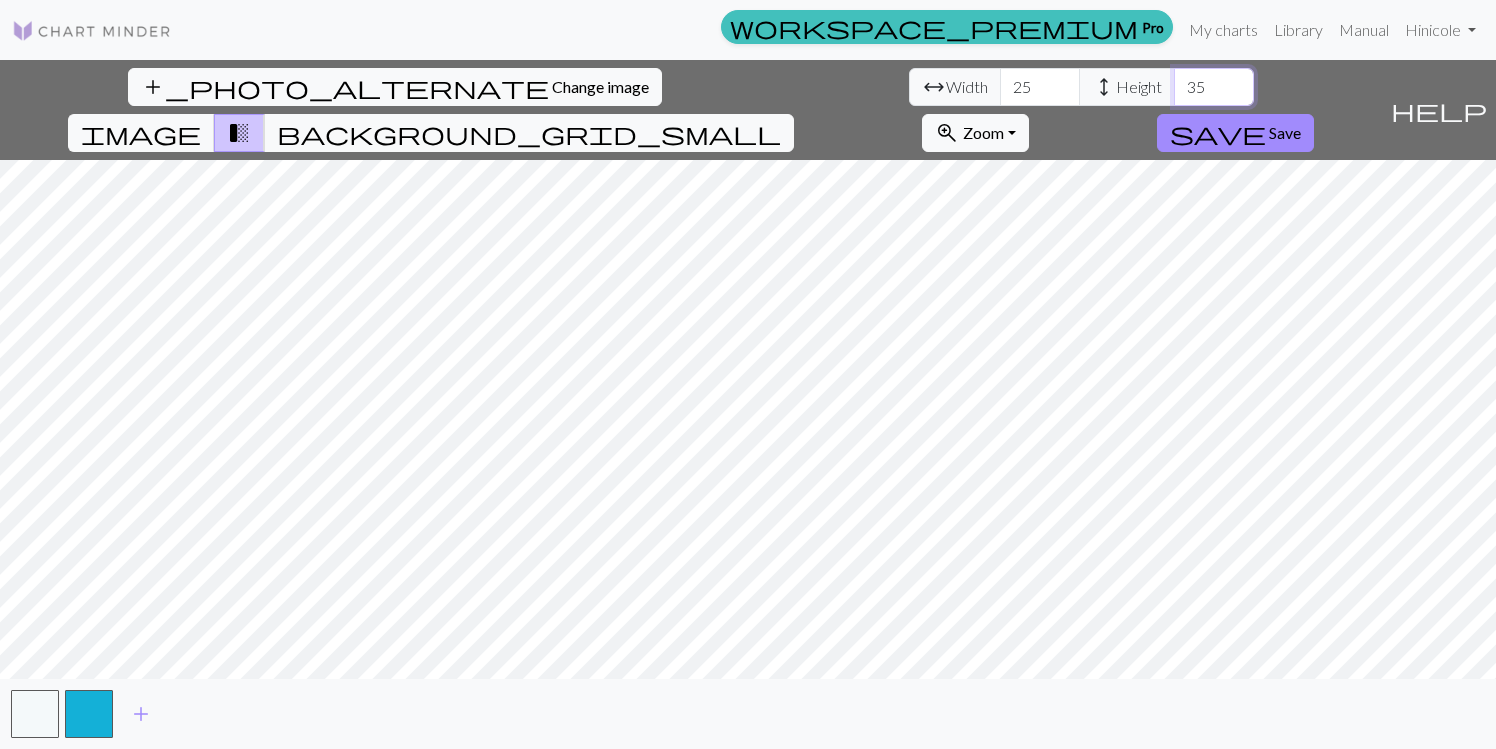 click on "35" at bounding box center [1214, 87] 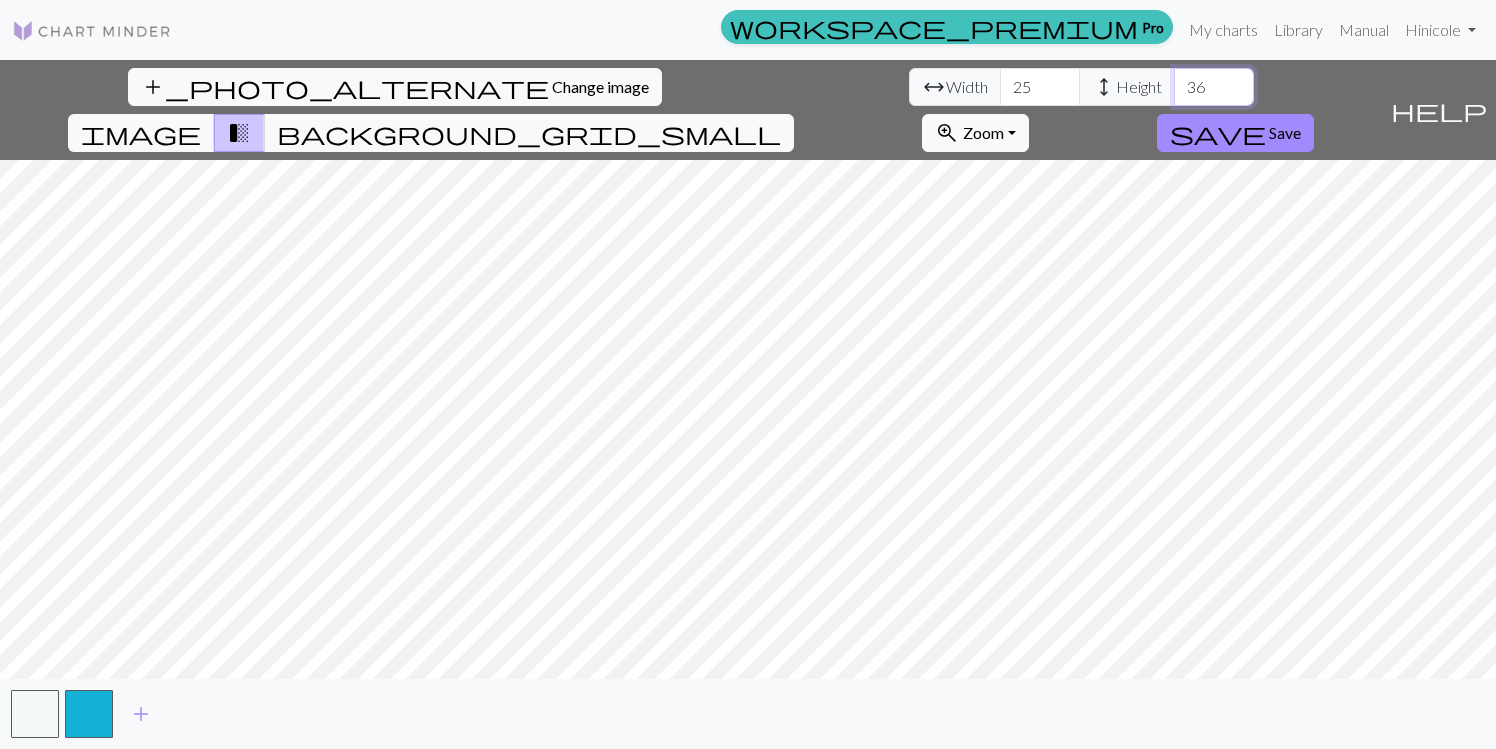 click on "36" at bounding box center [1214, 87] 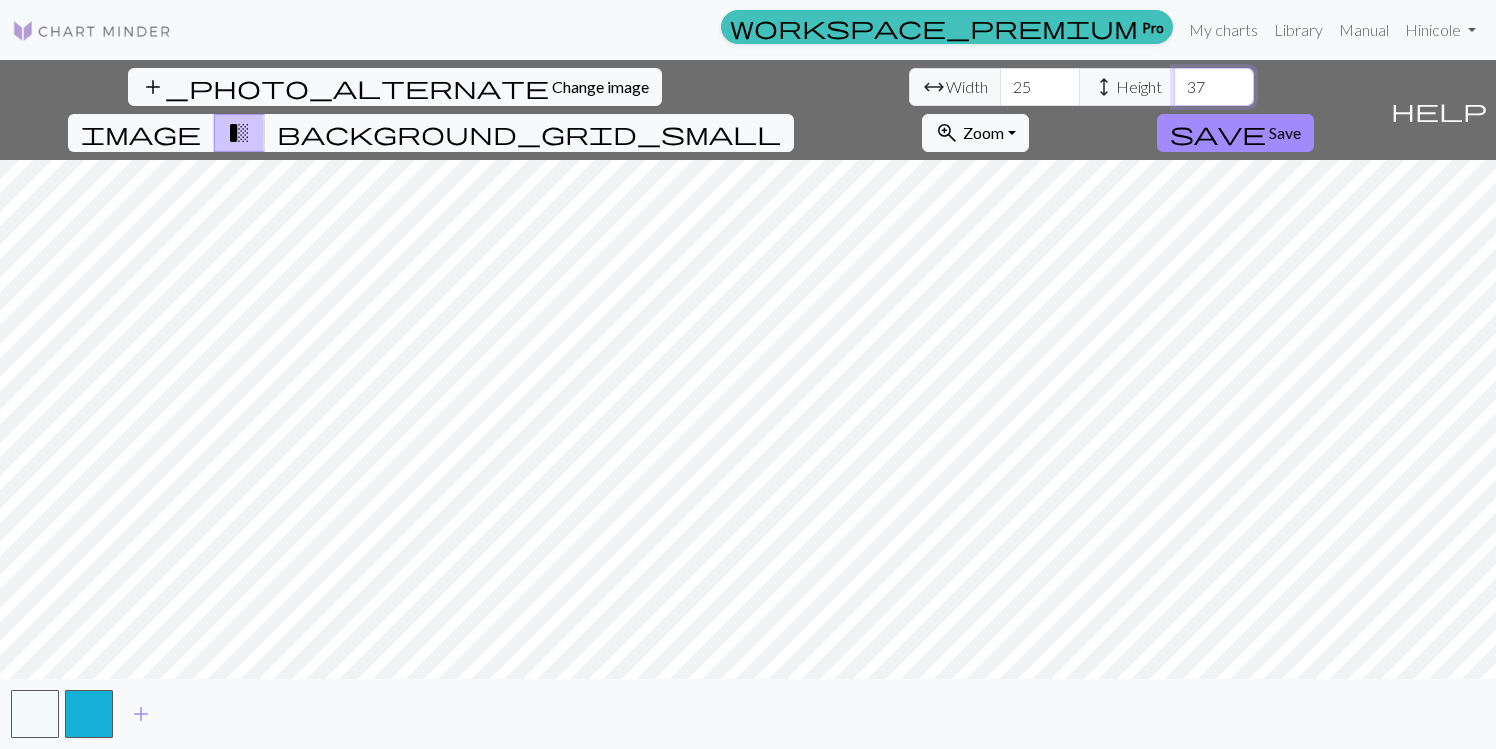 click on "37" at bounding box center (1214, 87) 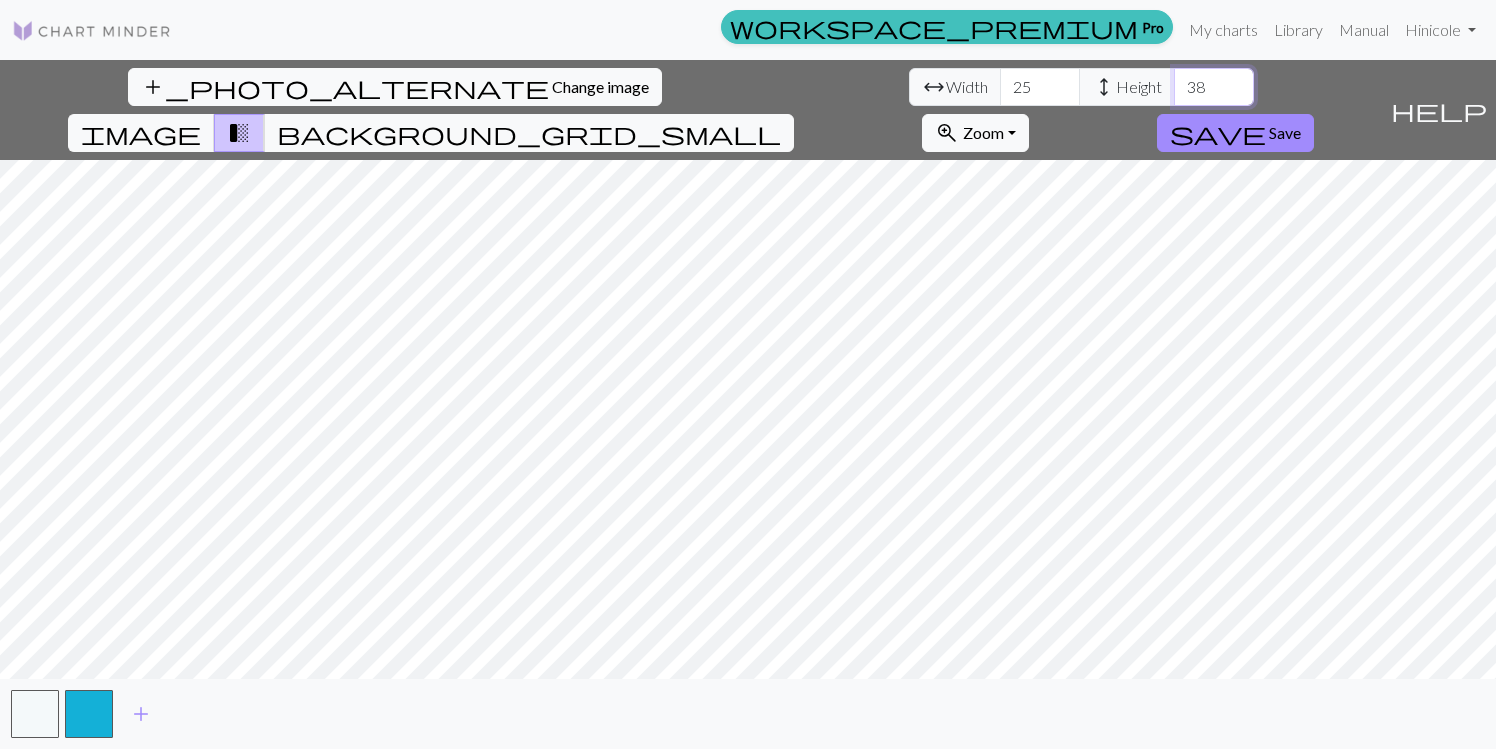 click on "38" at bounding box center [1214, 87] 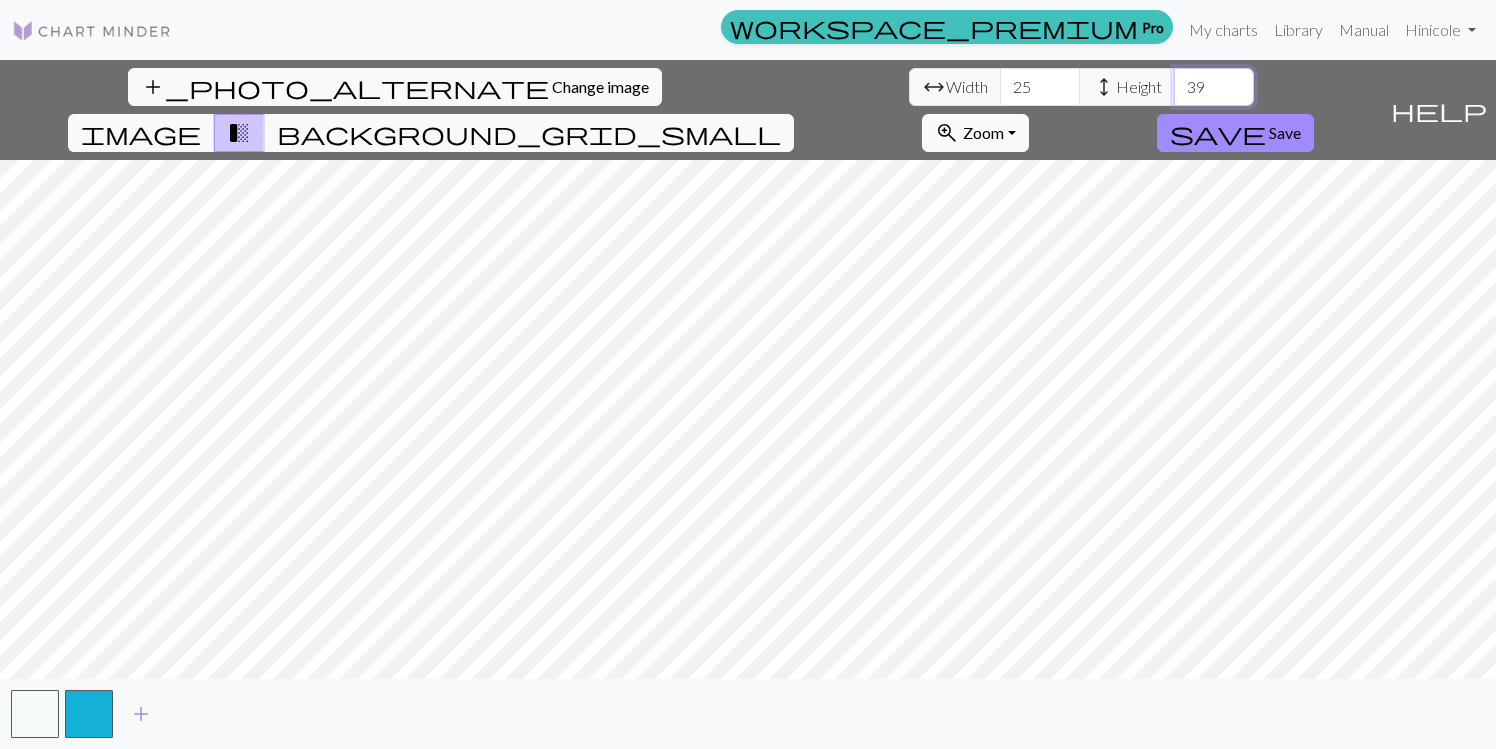 click on "39" at bounding box center (1214, 87) 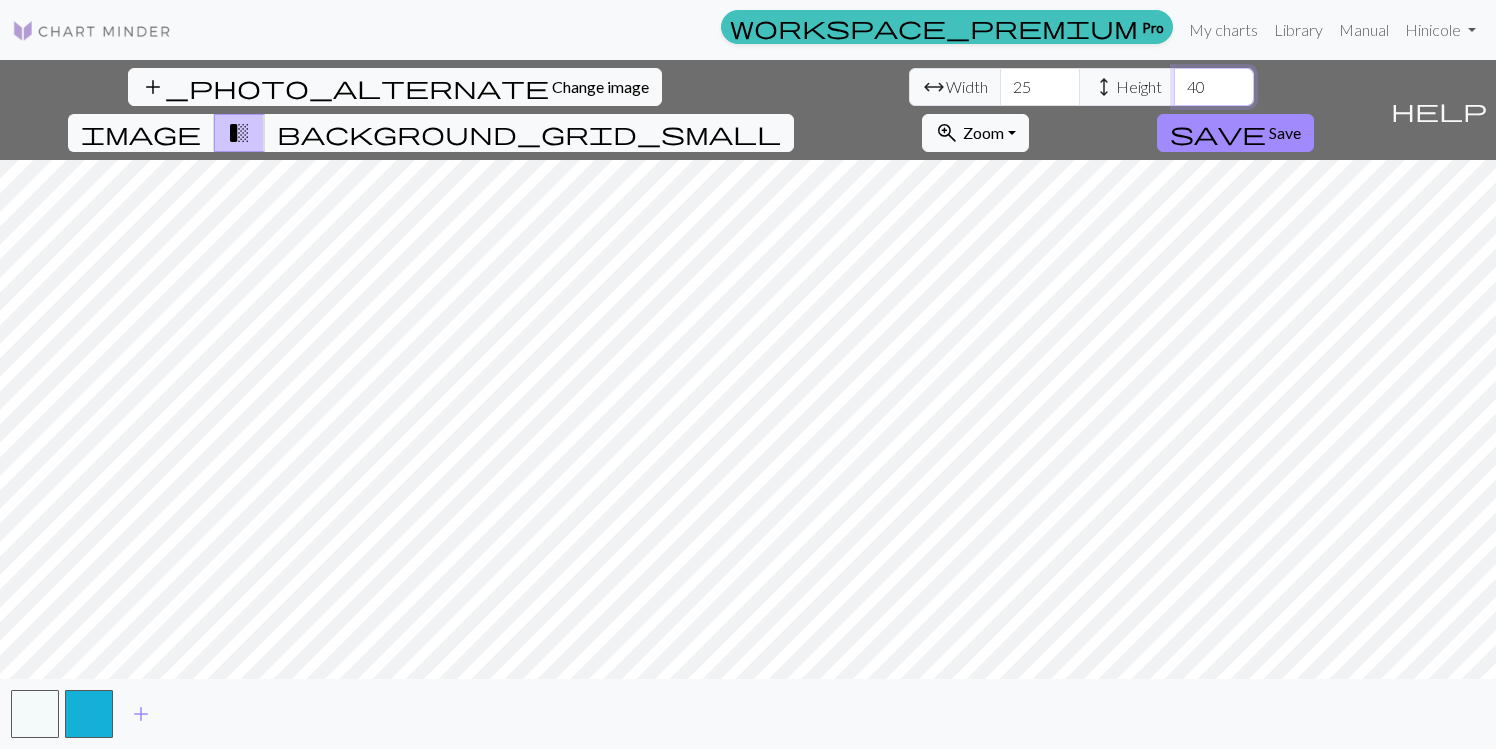 type on "40" 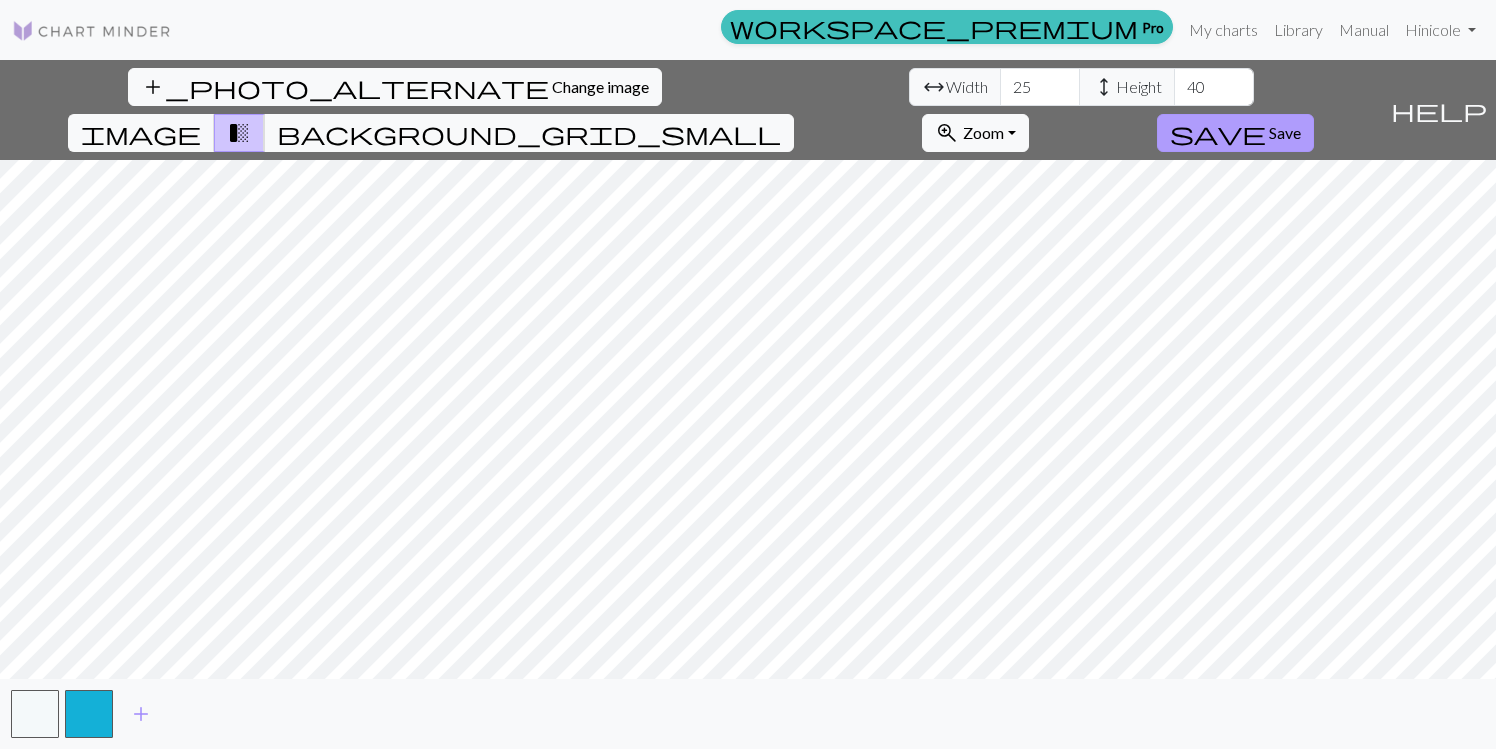 click on "save   Save" at bounding box center [1235, 133] 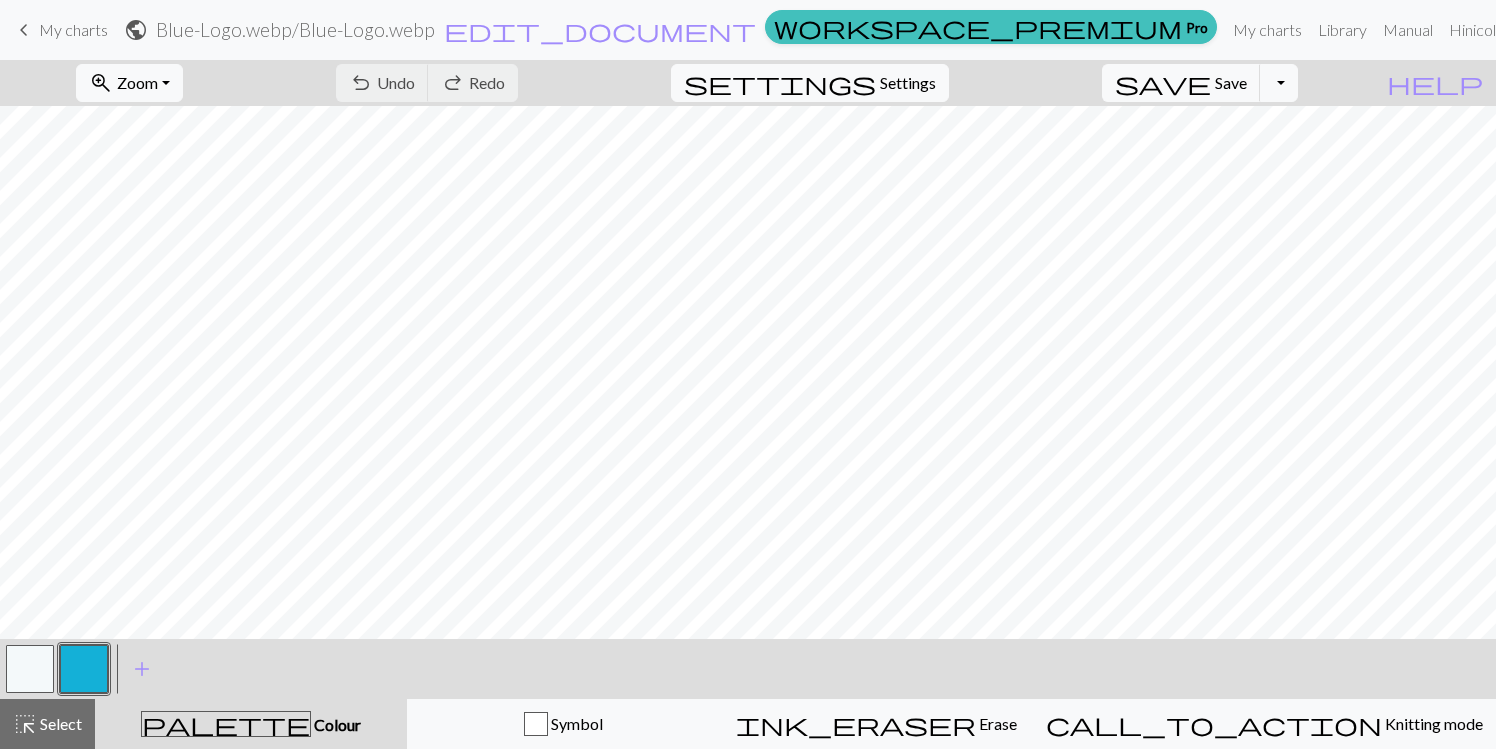 click at bounding box center [30, 669] 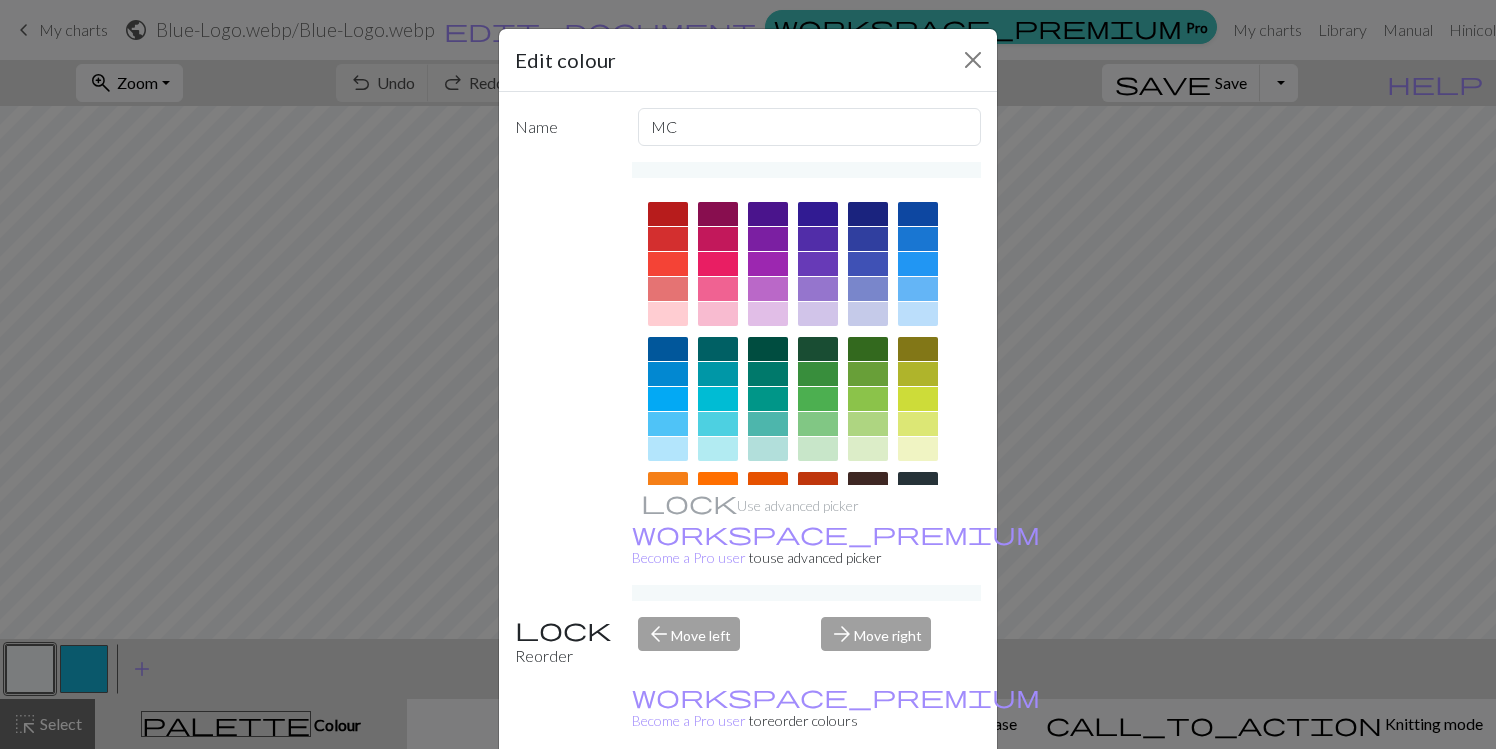 click at bounding box center [668, 484] 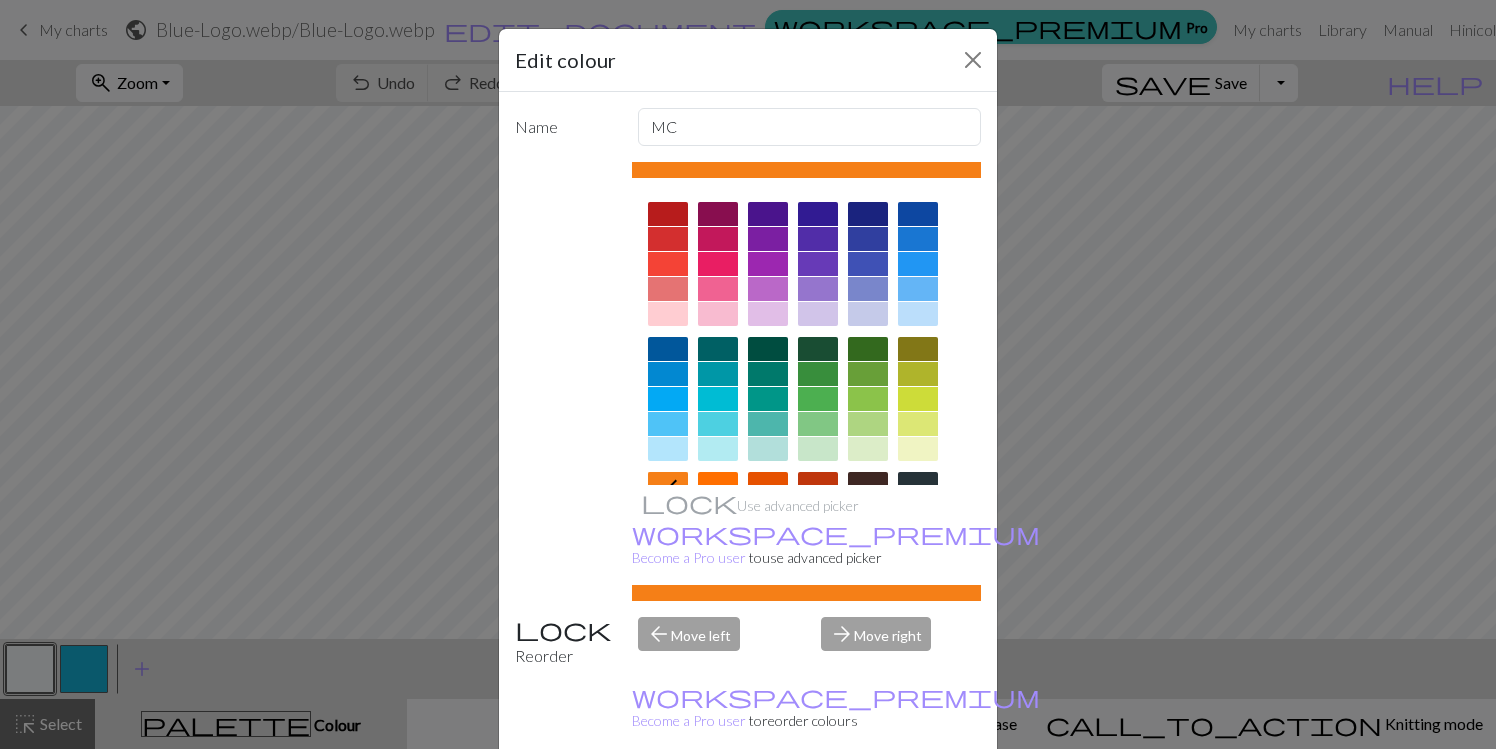 click on "Done" at bounding box center [868, 800] 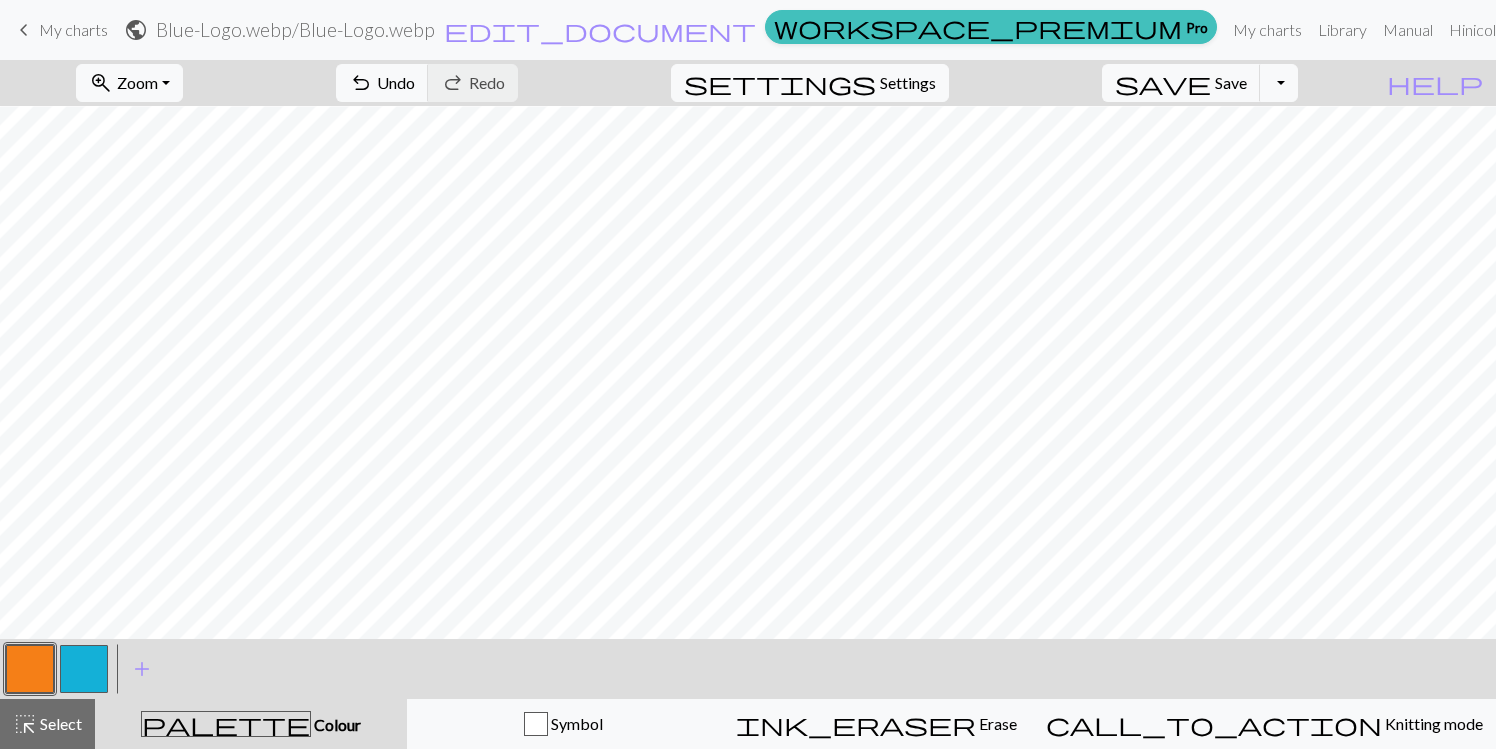 scroll, scrollTop: 4, scrollLeft: 0, axis: vertical 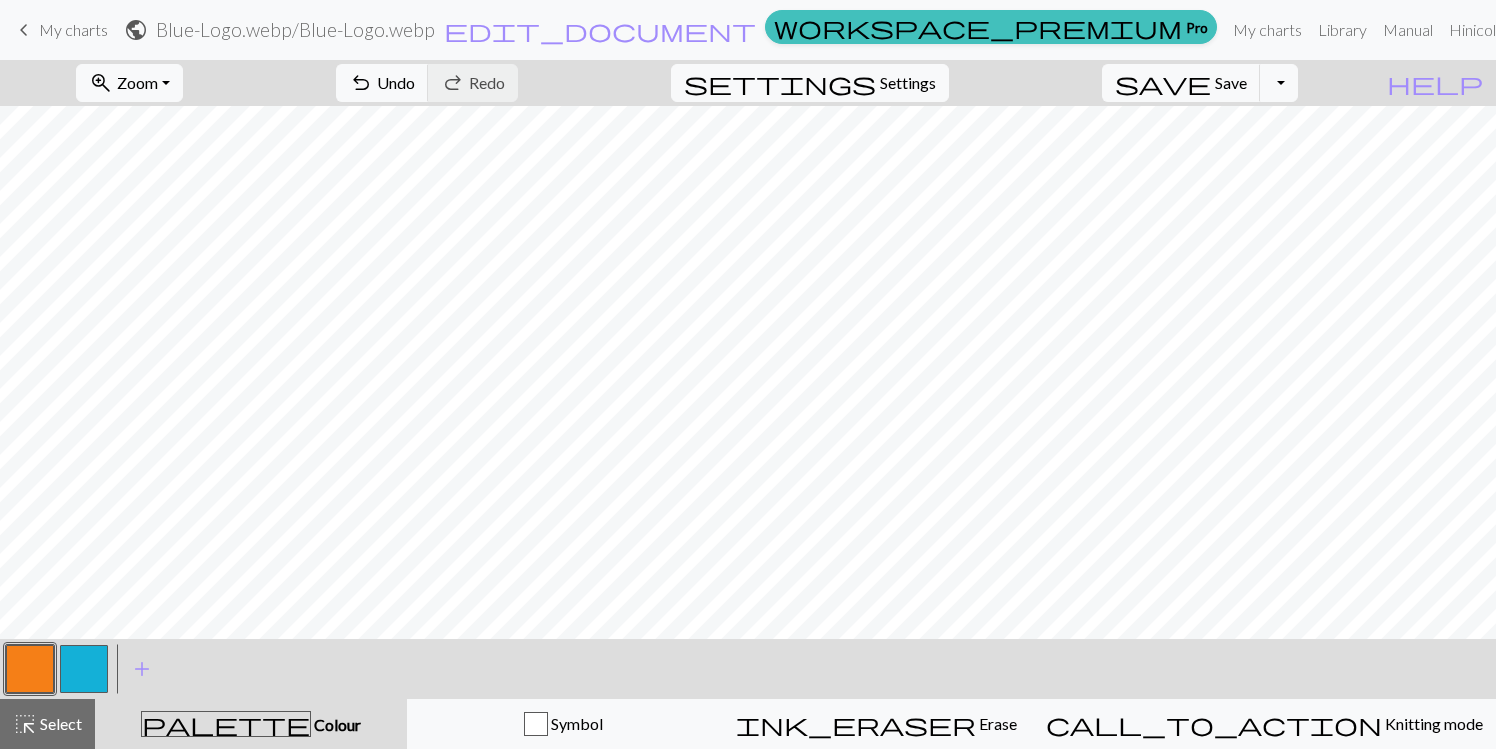 click on "keyboard_arrow_left" at bounding box center (24, 30) 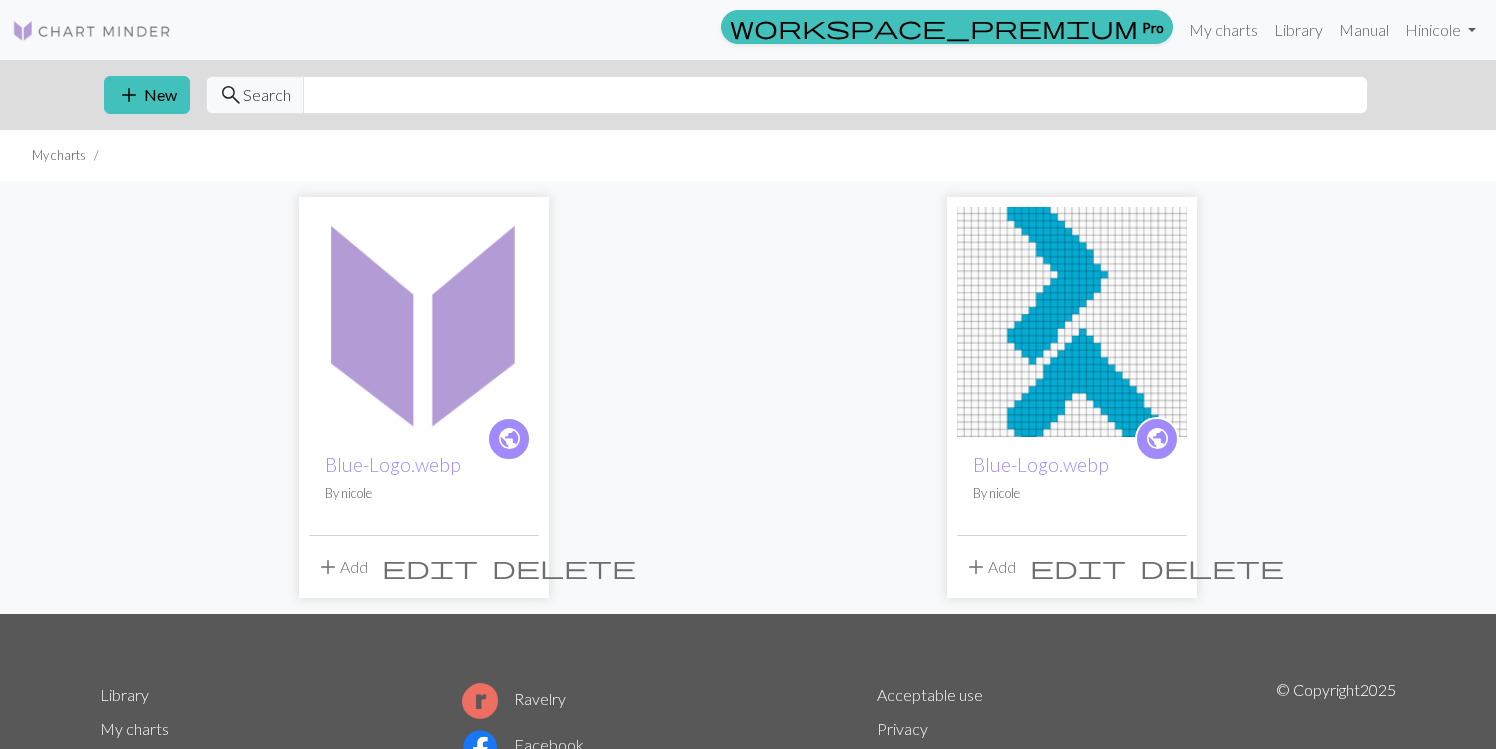 click at bounding box center [1072, 322] 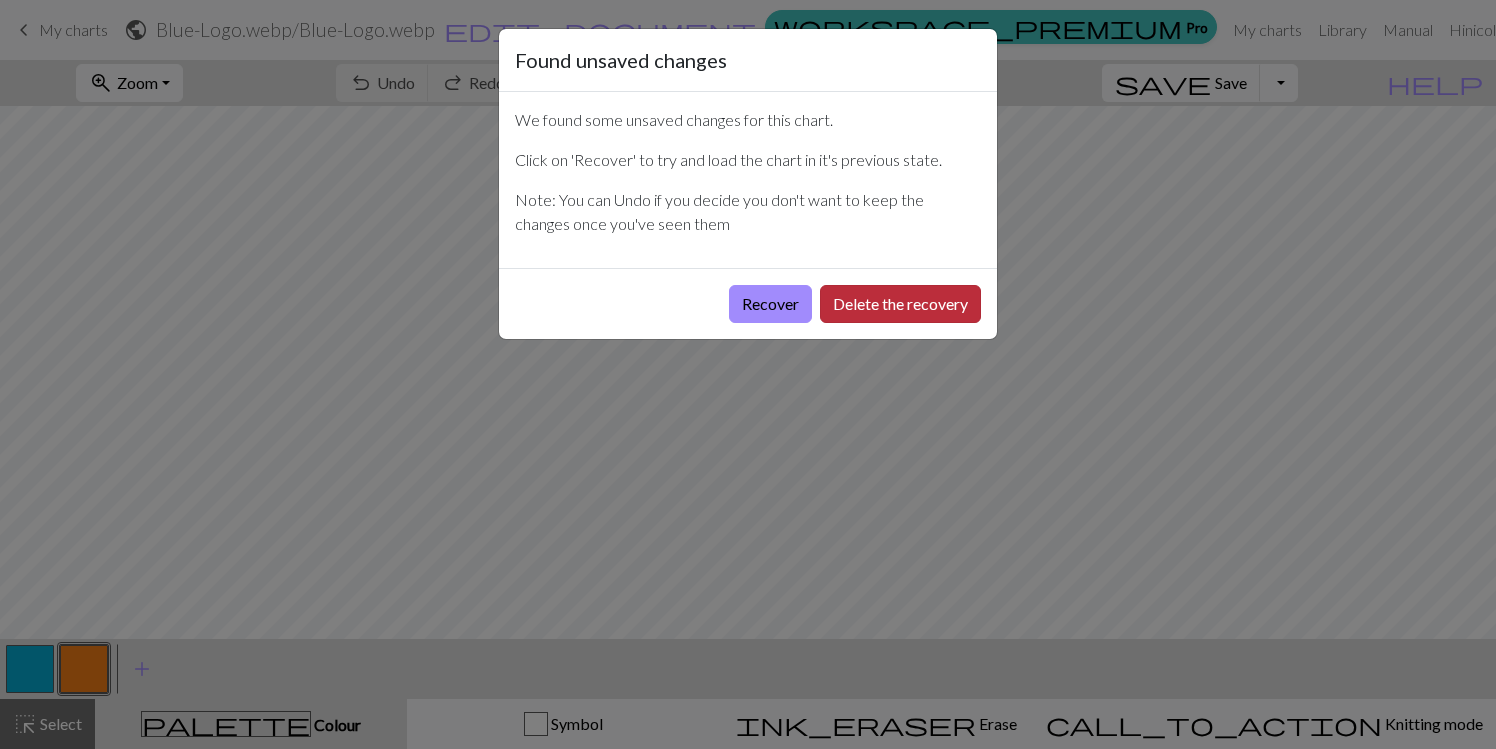 click on "Delete the recovery" at bounding box center [900, 304] 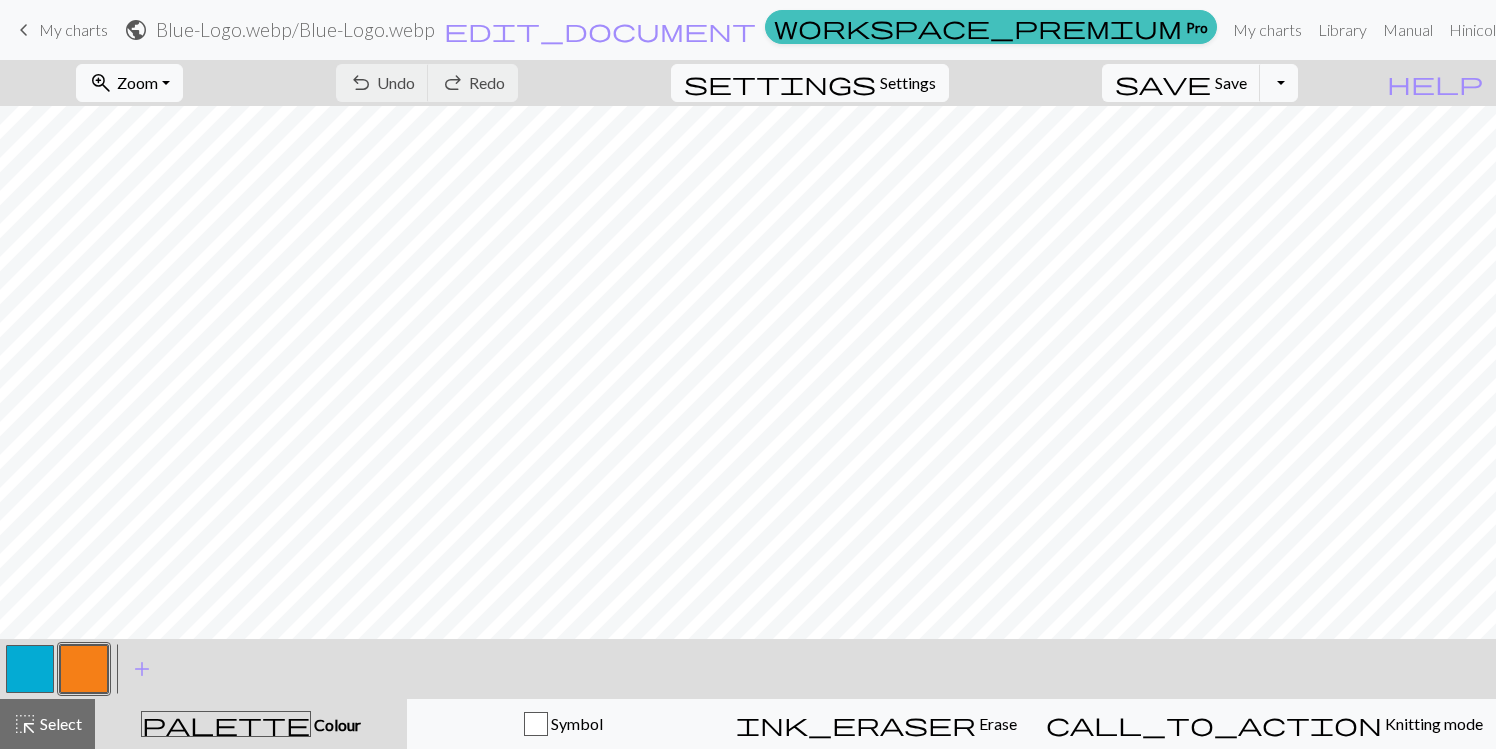 click on "My charts" at bounding box center [73, 29] 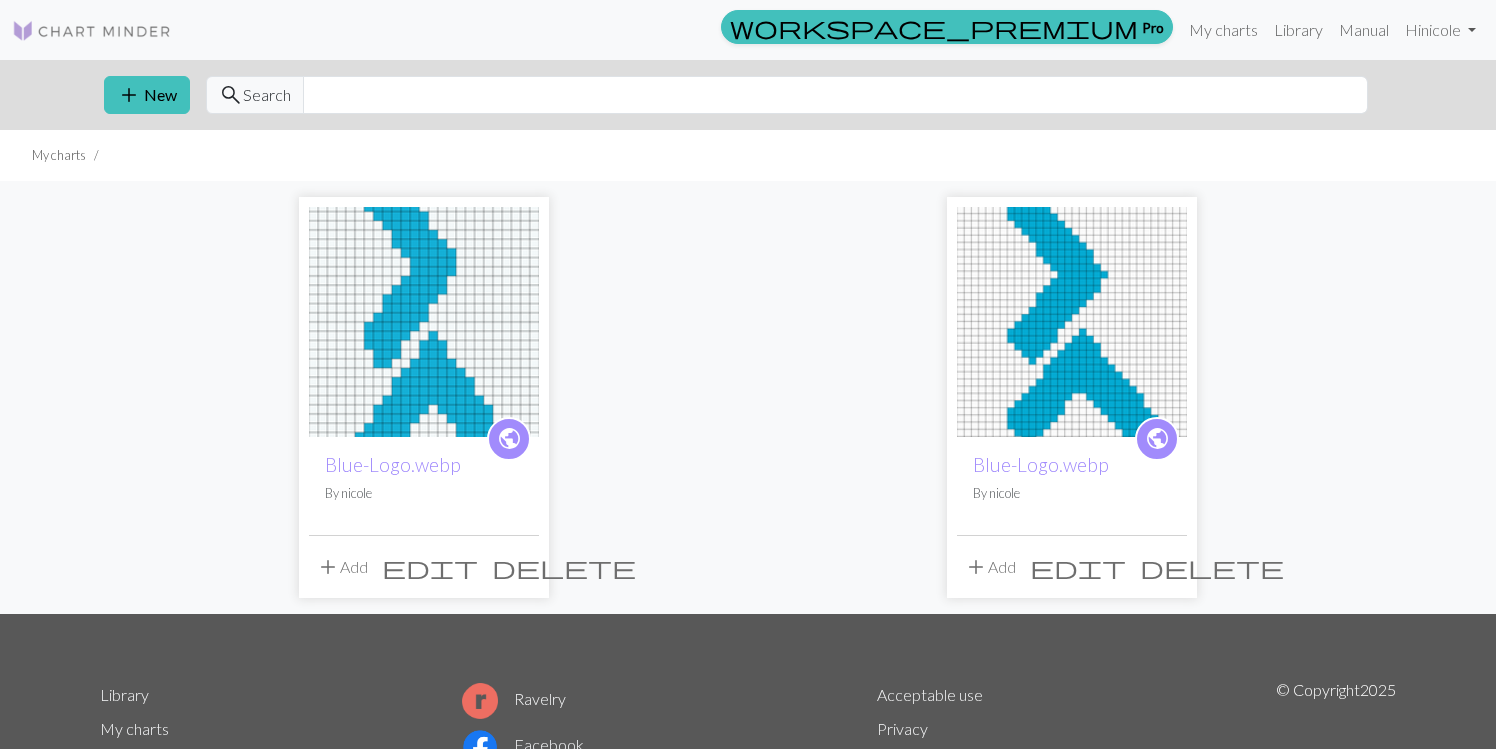 click at bounding box center [424, 322] 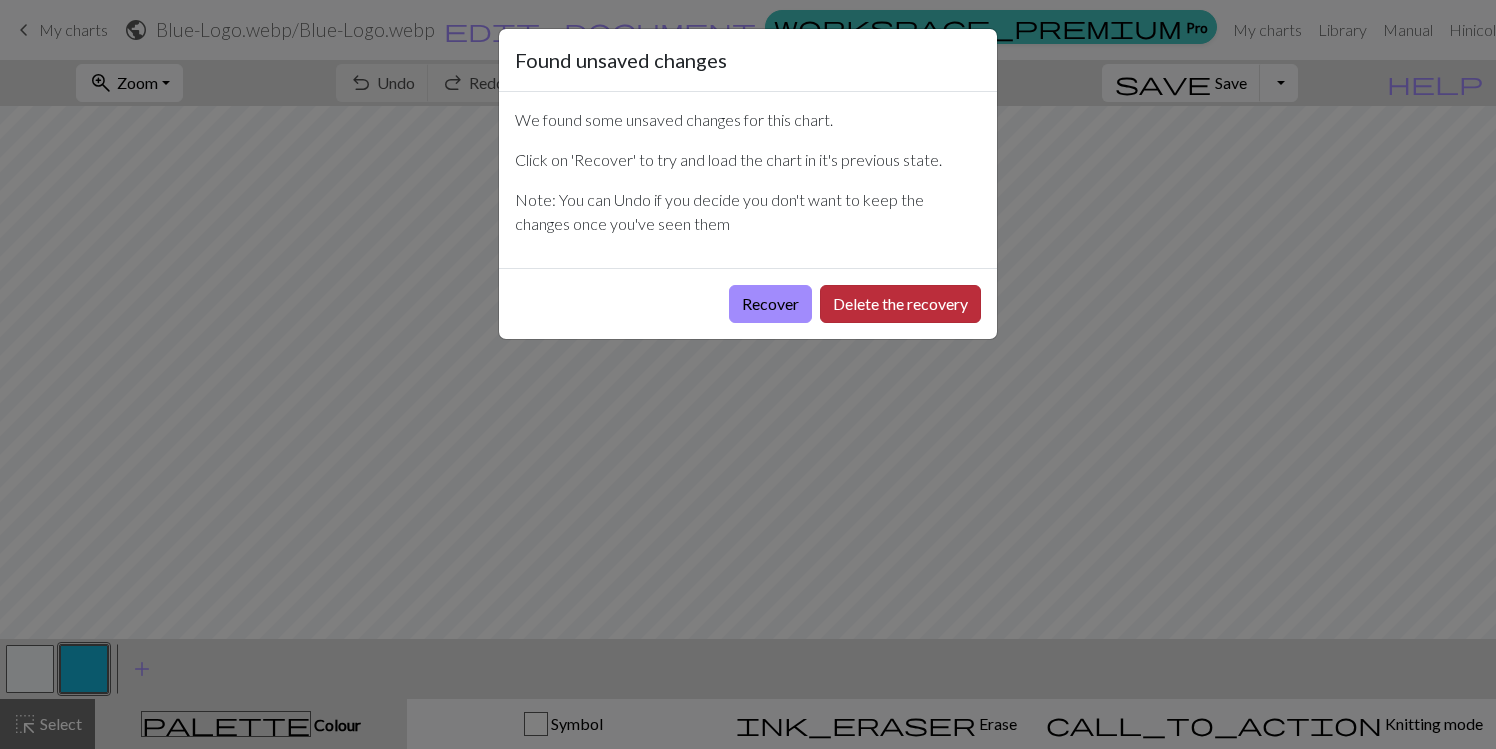 click on "Delete the recovery" at bounding box center [900, 304] 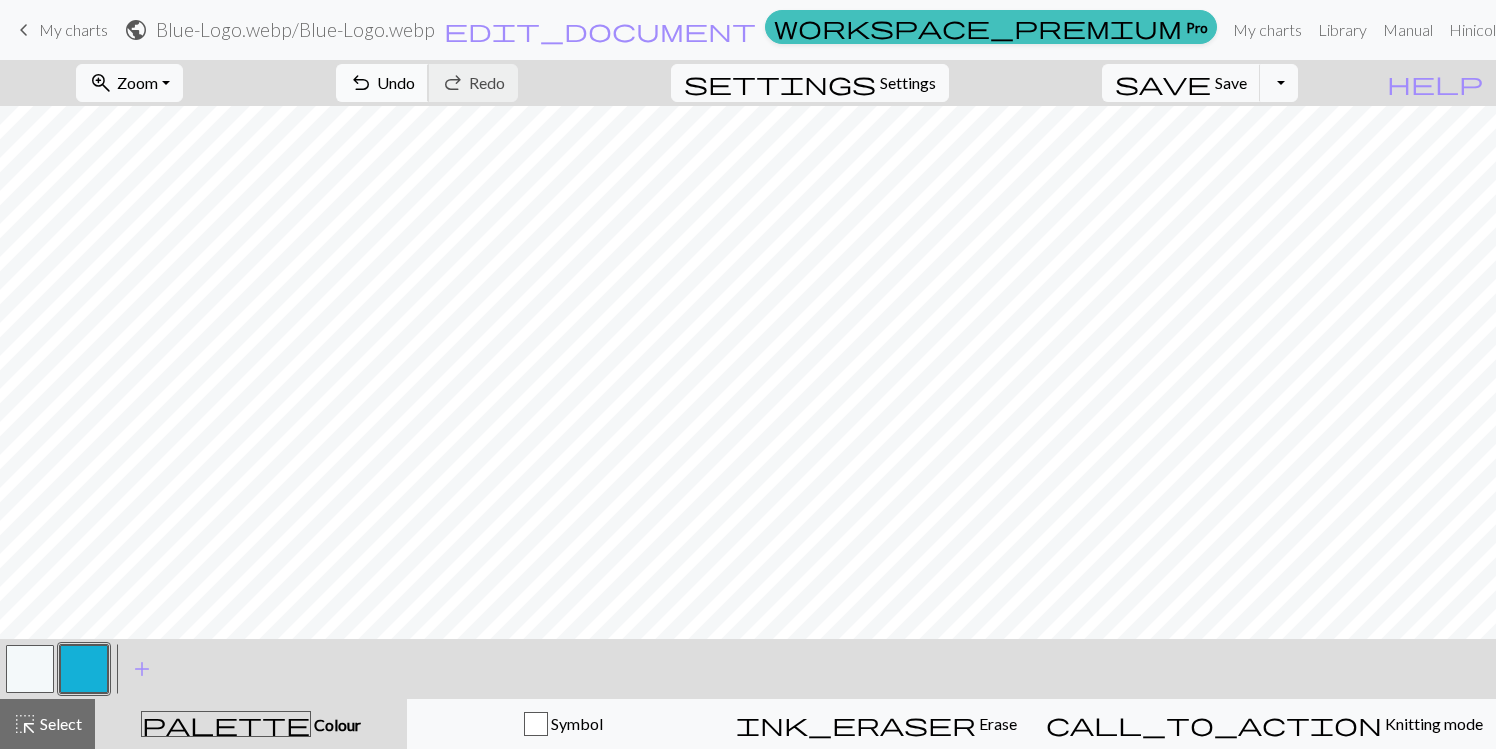 click on "undo Undo Undo" at bounding box center [382, 83] 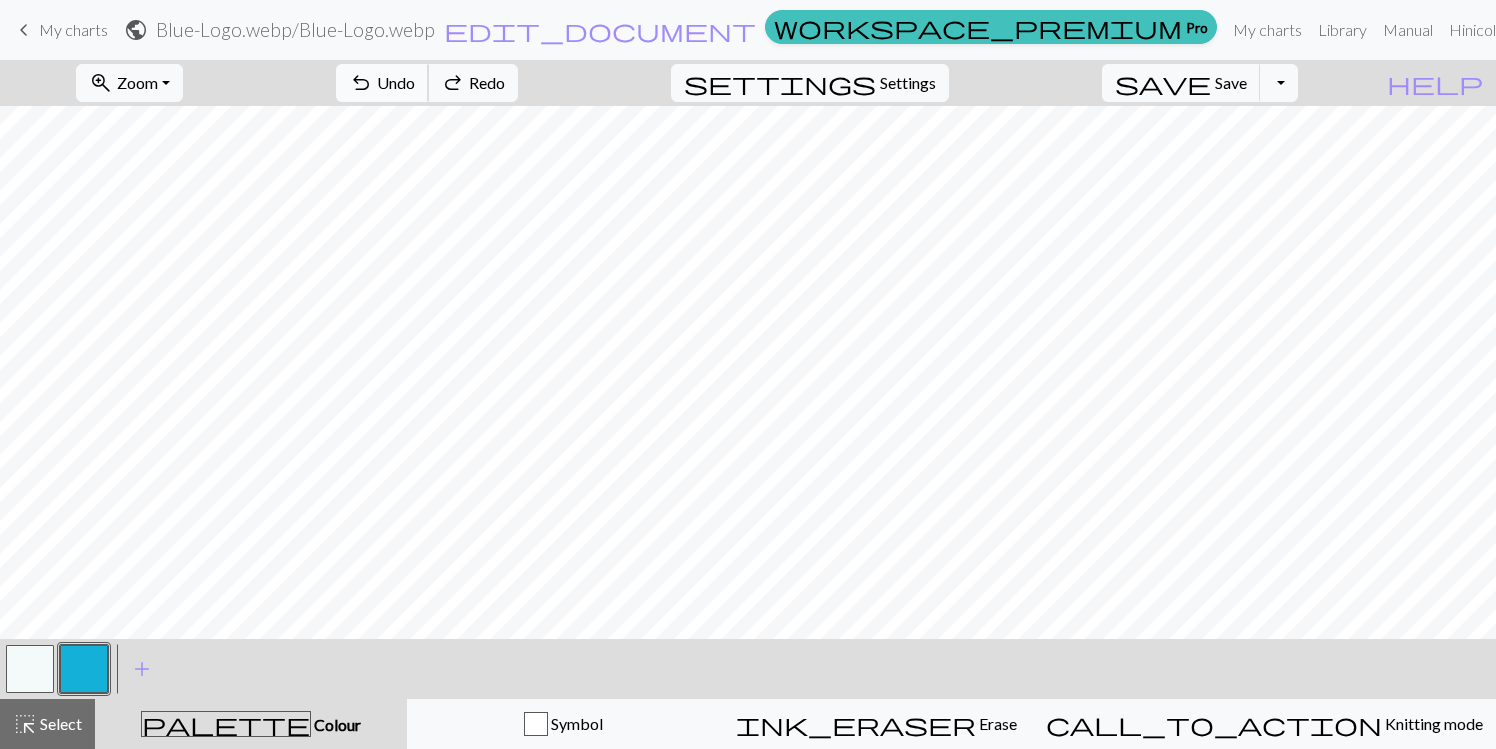 click on "undo Undo Undo" at bounding box center (382, 83) 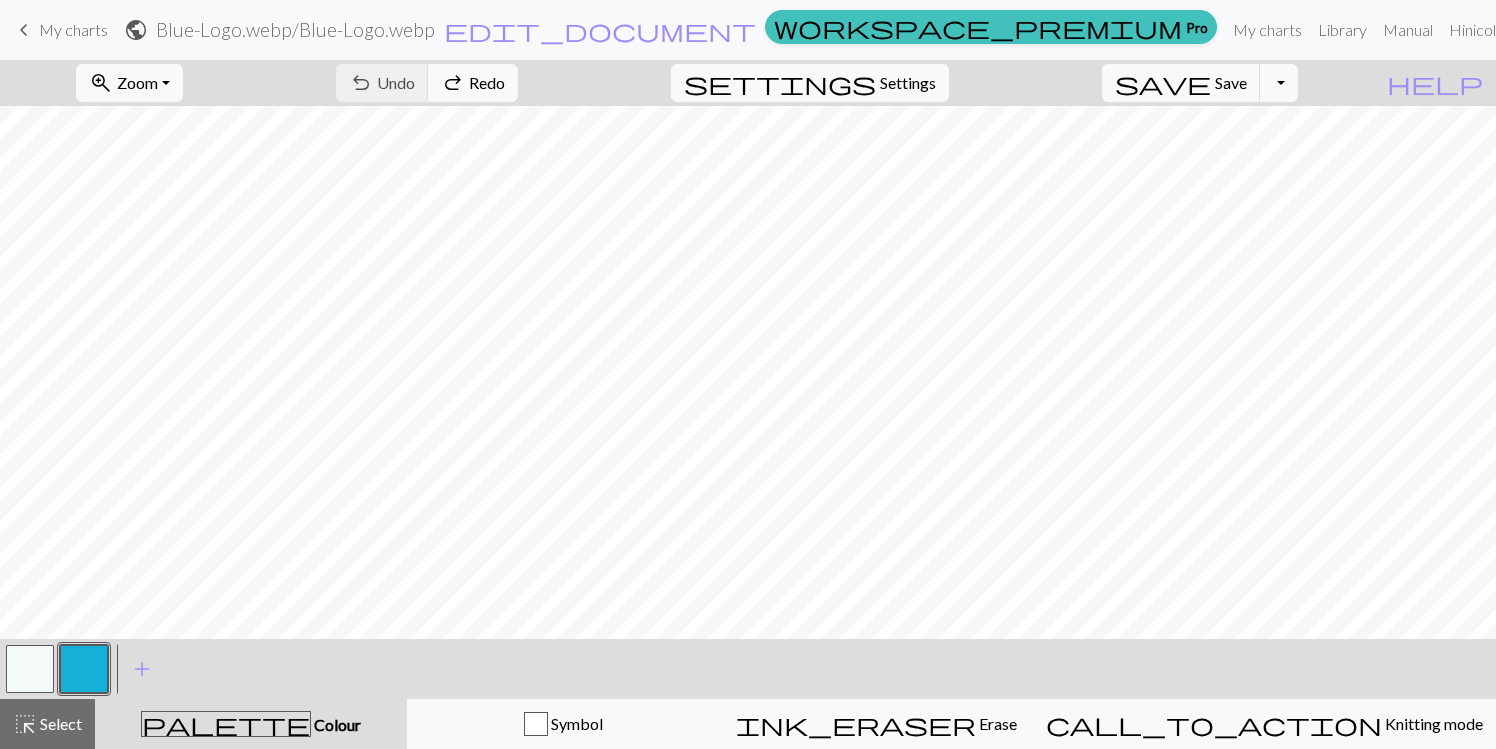 click on "undo Undo Undo redo Redo Redo" at bounding box center [427, 83] 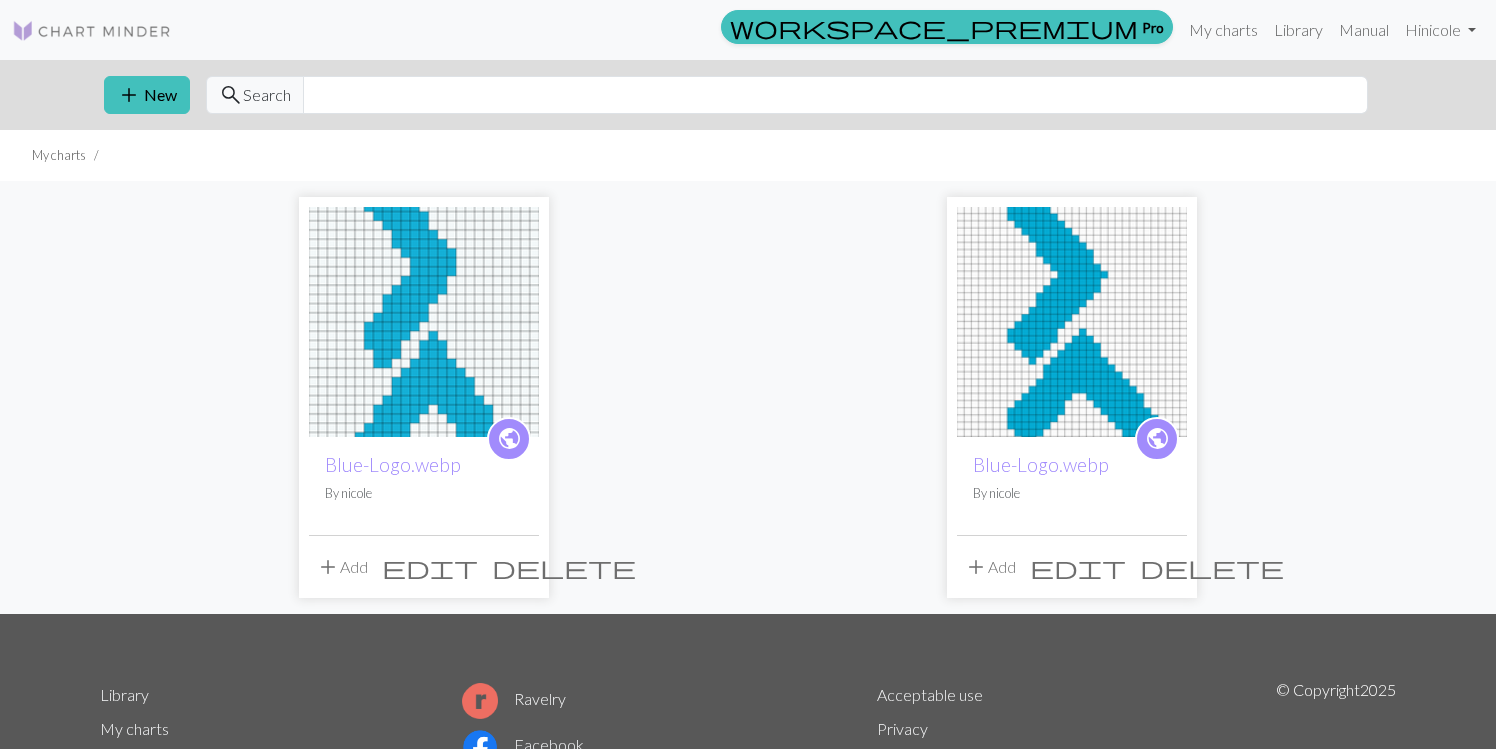 click on "edit" at bounding box center [430, 567] 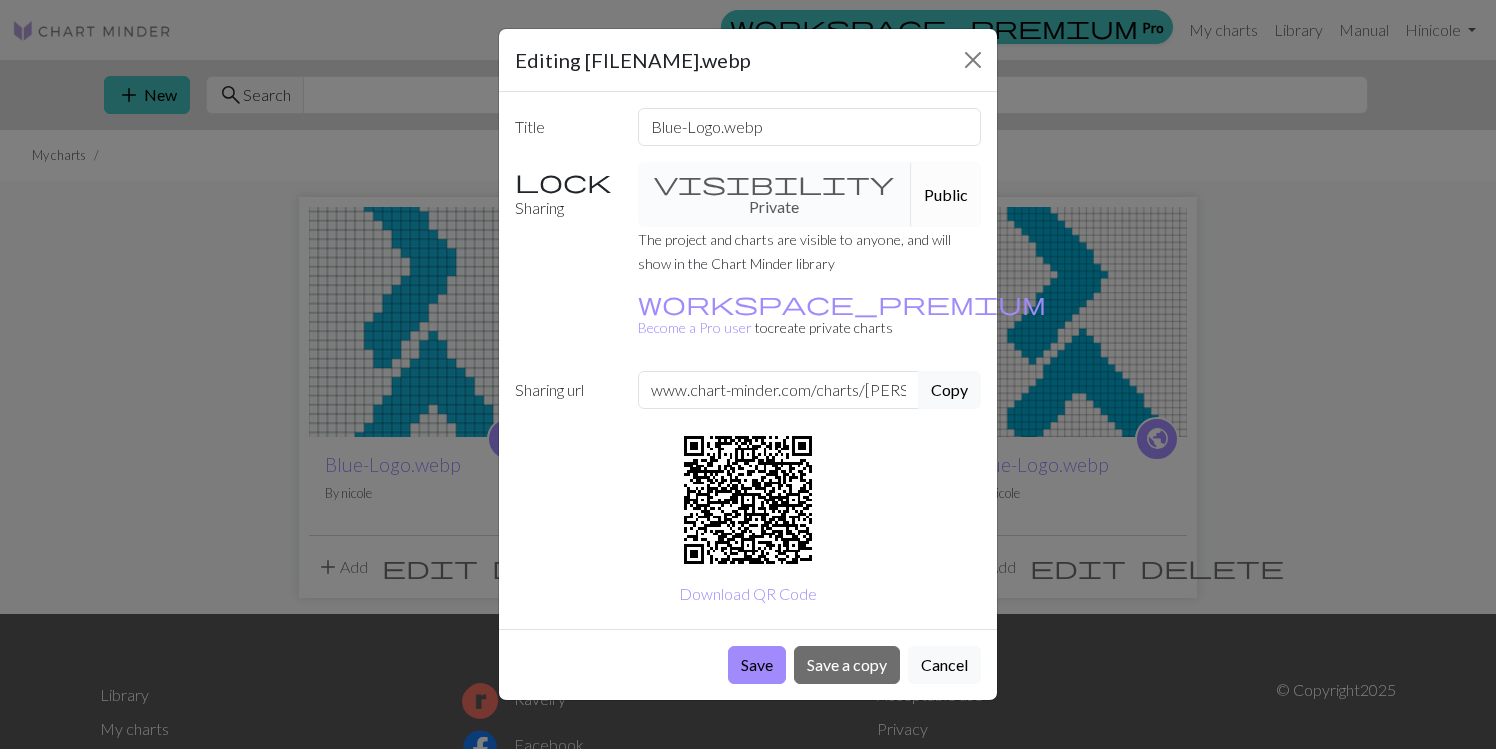 click on "Editing [FILENAME].webp Title [FILENAME].webp Sharing visibility  Private Public The project and charts are visible to anyone, and will show in the Chart Minder library workspace_premium Become a Pro user   to  create private charts Sharing url www.chart-minder.com/charts/[PERSON]-[ID]/[FILENAME]-[ID] Copy Download QR Code Save Save a copy Cancel" at bounding box center [748, 374] 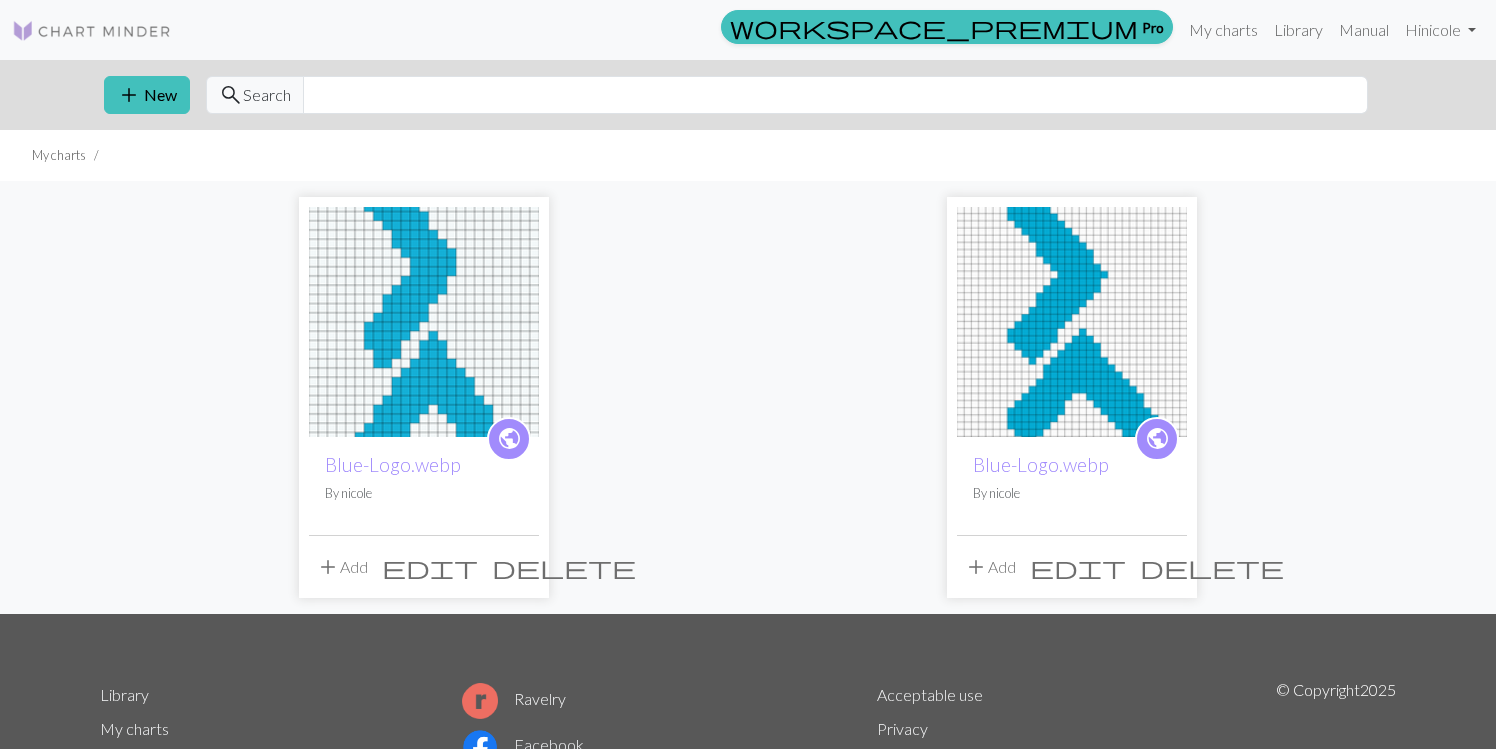 click on "add  Add" at bounding box center [342, 567] 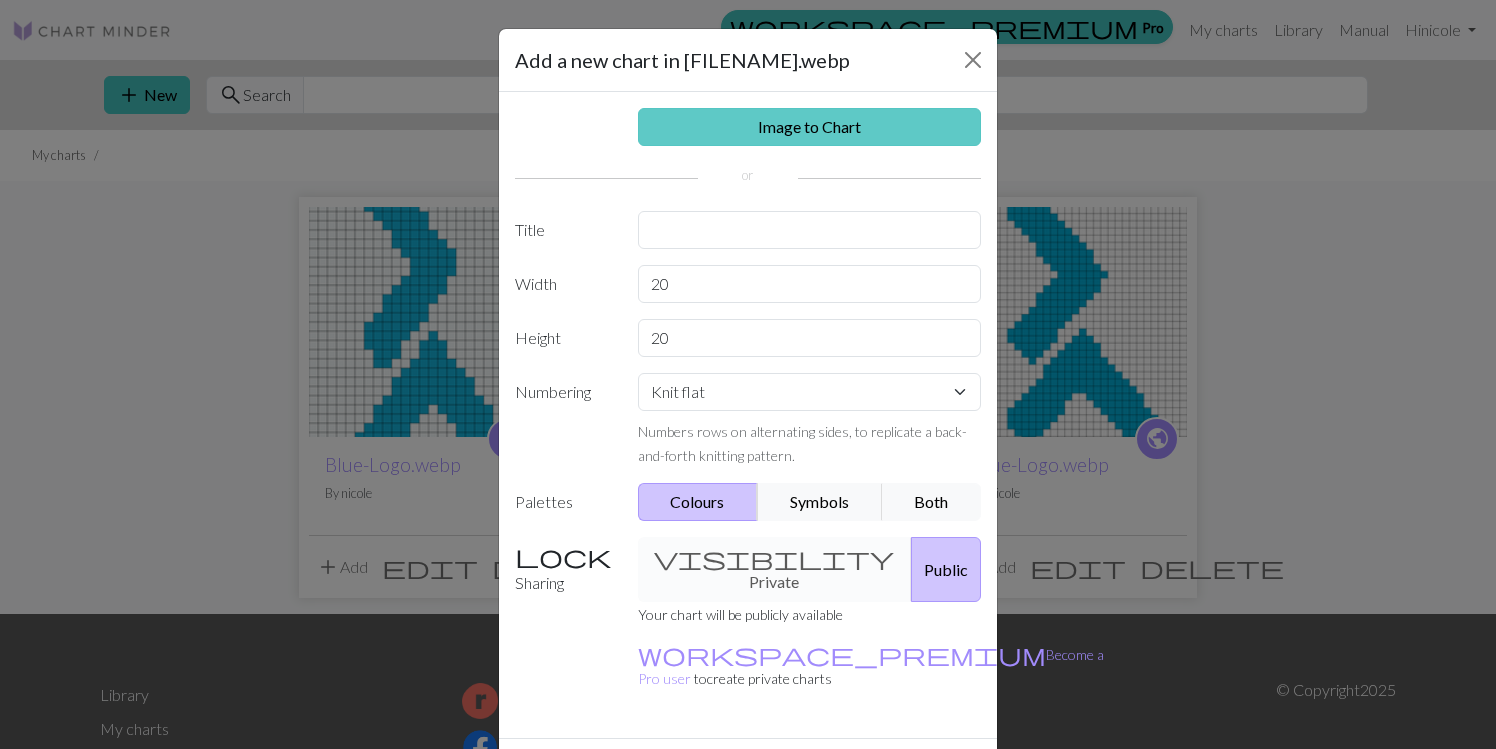 click on "Image to Chart" at bounding box center (810, 127) 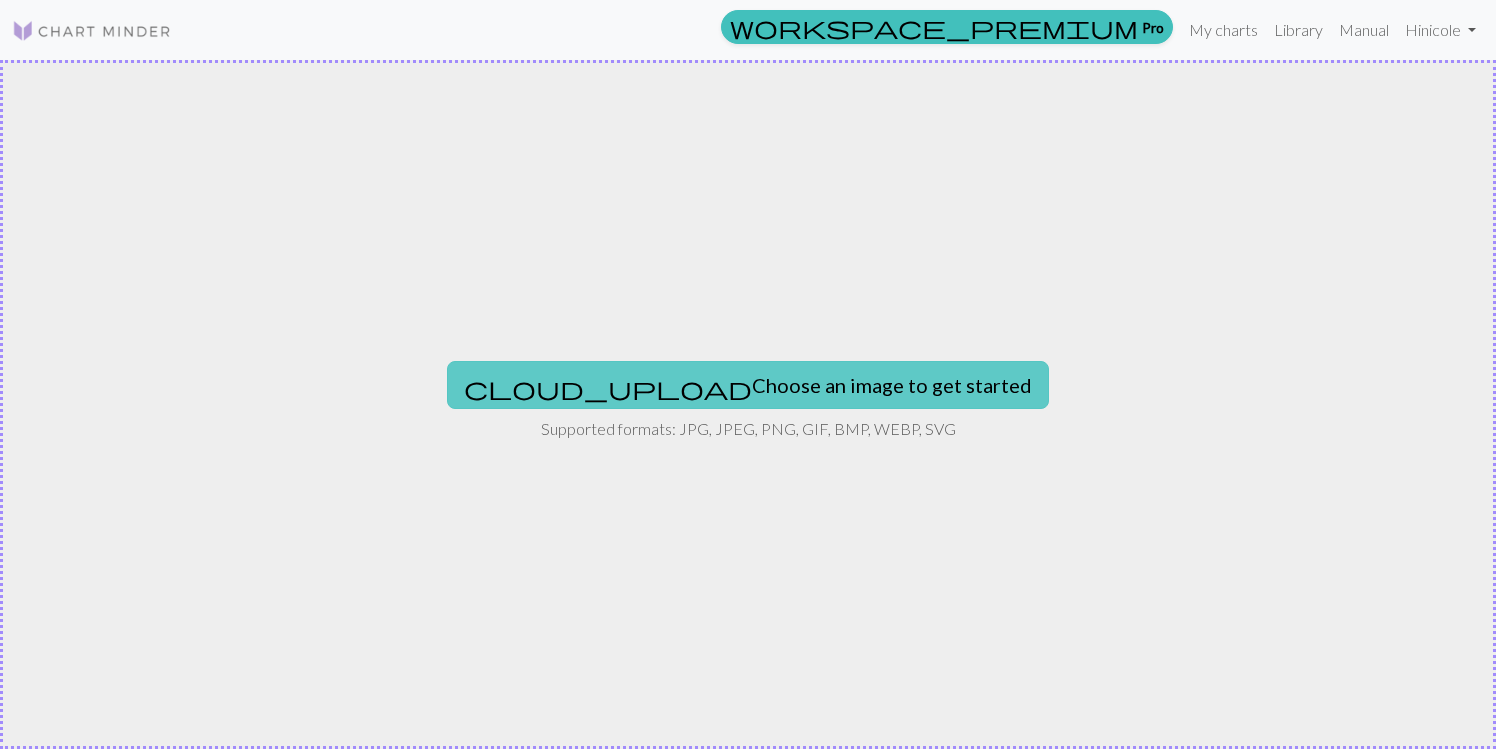 click on "cloud_upload  Choose an image to get started" at bounding box center (748, 385) 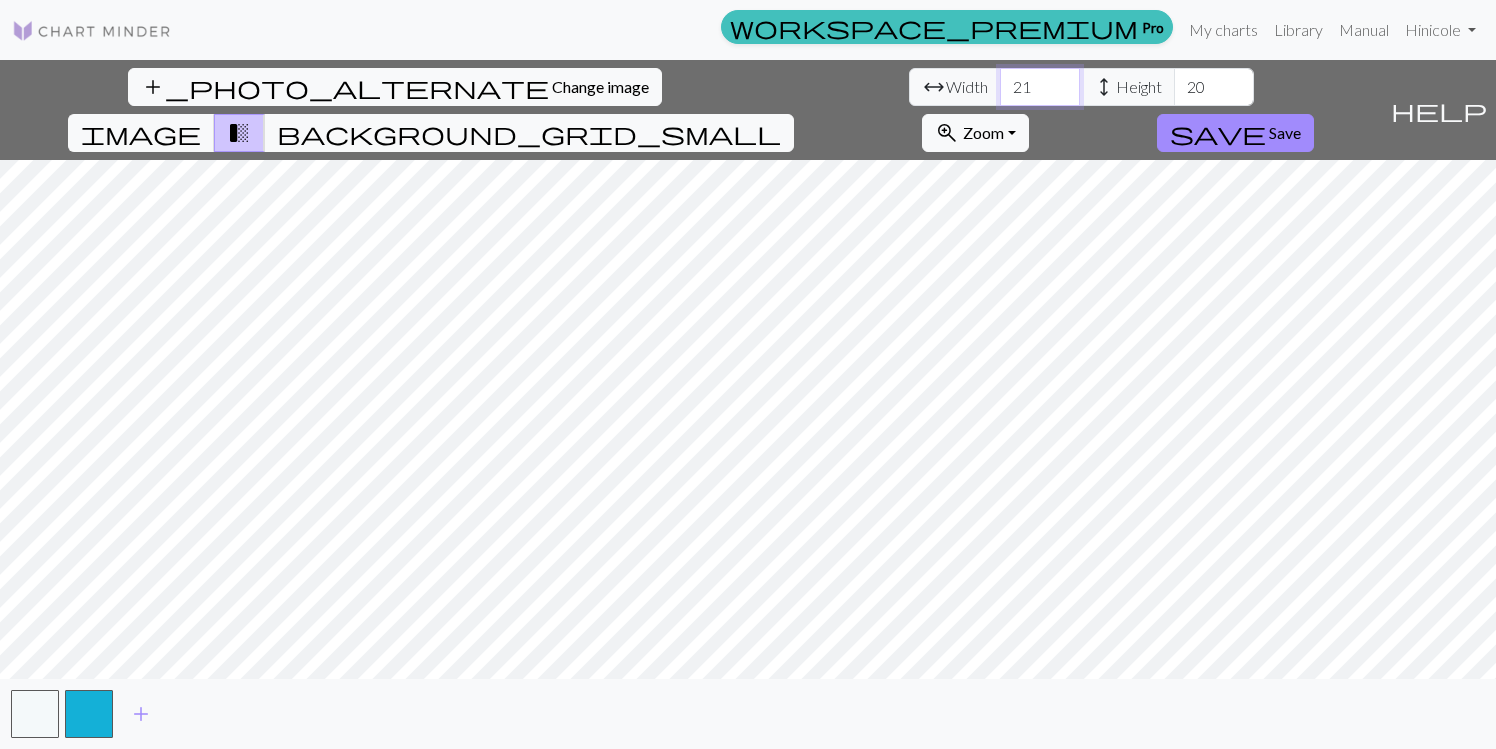 click on "21" at bounding box center (1040, 87) 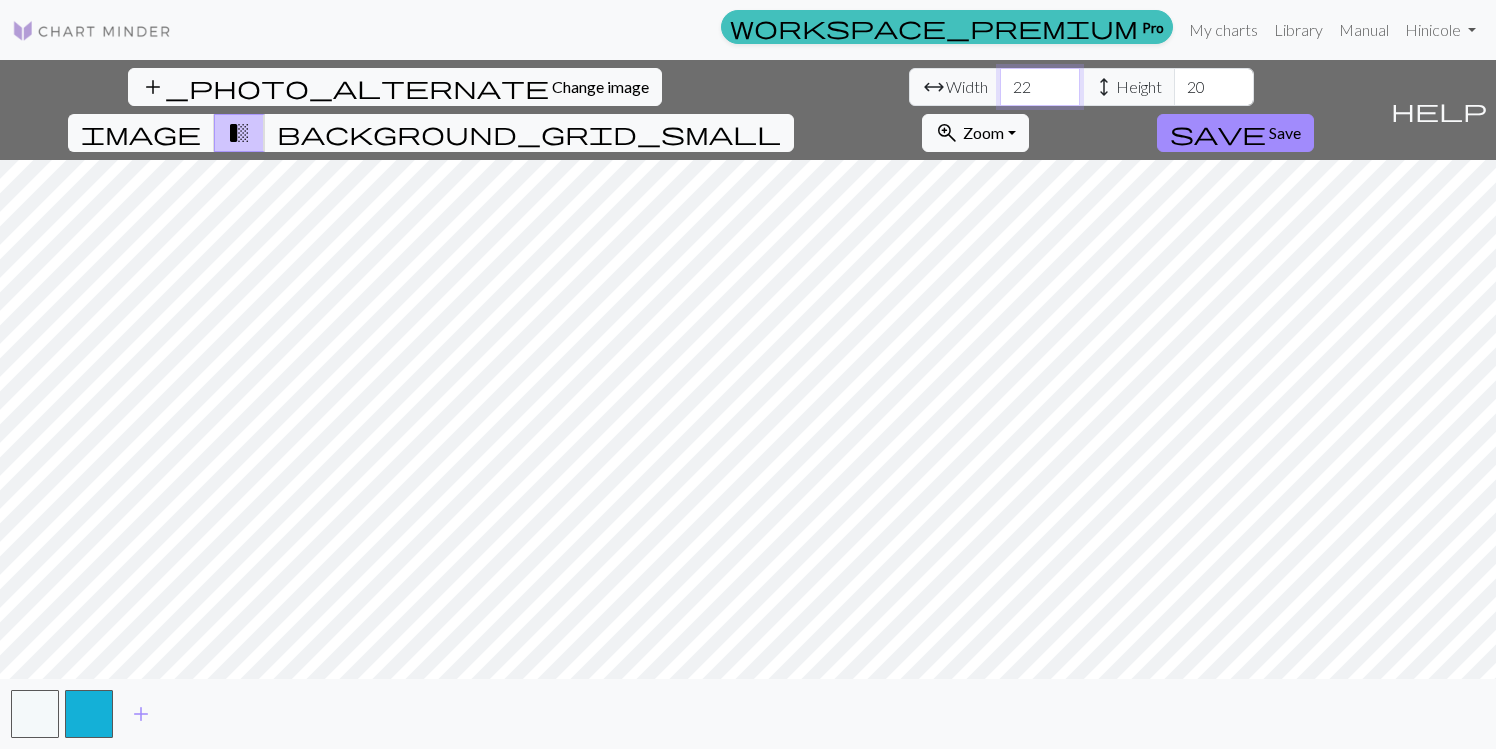 click on "22" at bounding box center [1040, 87] 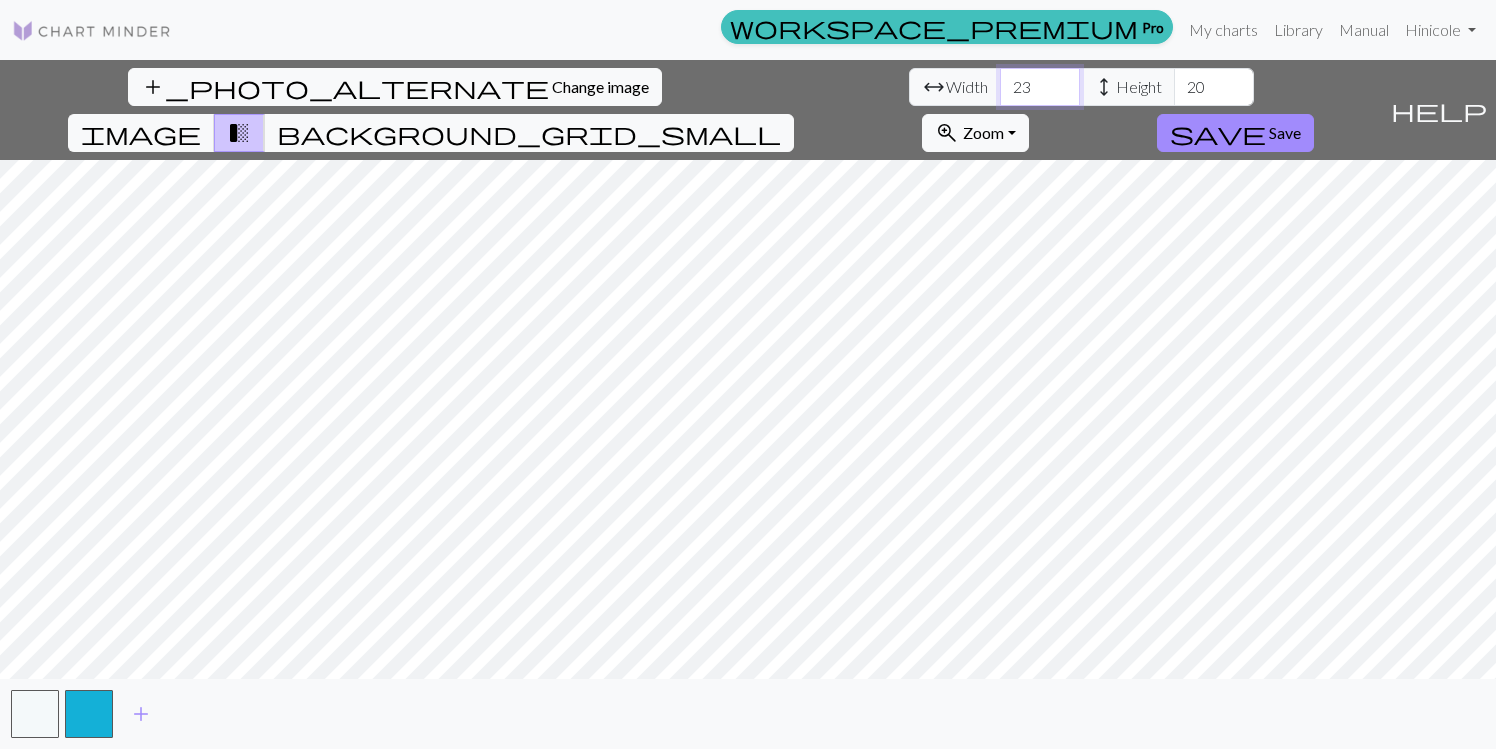 click on "23" at bounding box center [1040, 87] 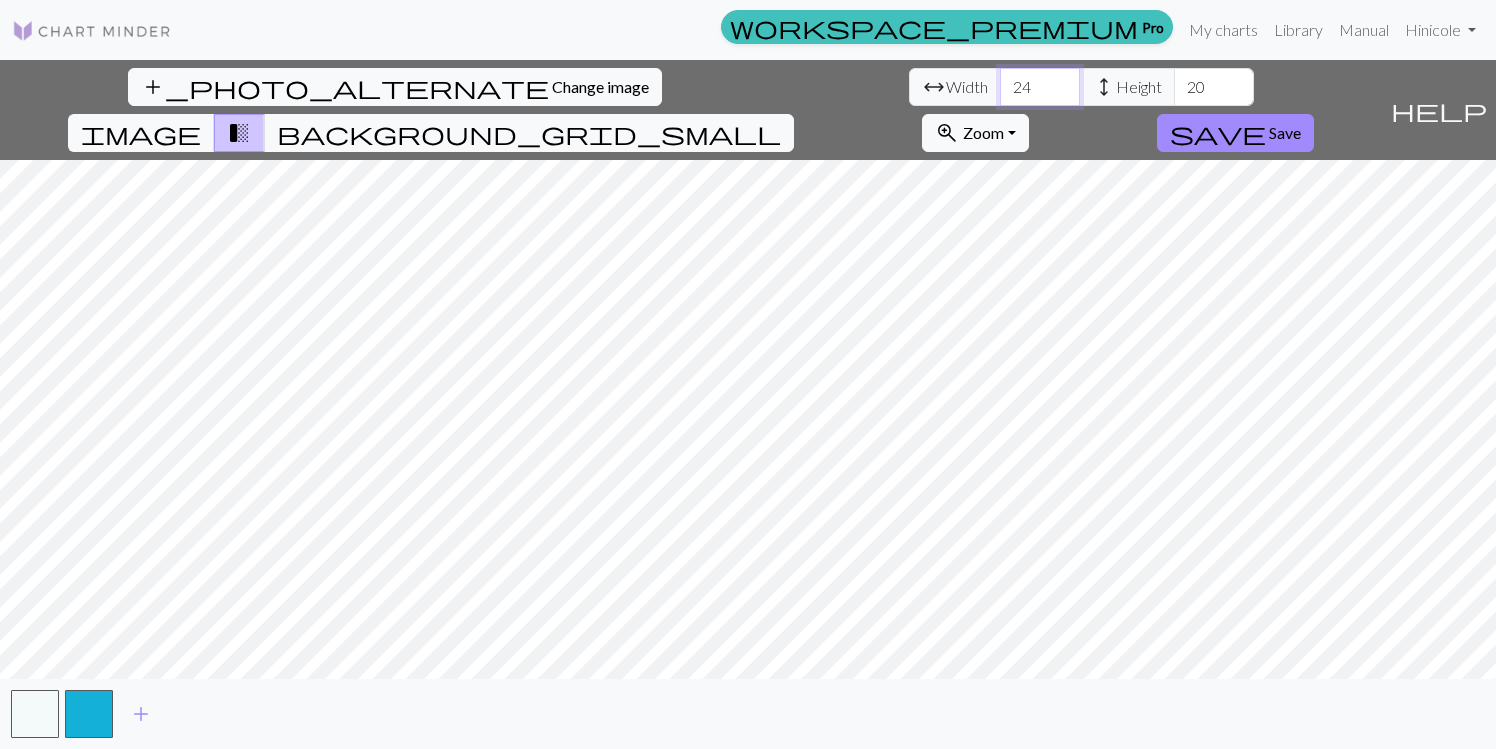 click on "24" at bounding box center (1040, 87) 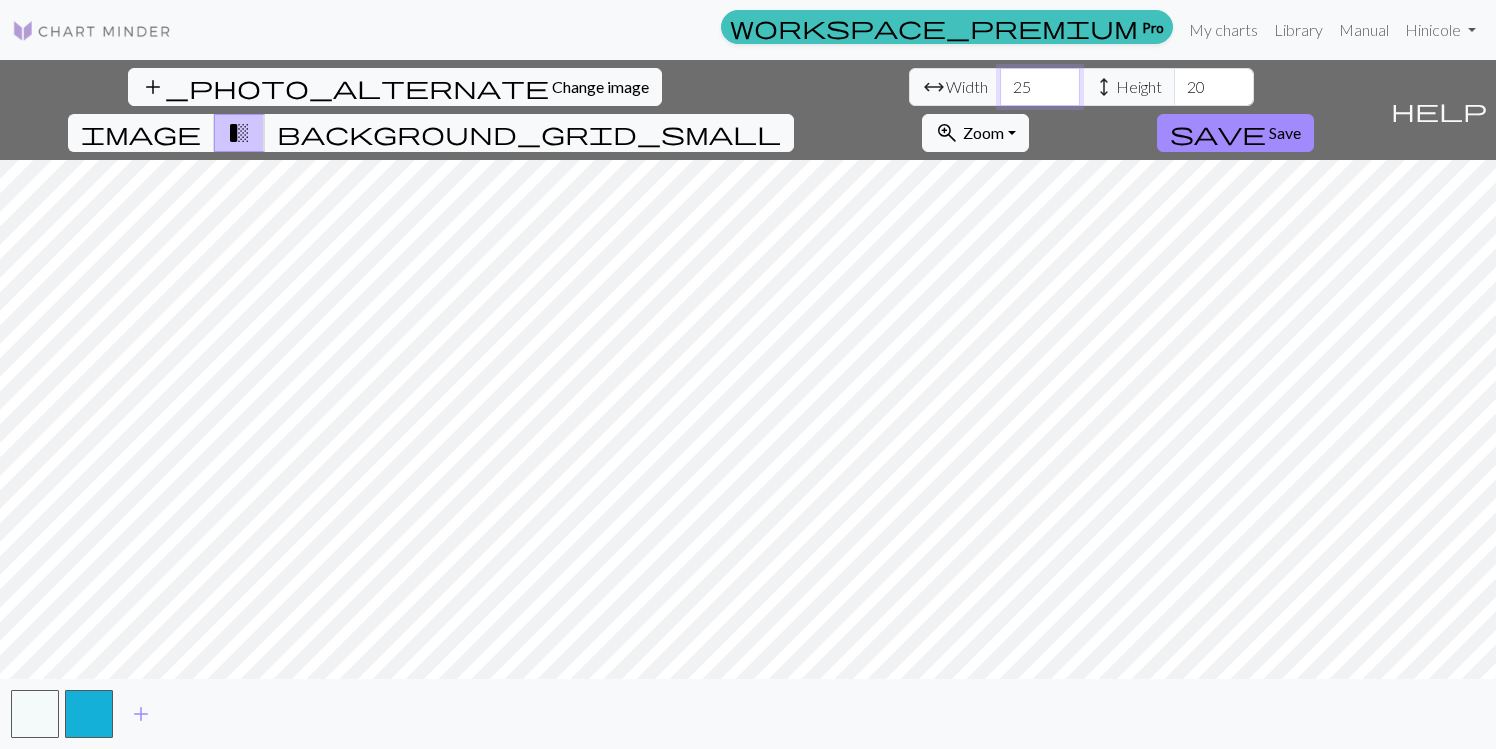 click on "25" at bounding box center (1040, 87) 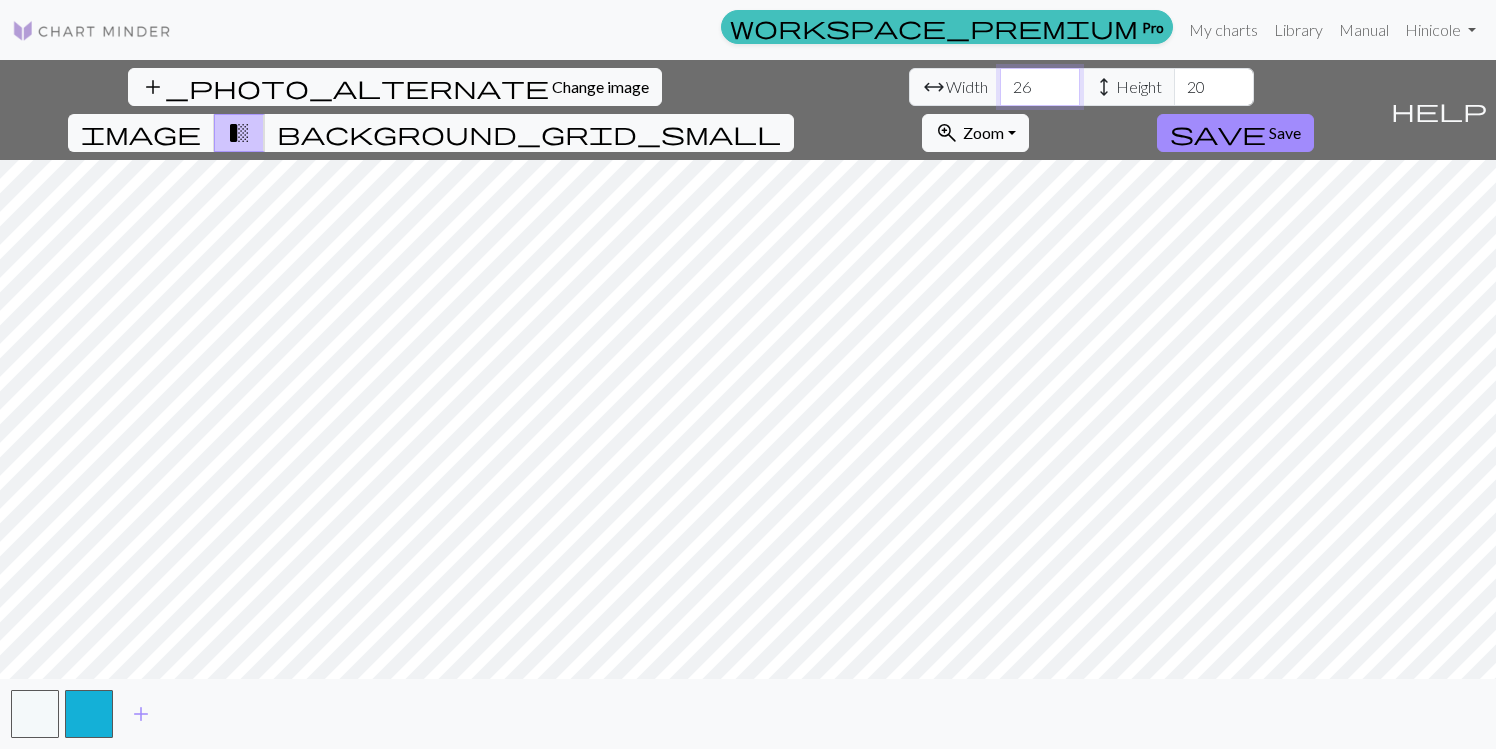 click on "26" at bounding box center (1040, 87) 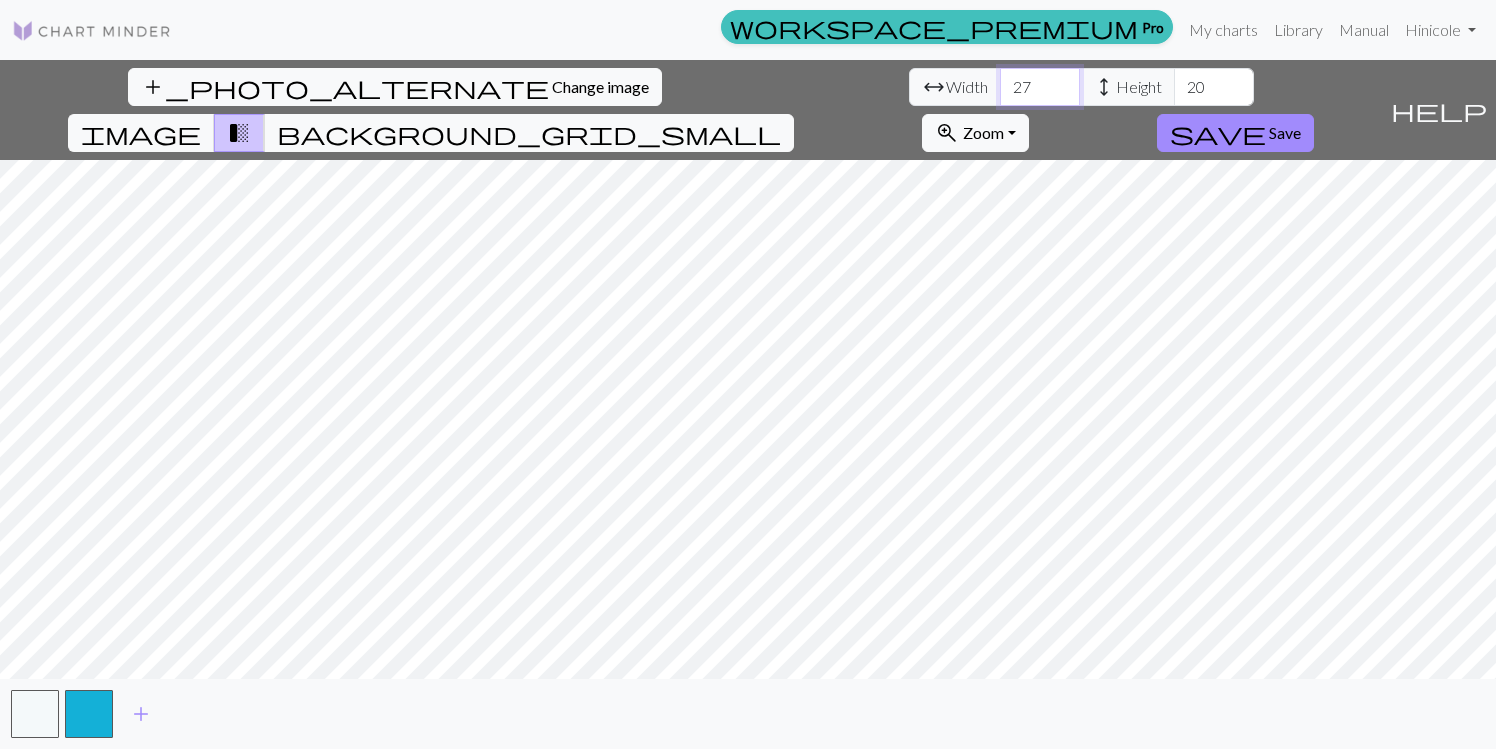 type on "27" 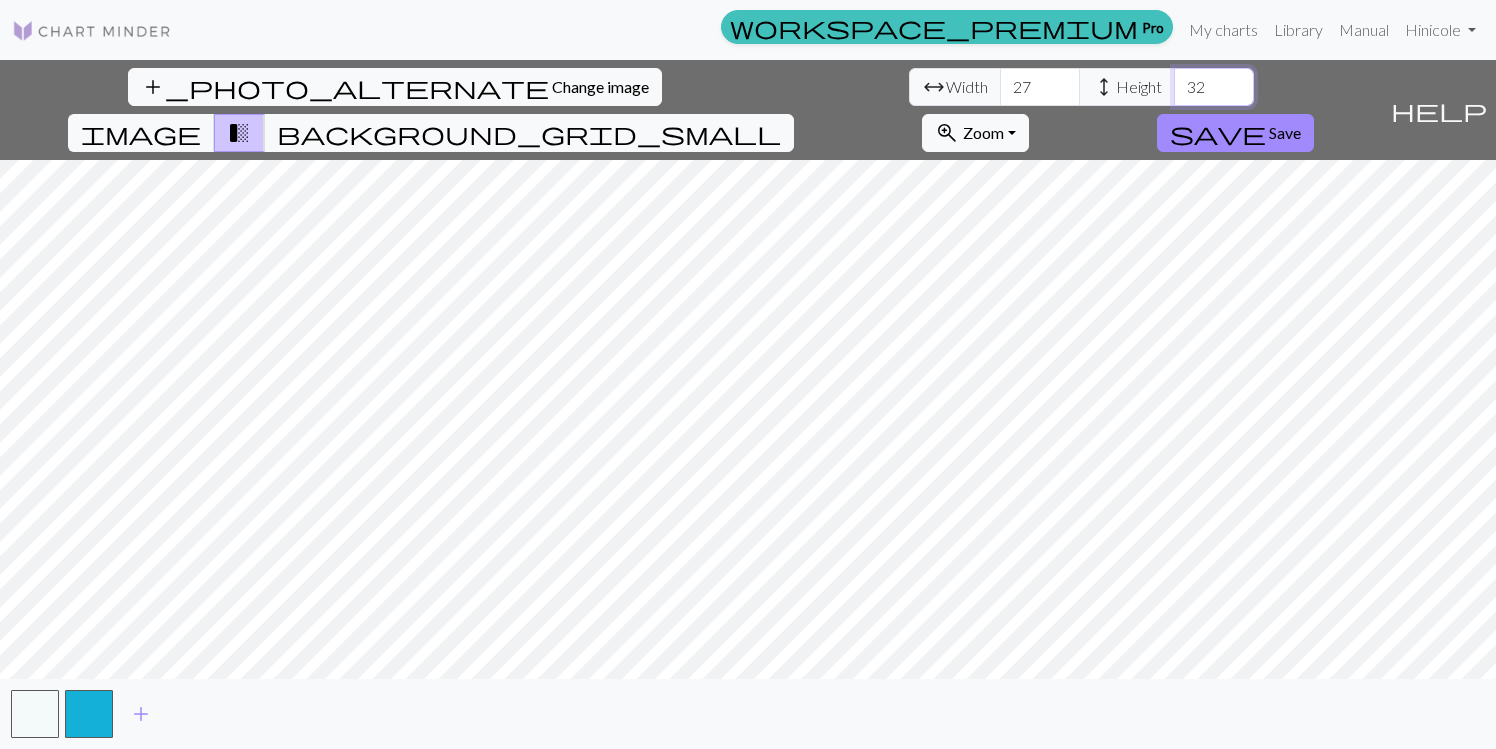 click on "32" at bounding box center [1214, 87] 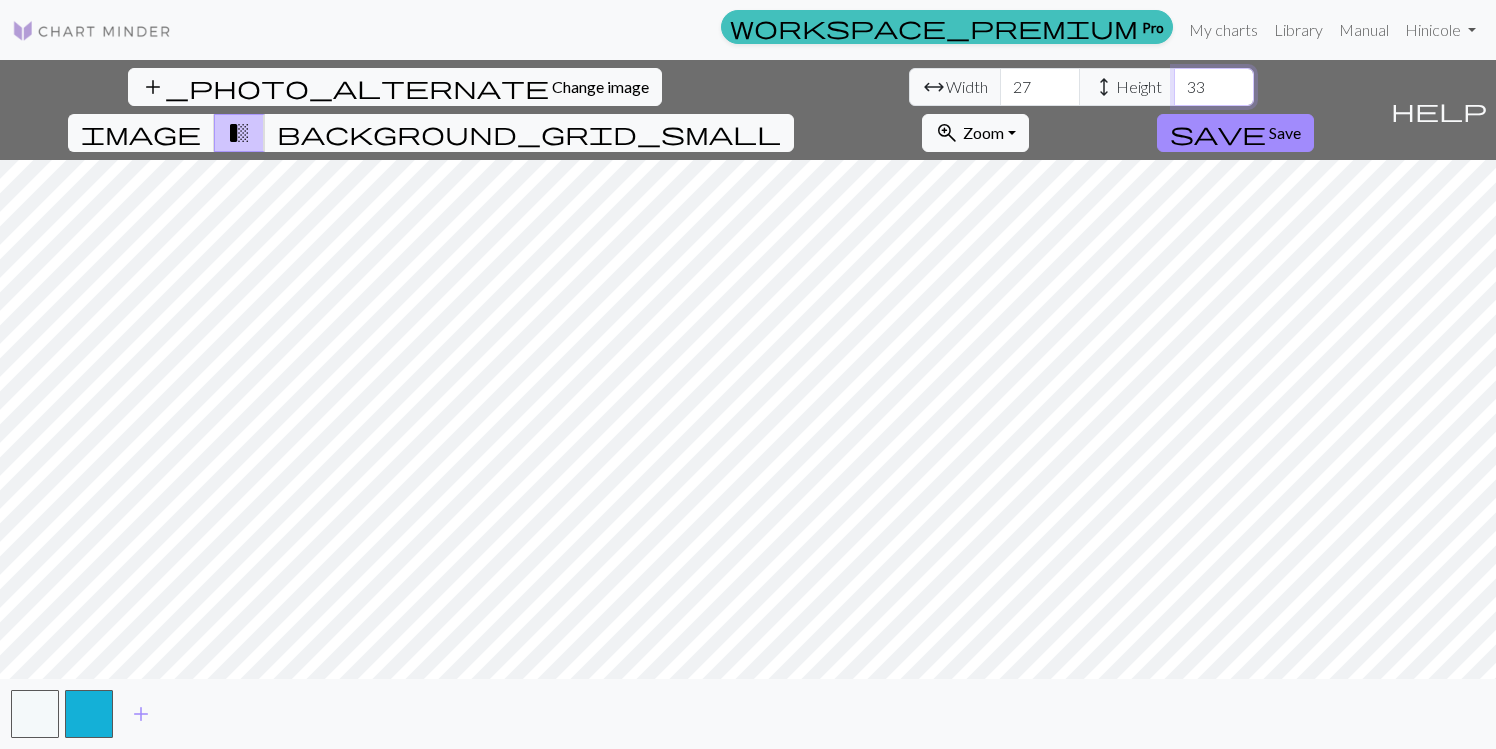 click on "33" at bounding box center (1214, 87) 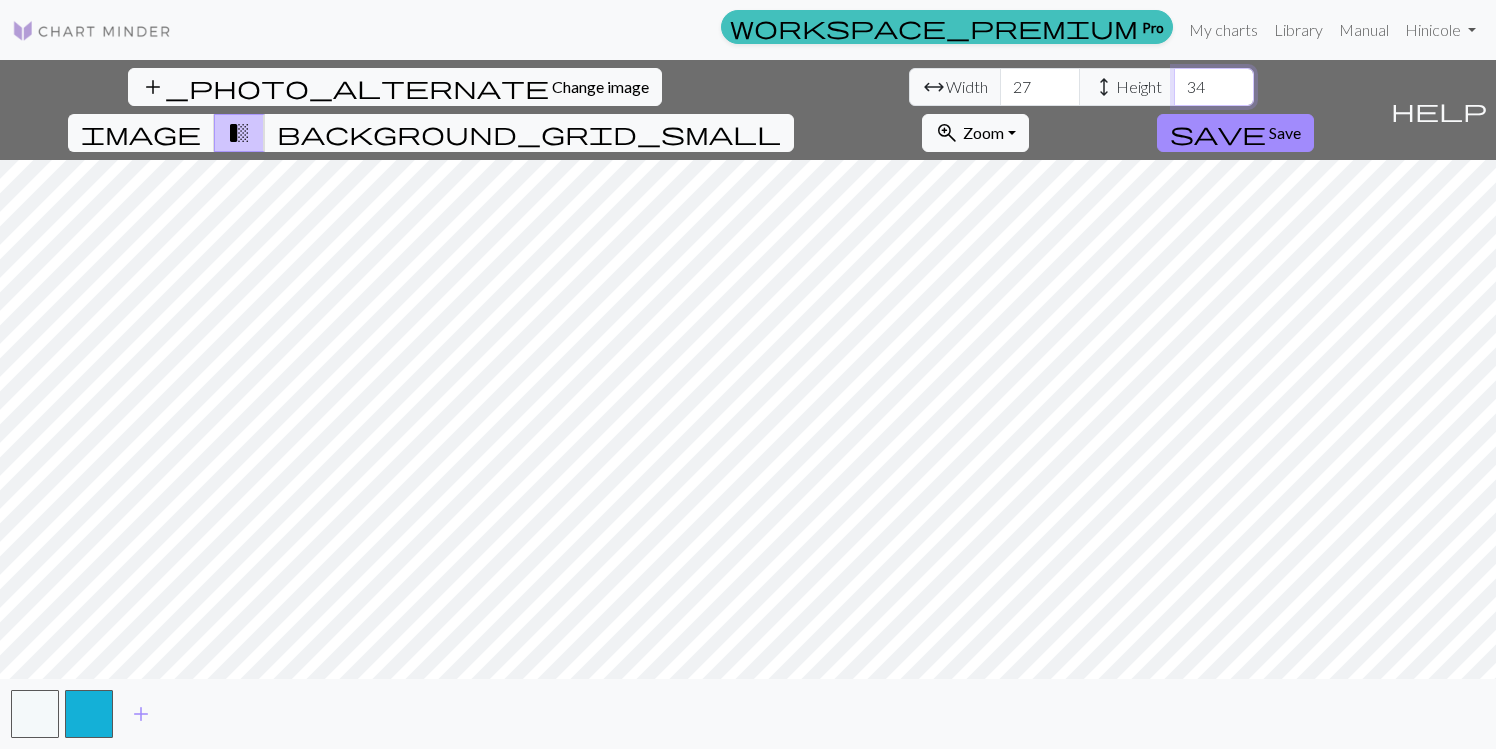 click on "34" at bounding box center [1214, 87] 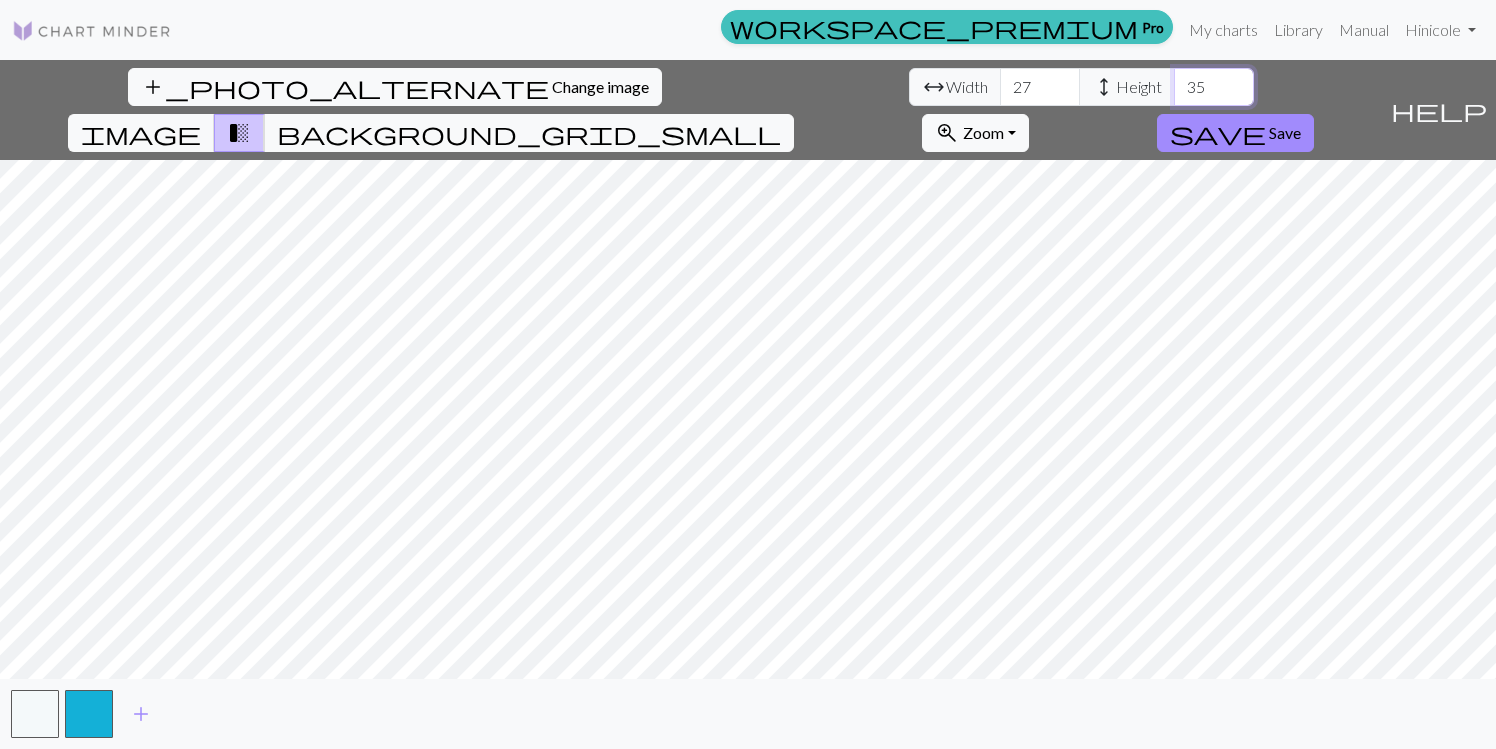 click on "35" at bounding box center [1214, 87] 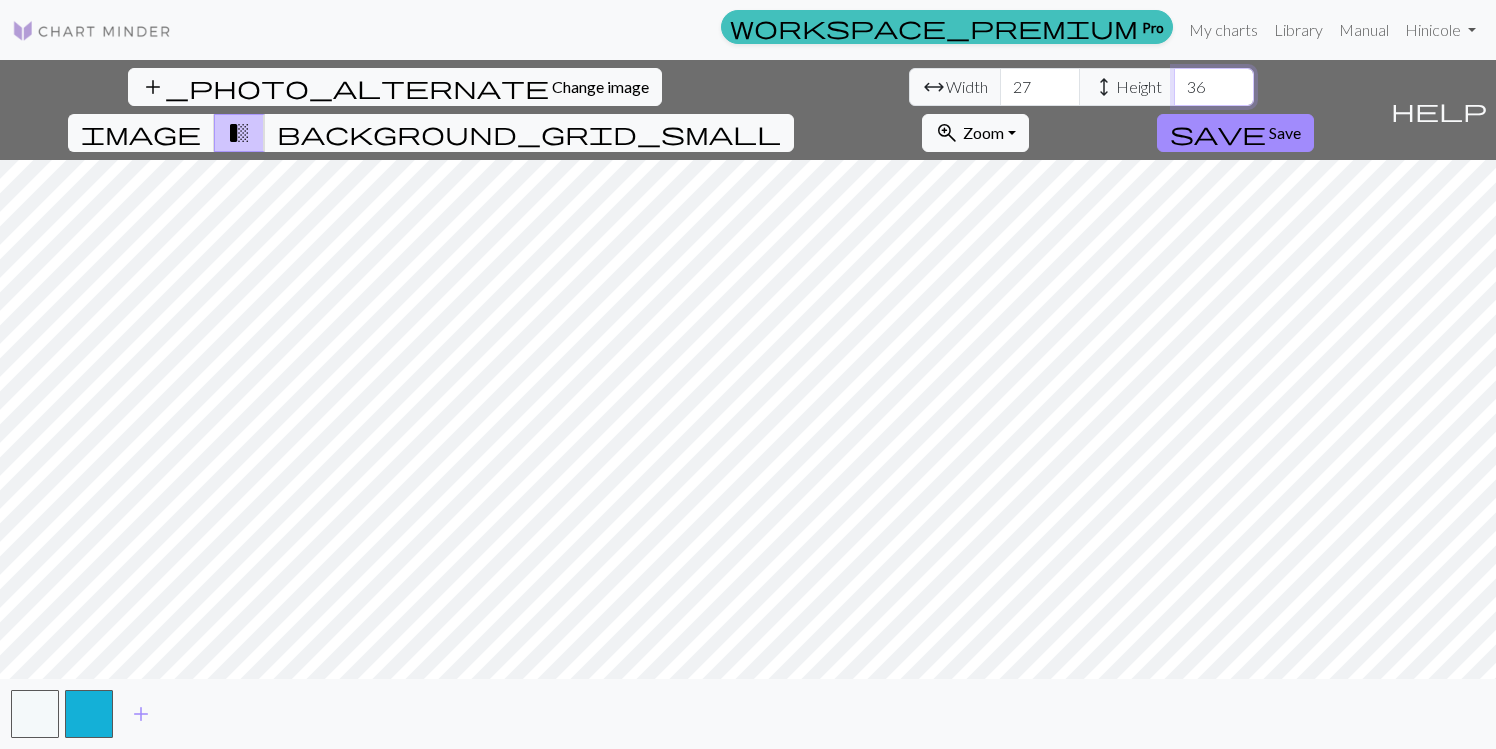 click on "36" at bounding box center [1214, 87] 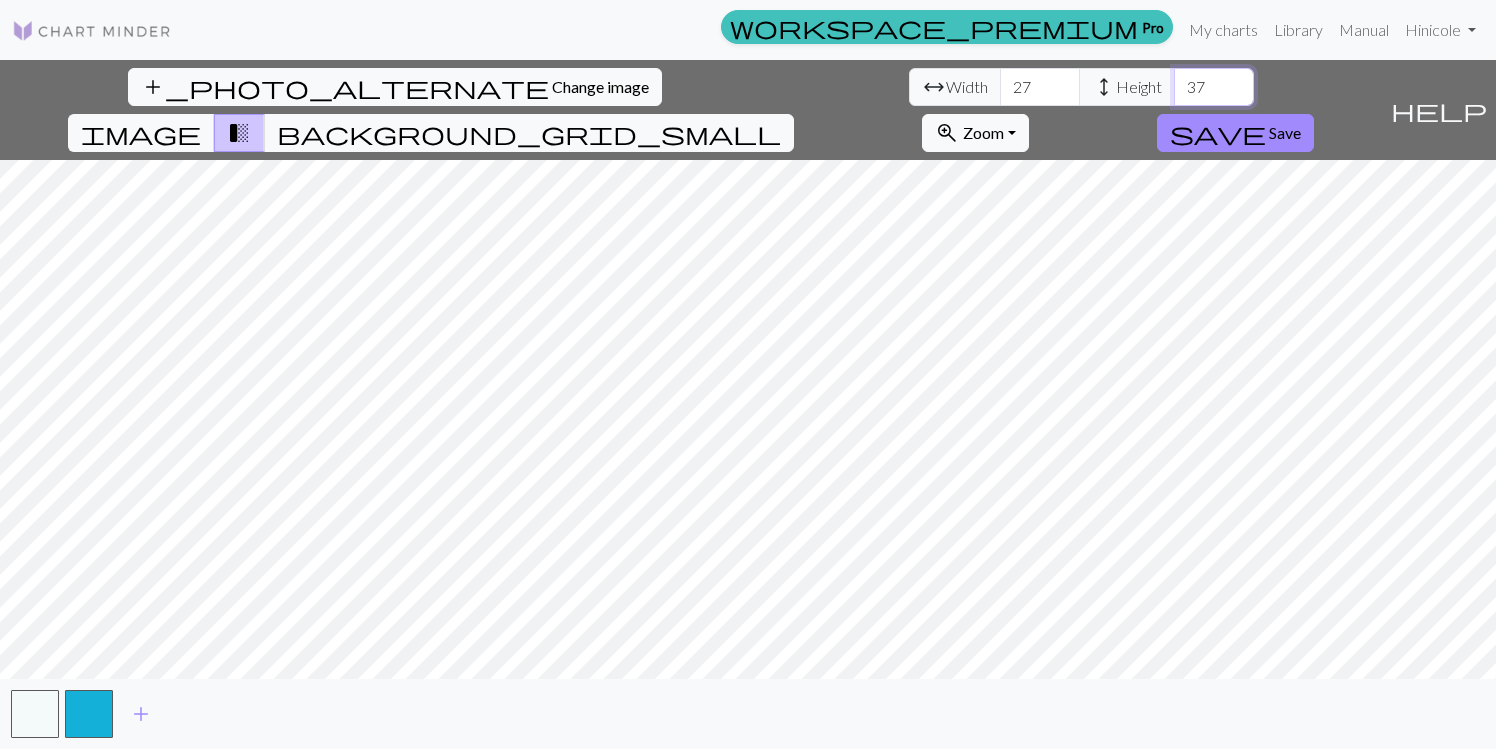 click on "37" at bounding box center (1214, 87) 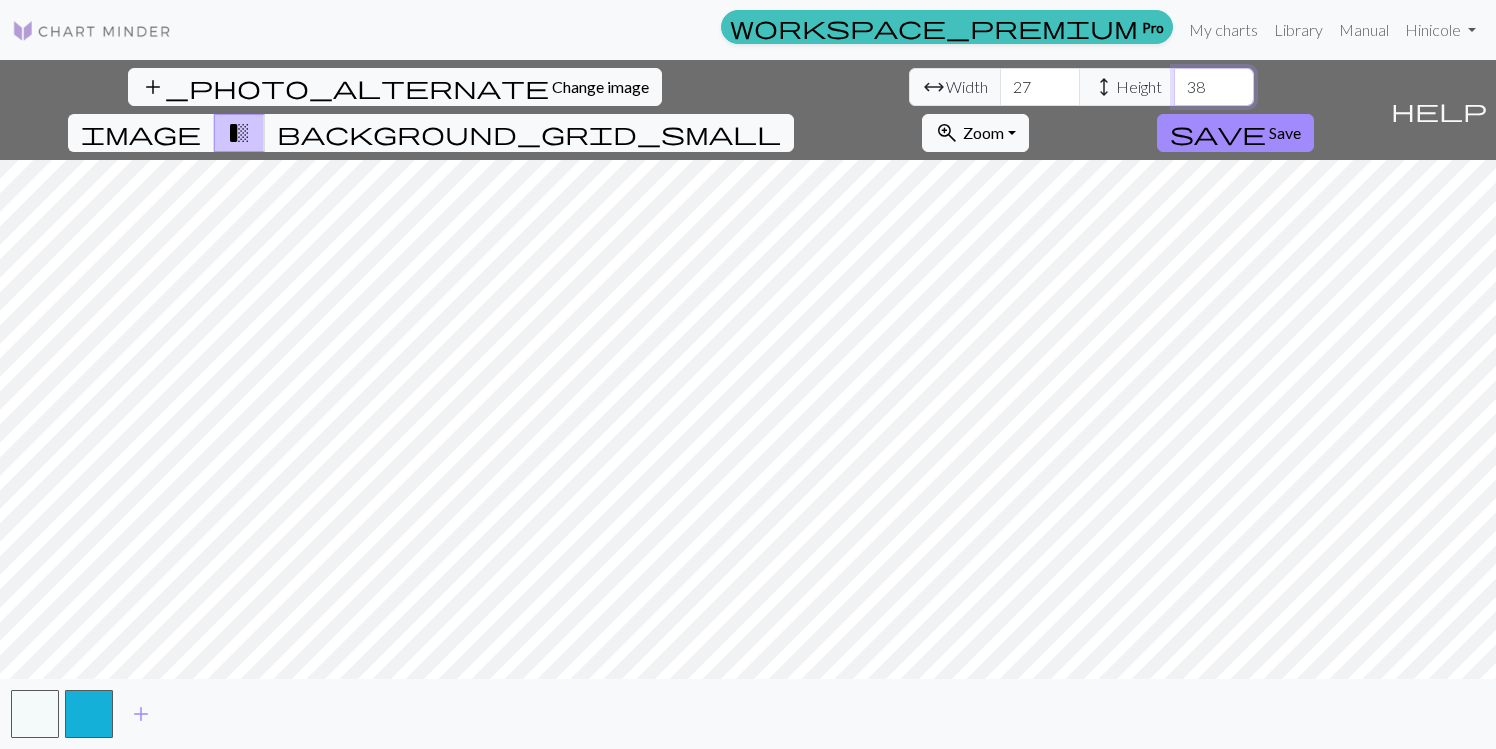 click on "38" at bounding box center [1214, 87] 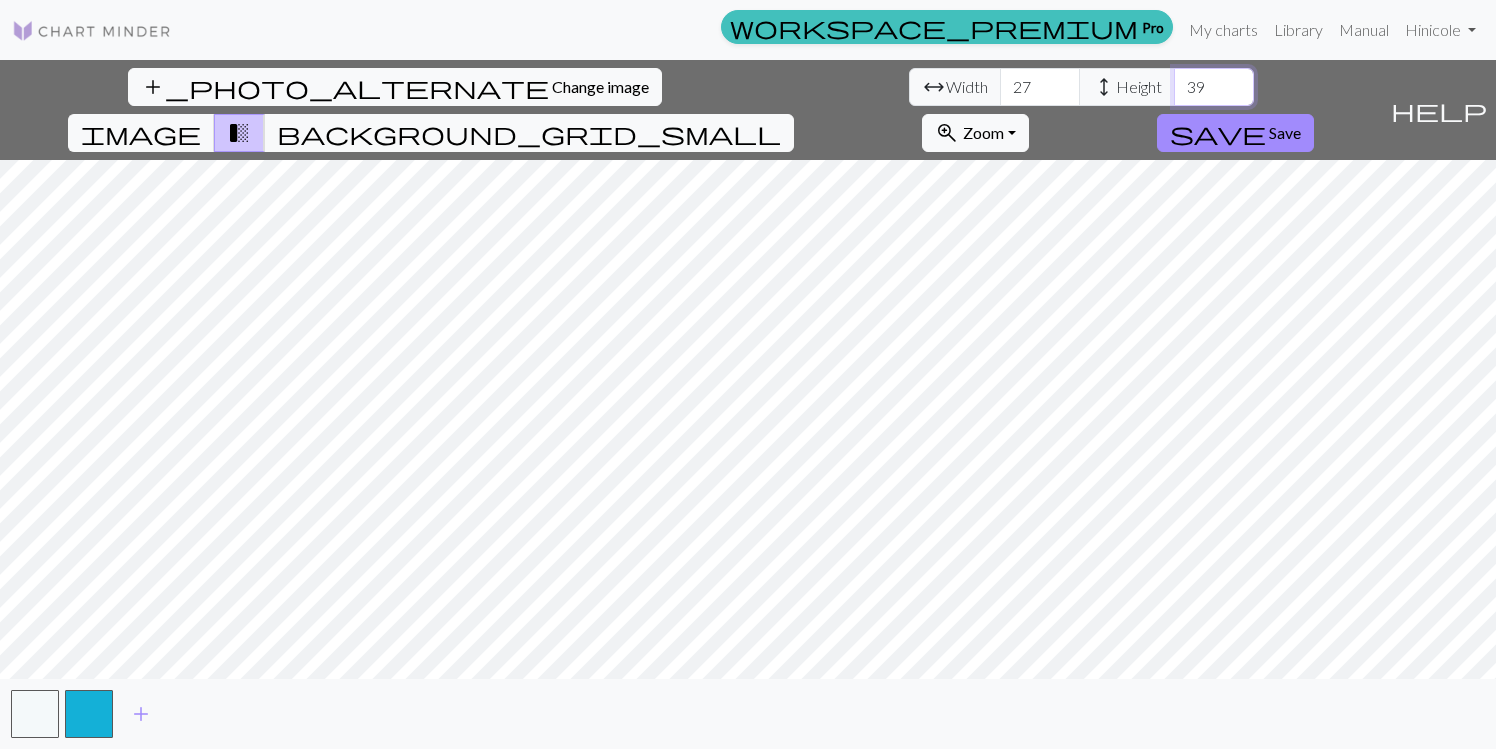 click on "39" at bounding box center [1214, 87] 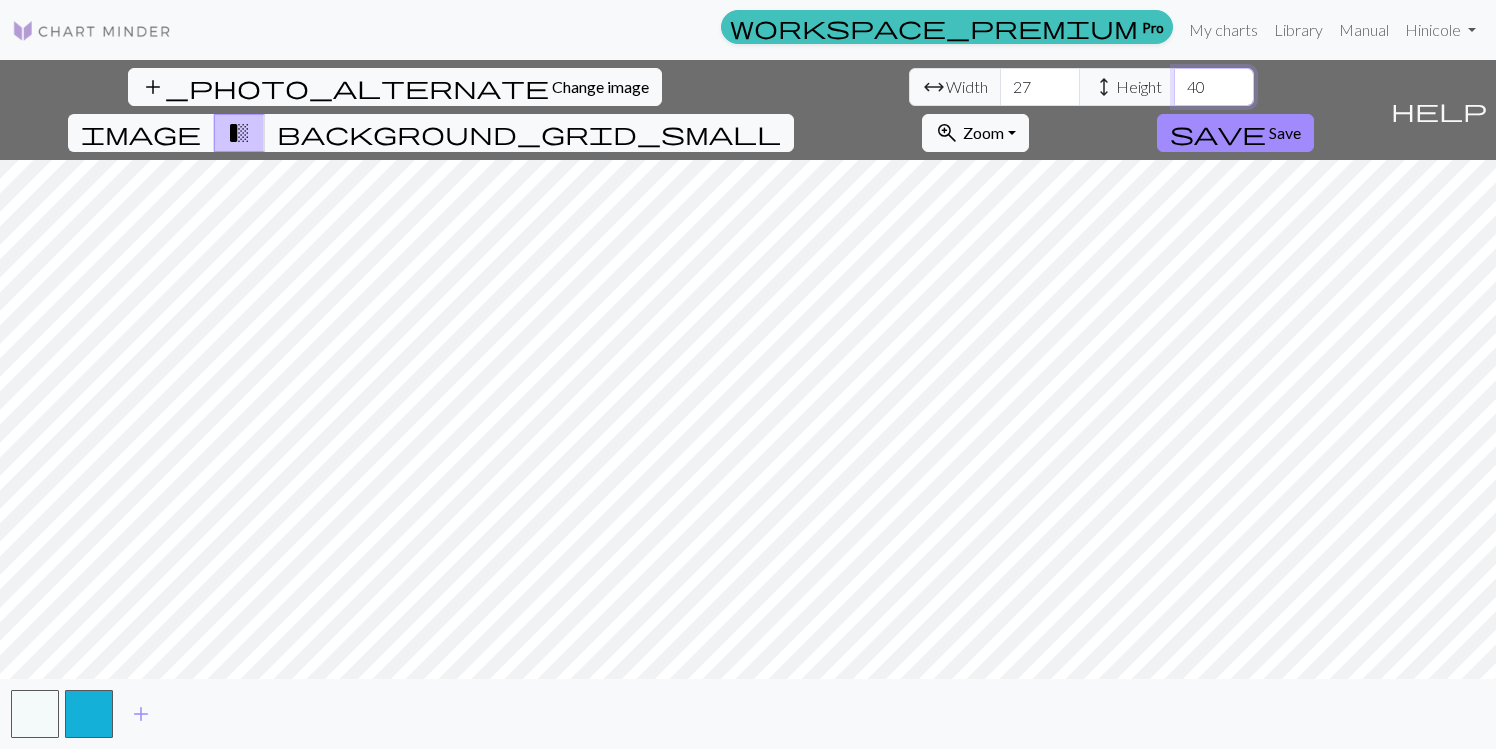 click on "40" at bounding box center (1214, 87) 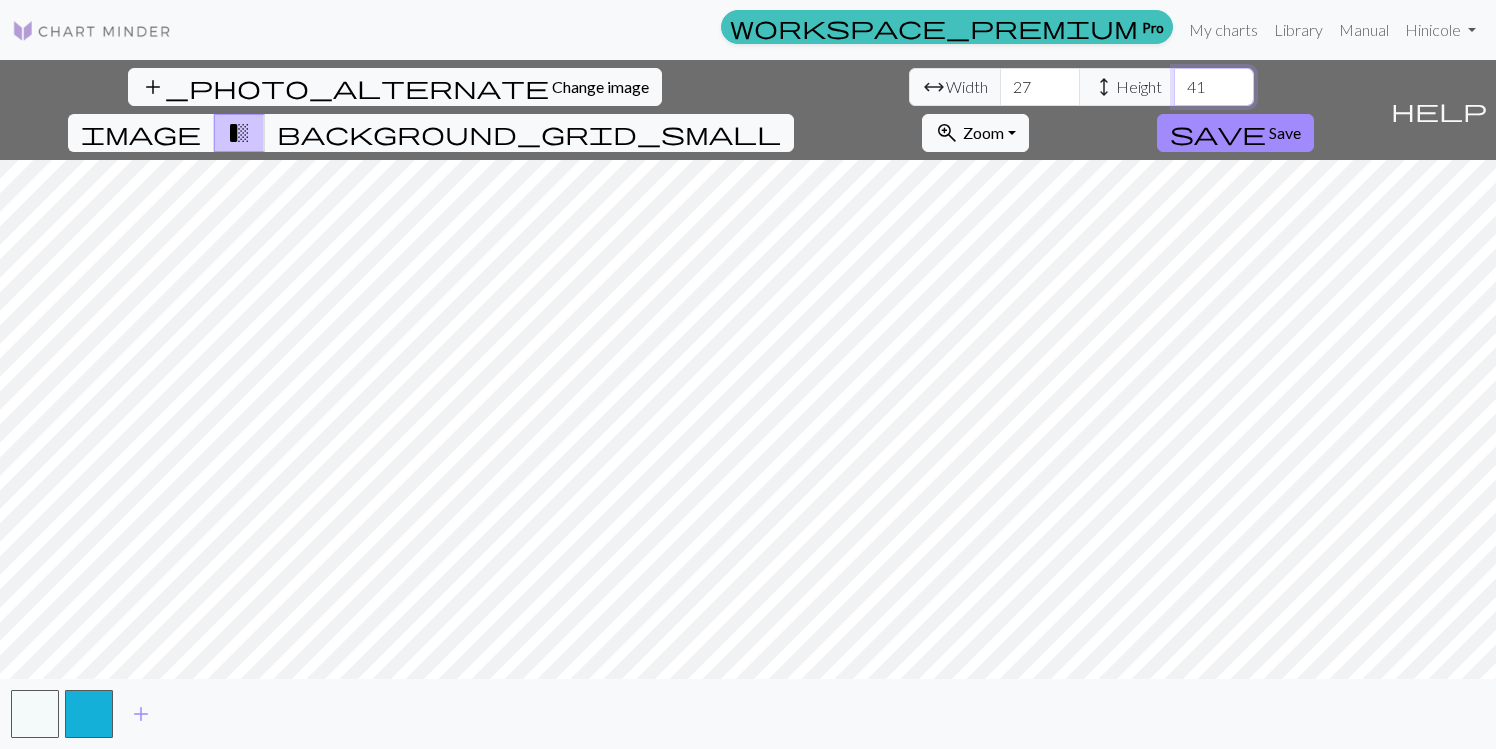 click on "41" at bounding box center (1214, 87) 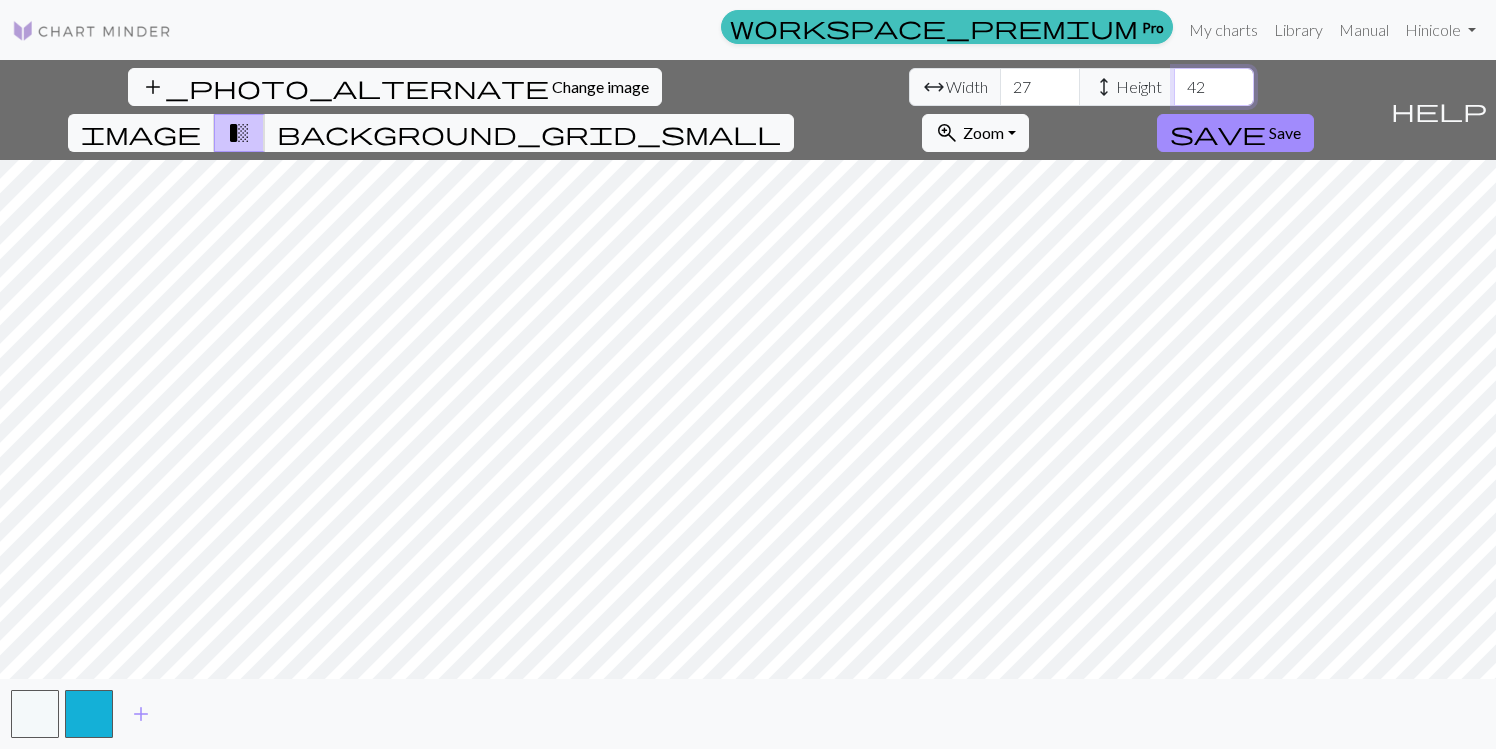 click on "42" at bounding box center (1214, 87) 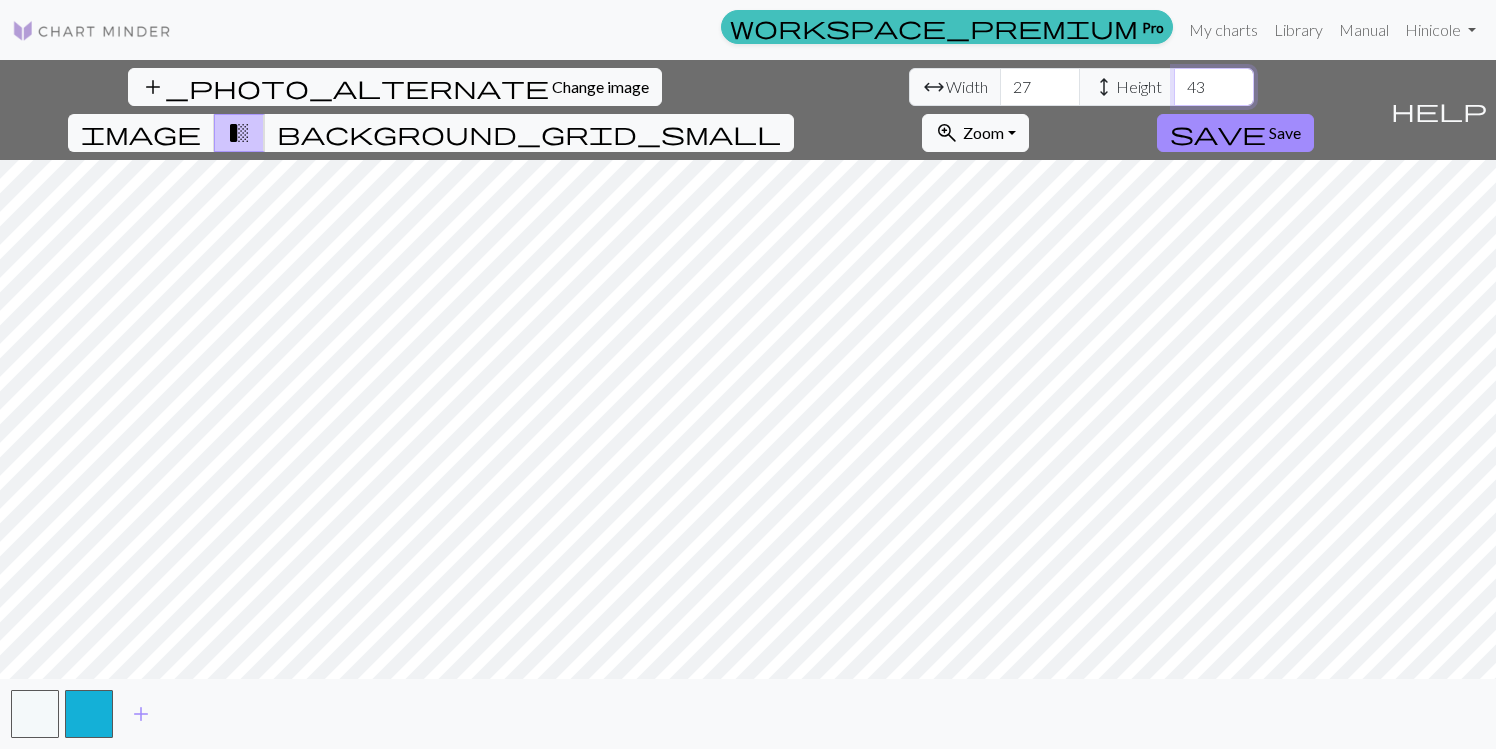 click on "43" at bounding box center (1214, 87) 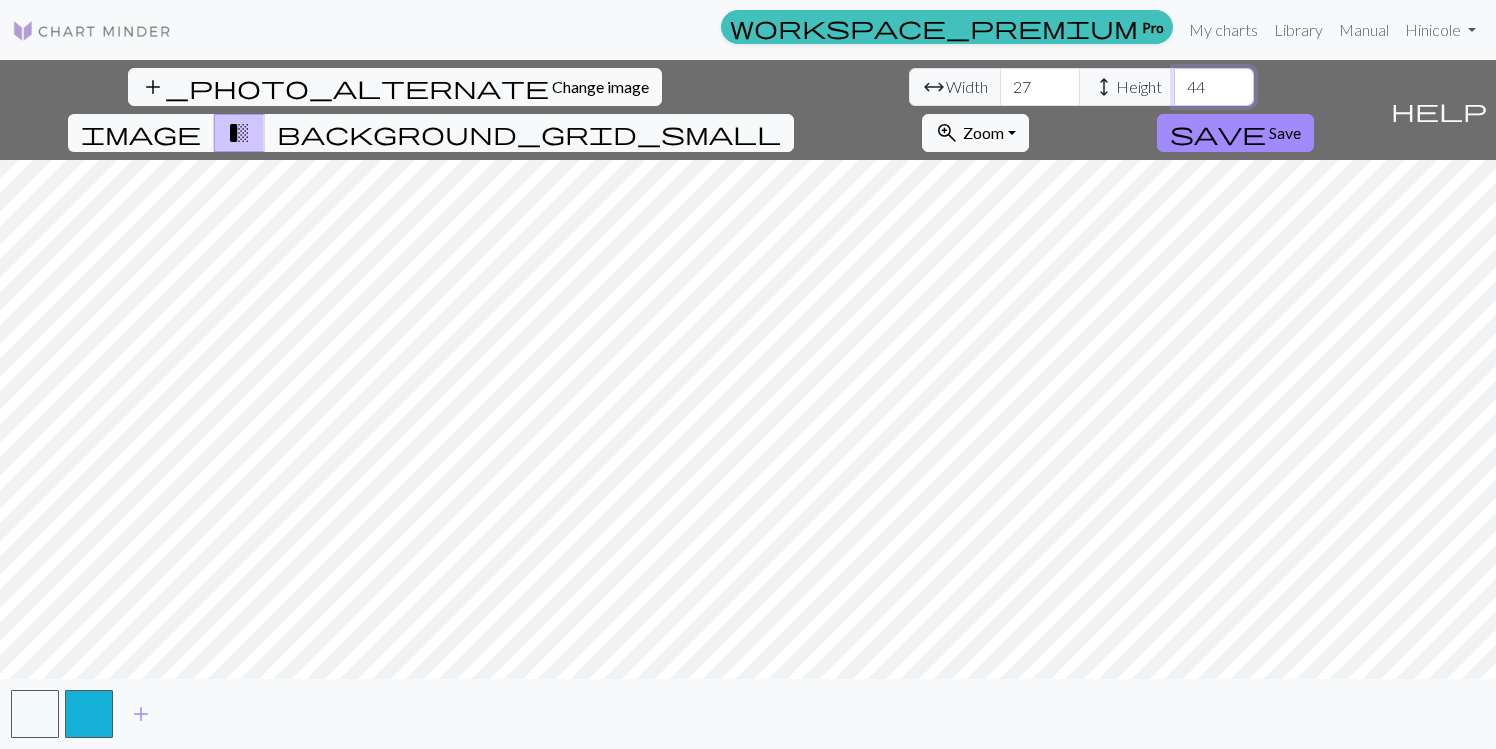 click on "44" at bounding box center [1214, 87] 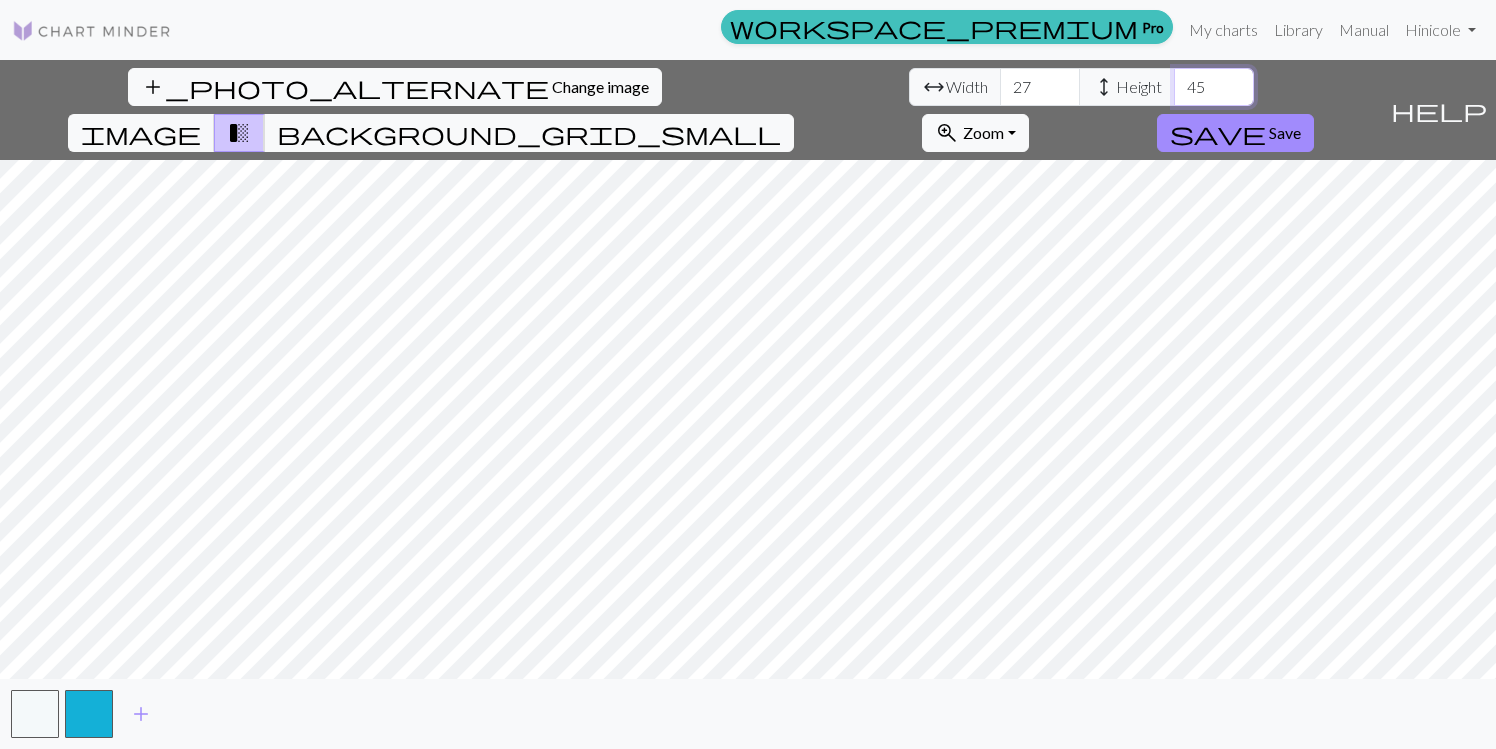 type on "45" 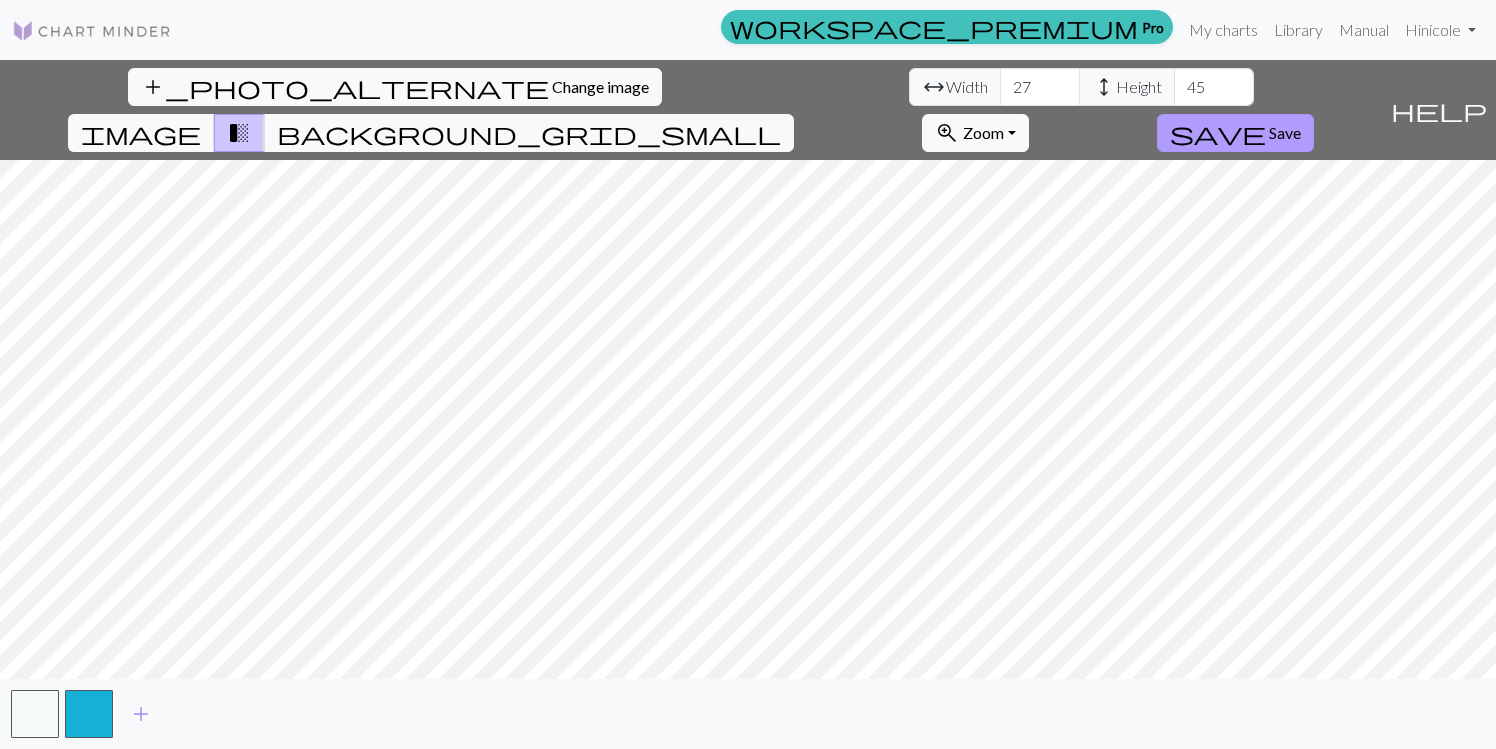 click on "save" at bounding box center [1218, 133] 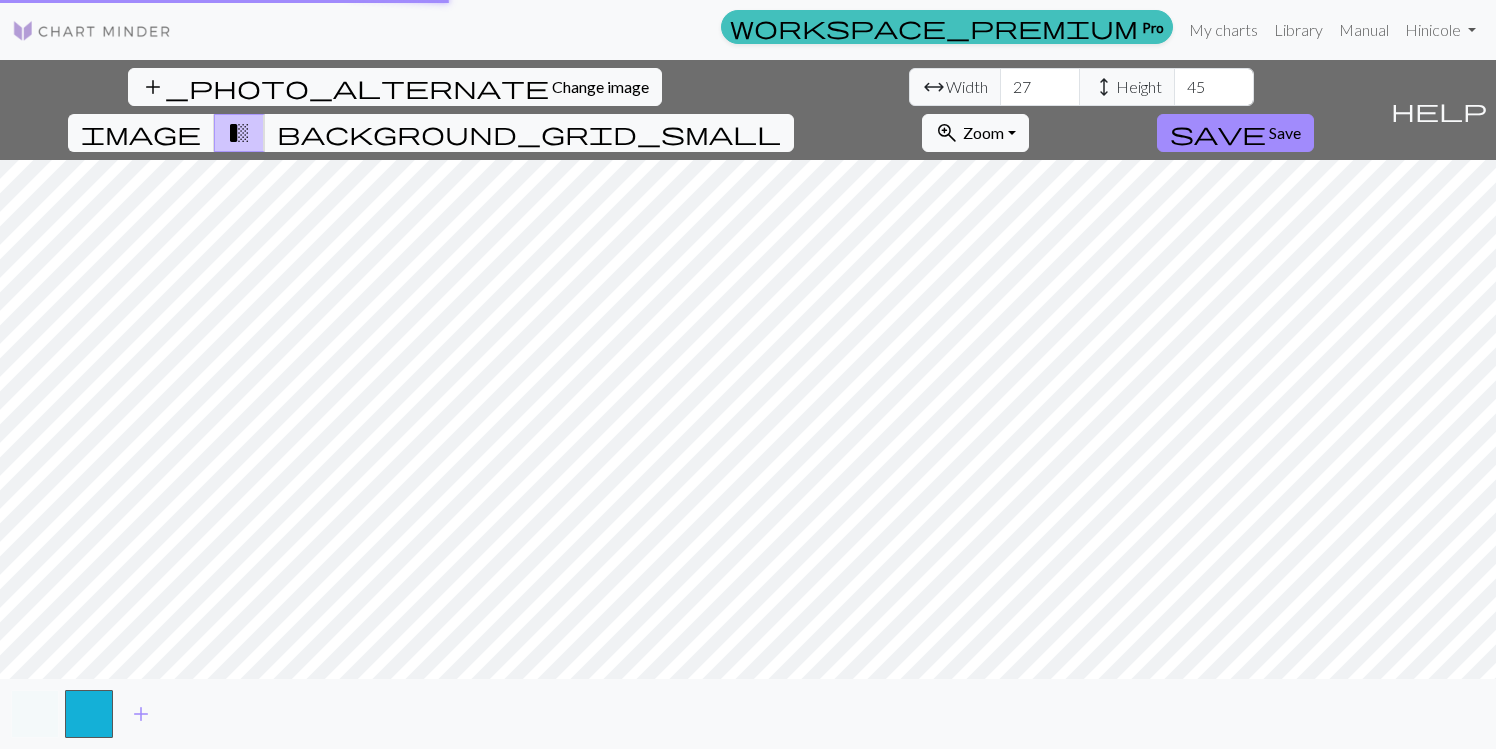 click at bounding box center [35, 714] 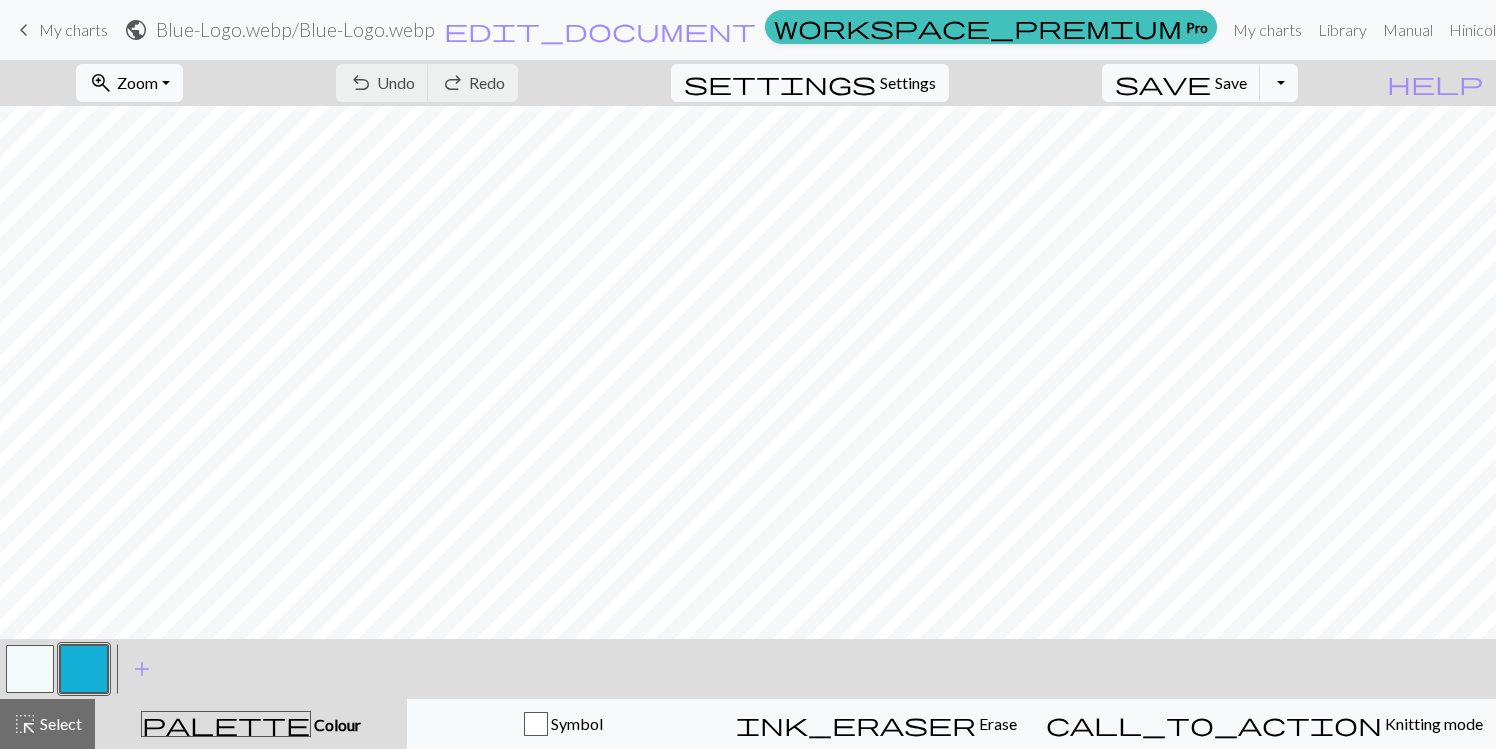click at bounding box center [30, 669] 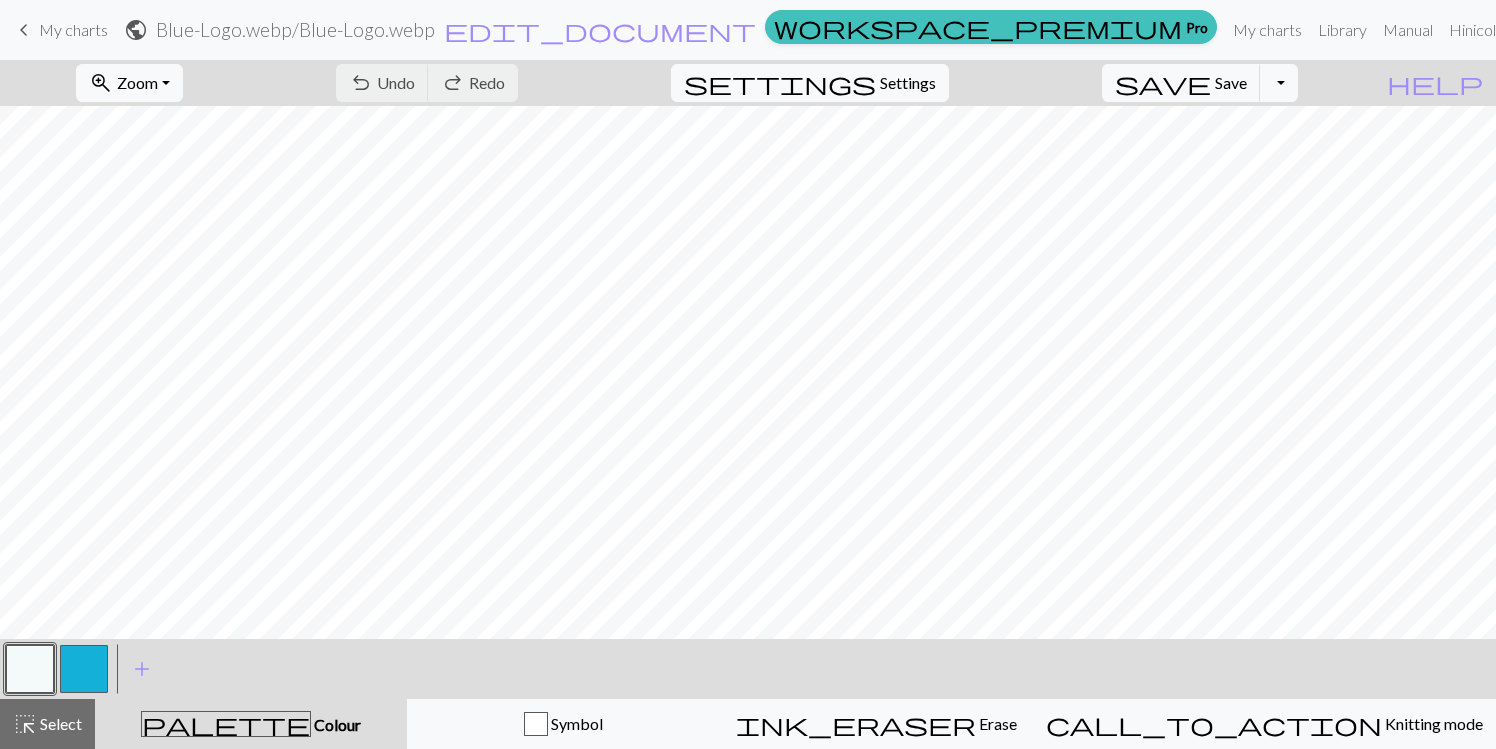 click at bounding box center [30, 669] 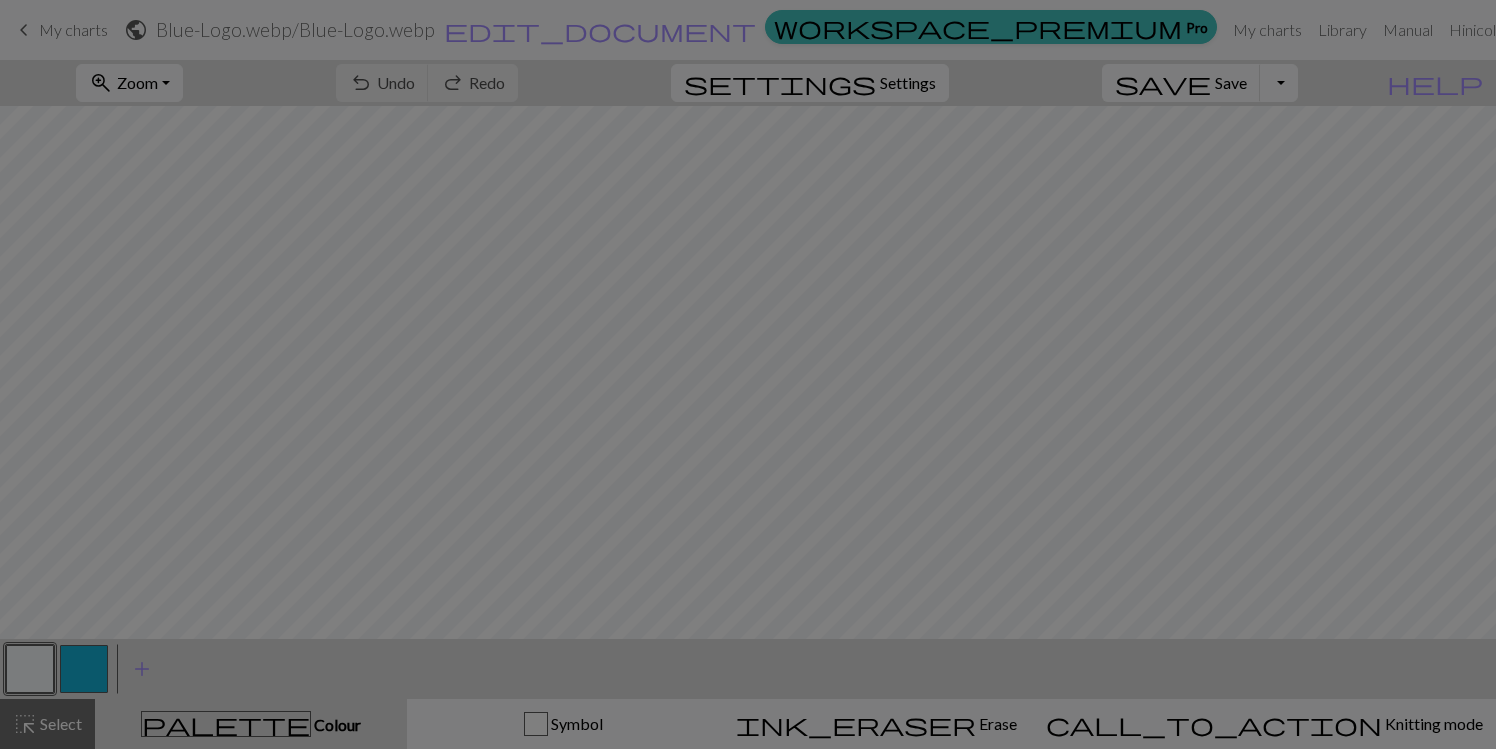 click on "Edit colour Name MC Use advanced picker workspace_premium Become a Pro user   to  use advanced picker Reorder arrow_back Move left arrow_forward Move right workspace_premium Become a Pro user   to  reorder colours Delete Done Cancel" at bounding box center [748, 374] 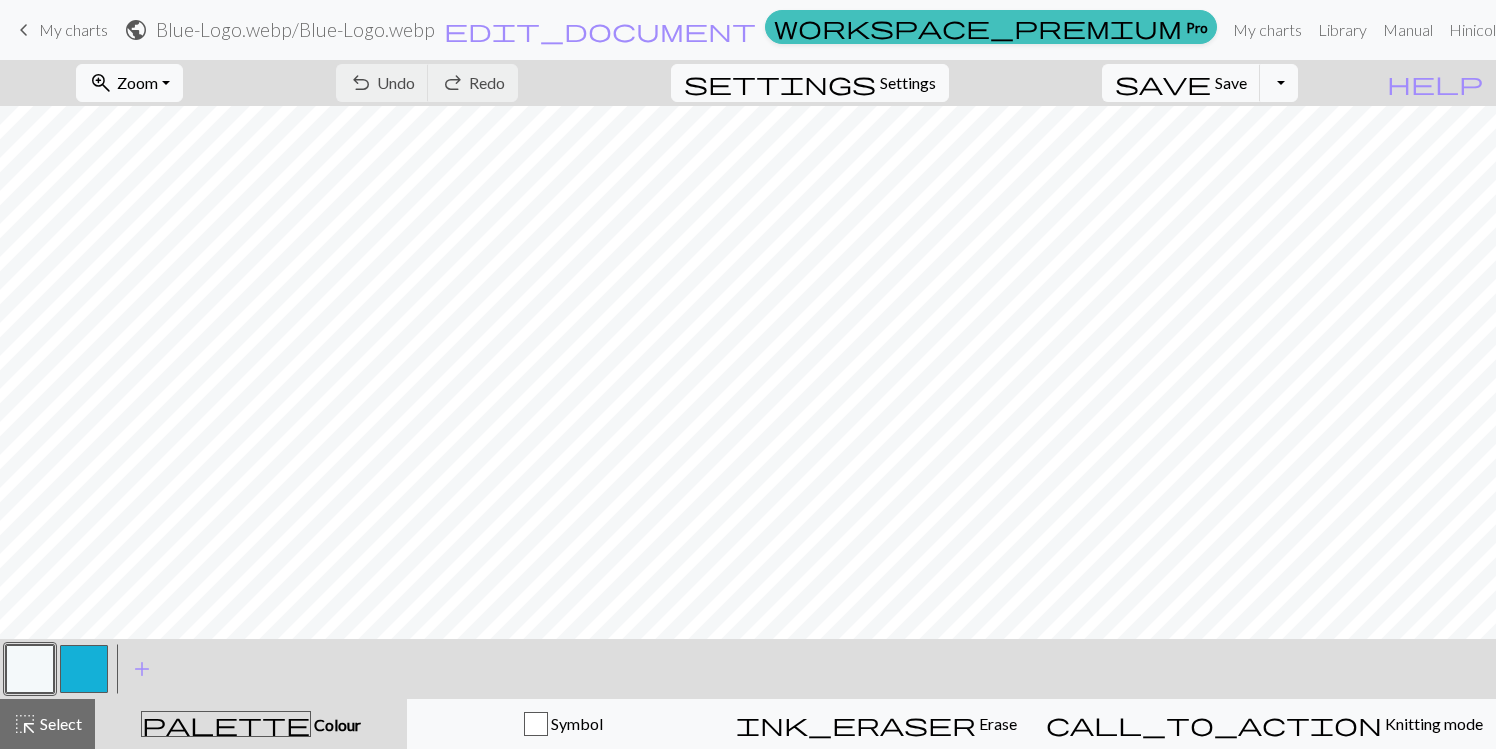 click at bounding box center (30, 669) 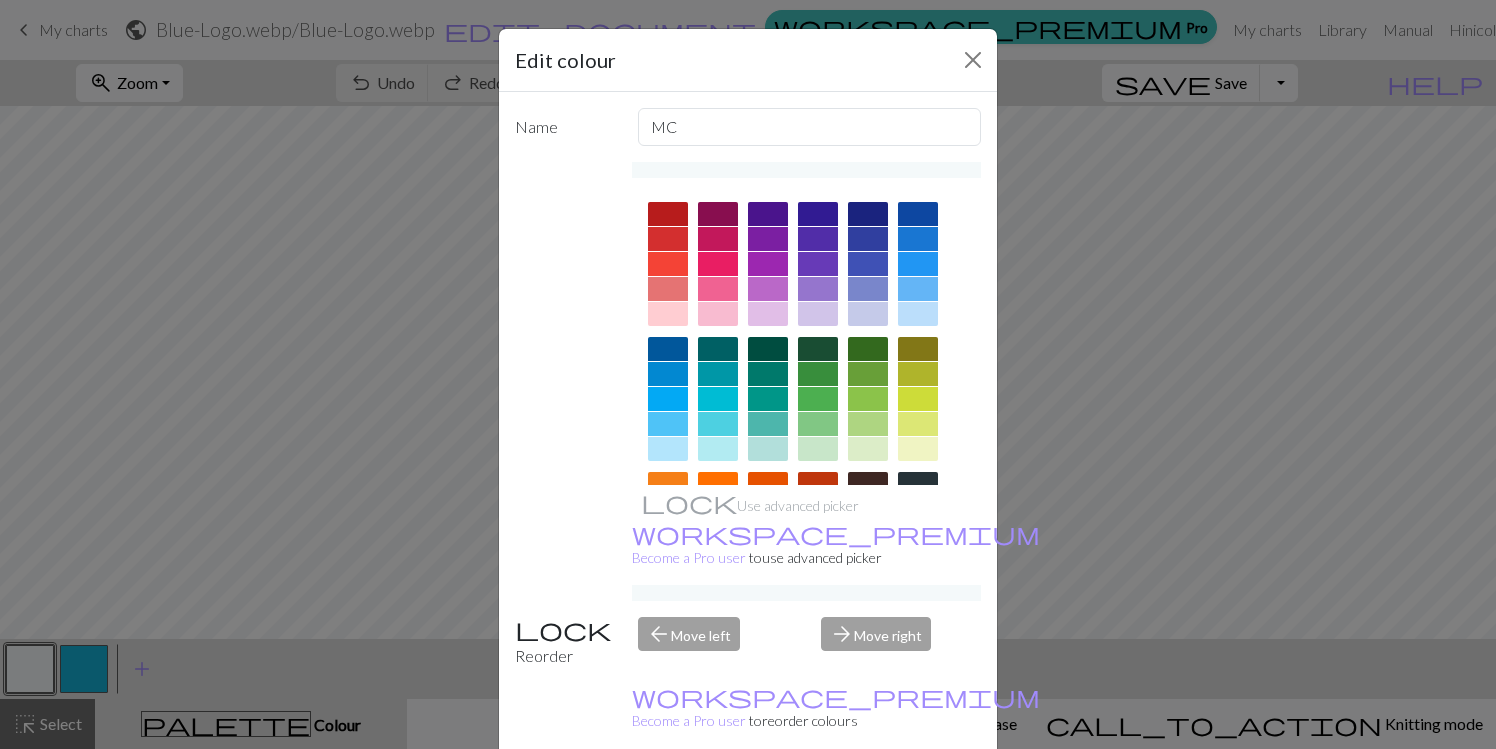 click at bounding box center [668, 404] 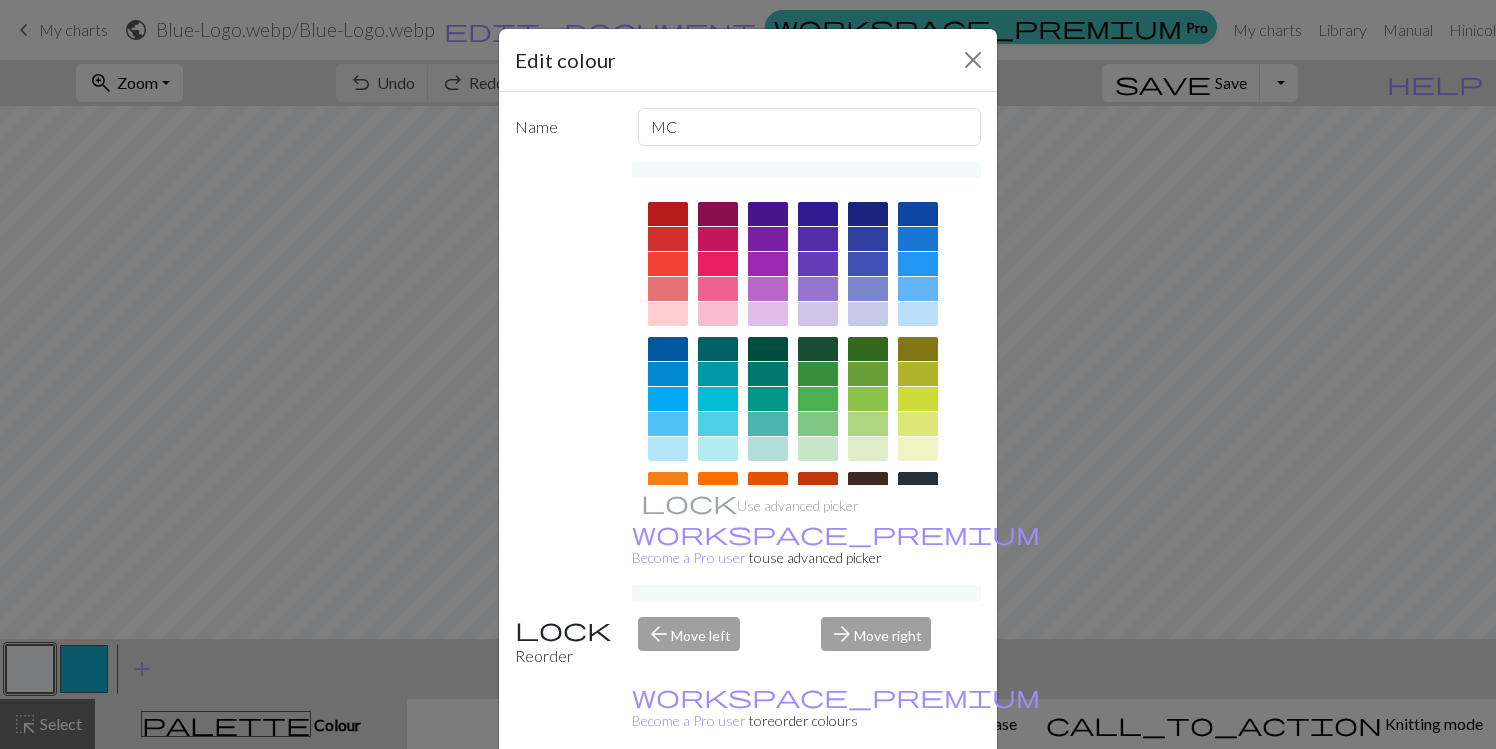 click at bounding box center [668, 484] 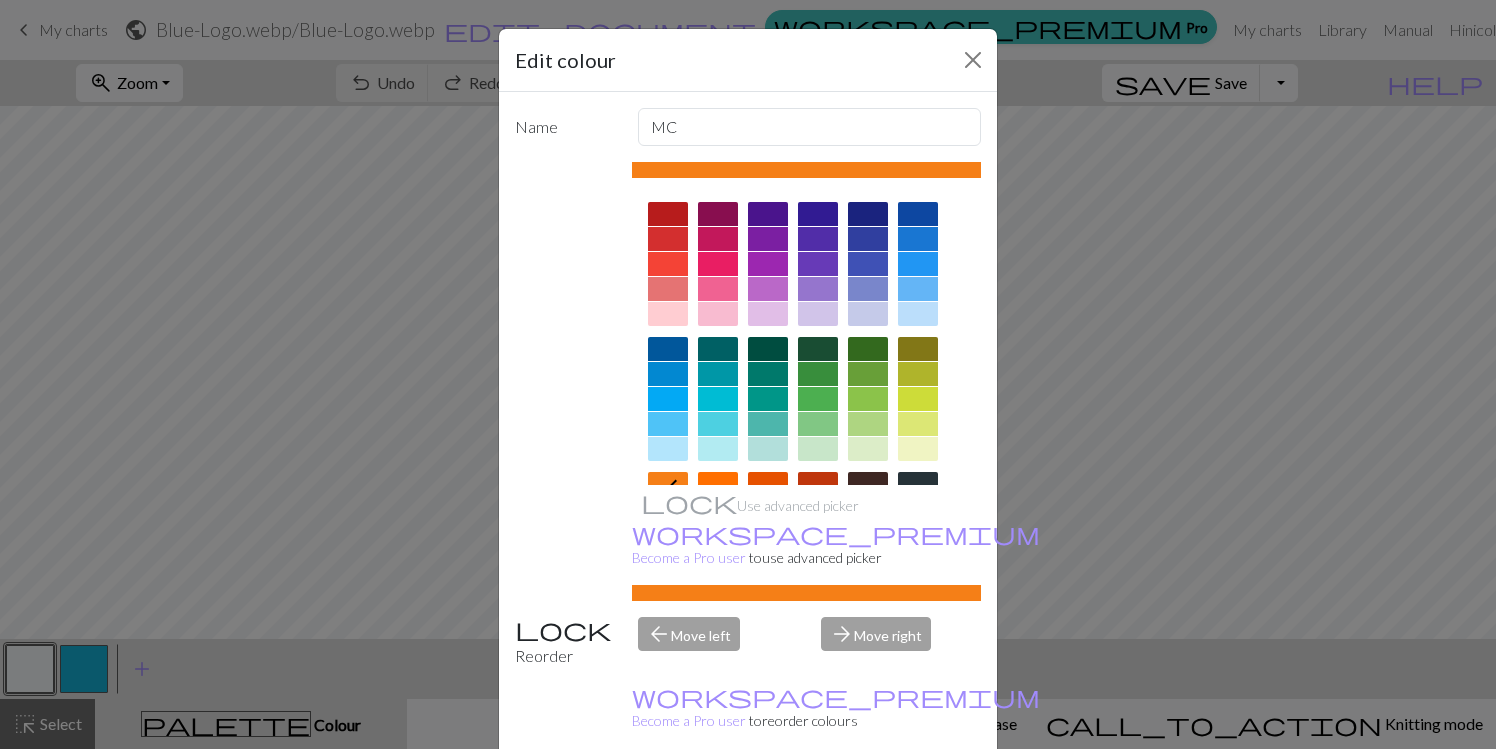 click on "Done" at bounding box center [868, 800] 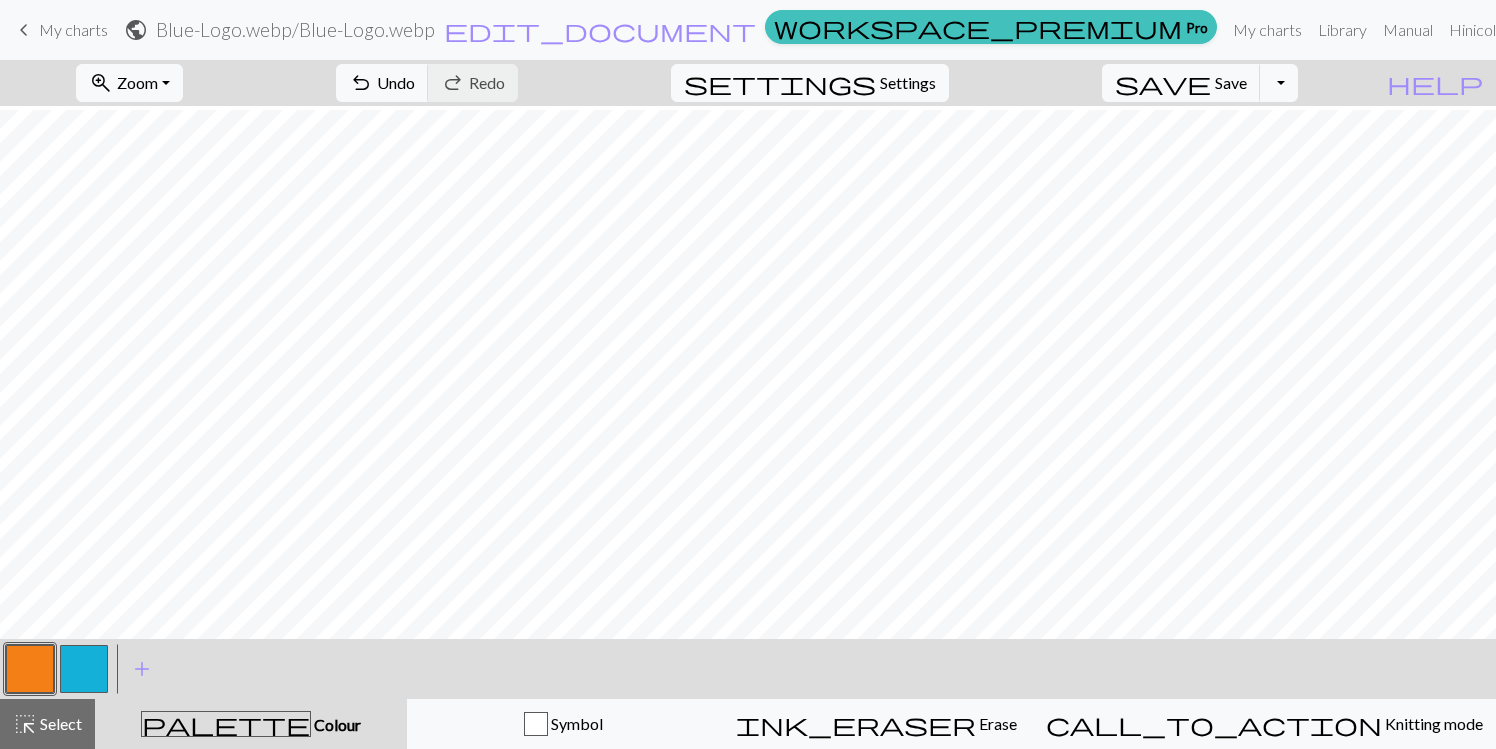 scroll, scrollTop: 25, scrollLeft: 0, axis: vertical 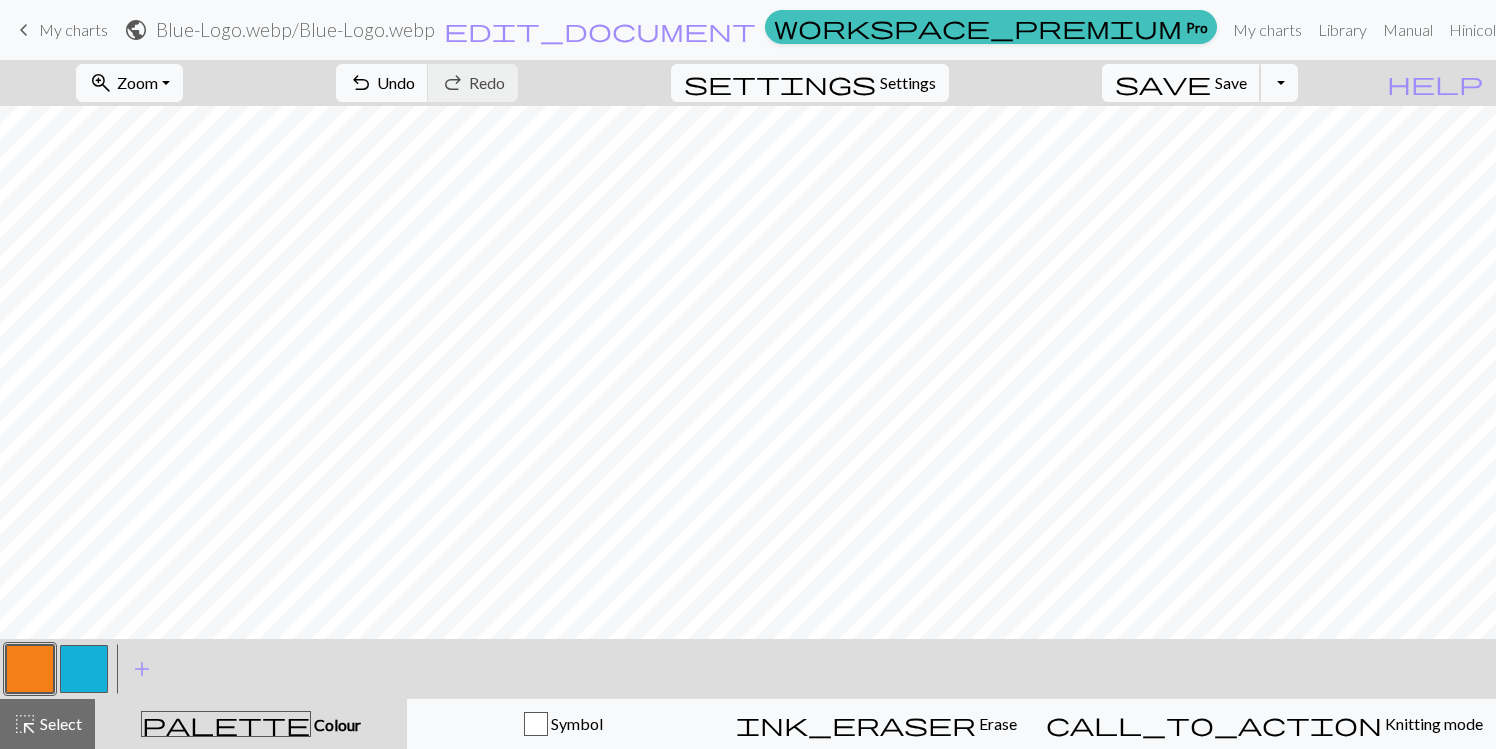 click on "save Save Save" at bounding box center (1181, 83) 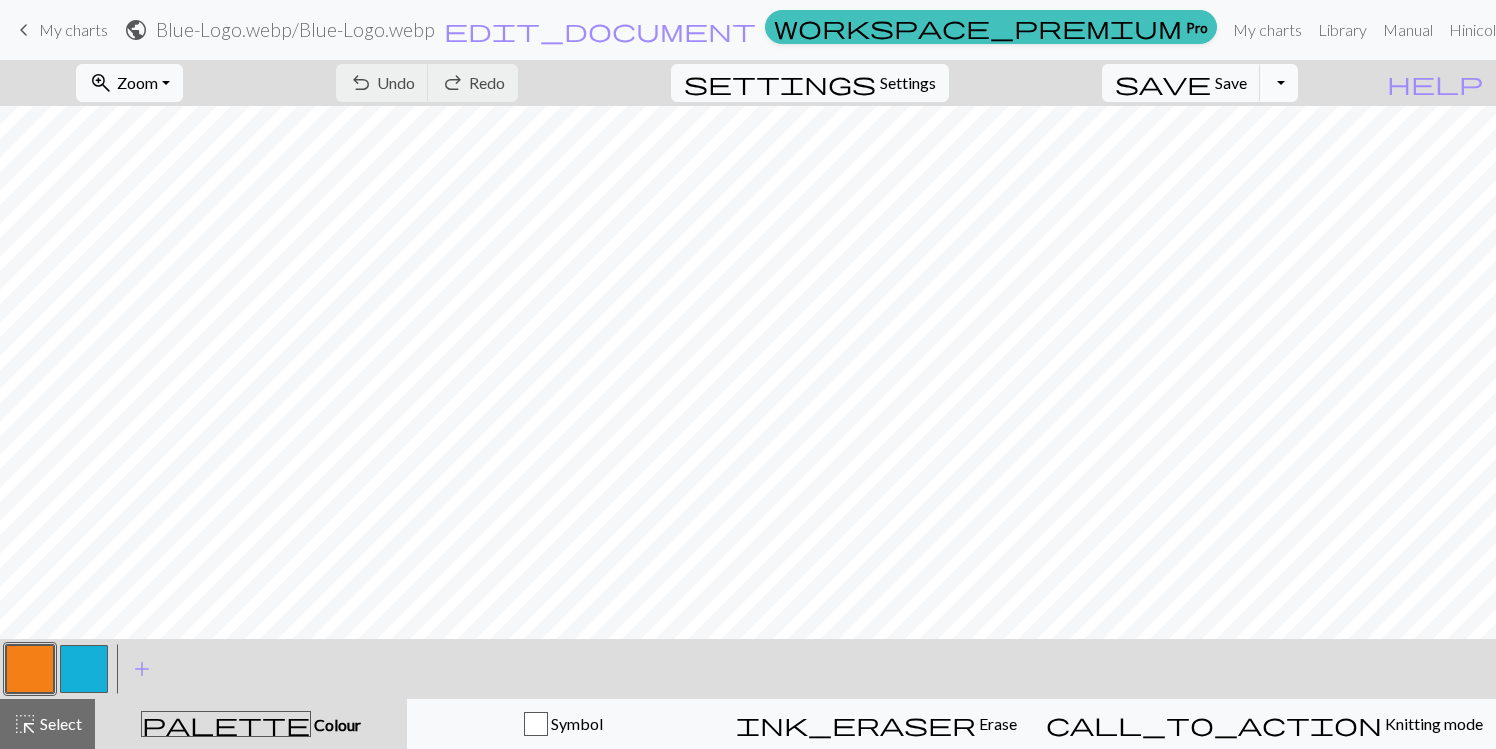 click on "Toggle Dropdown" at bounding box center (1279, 83) 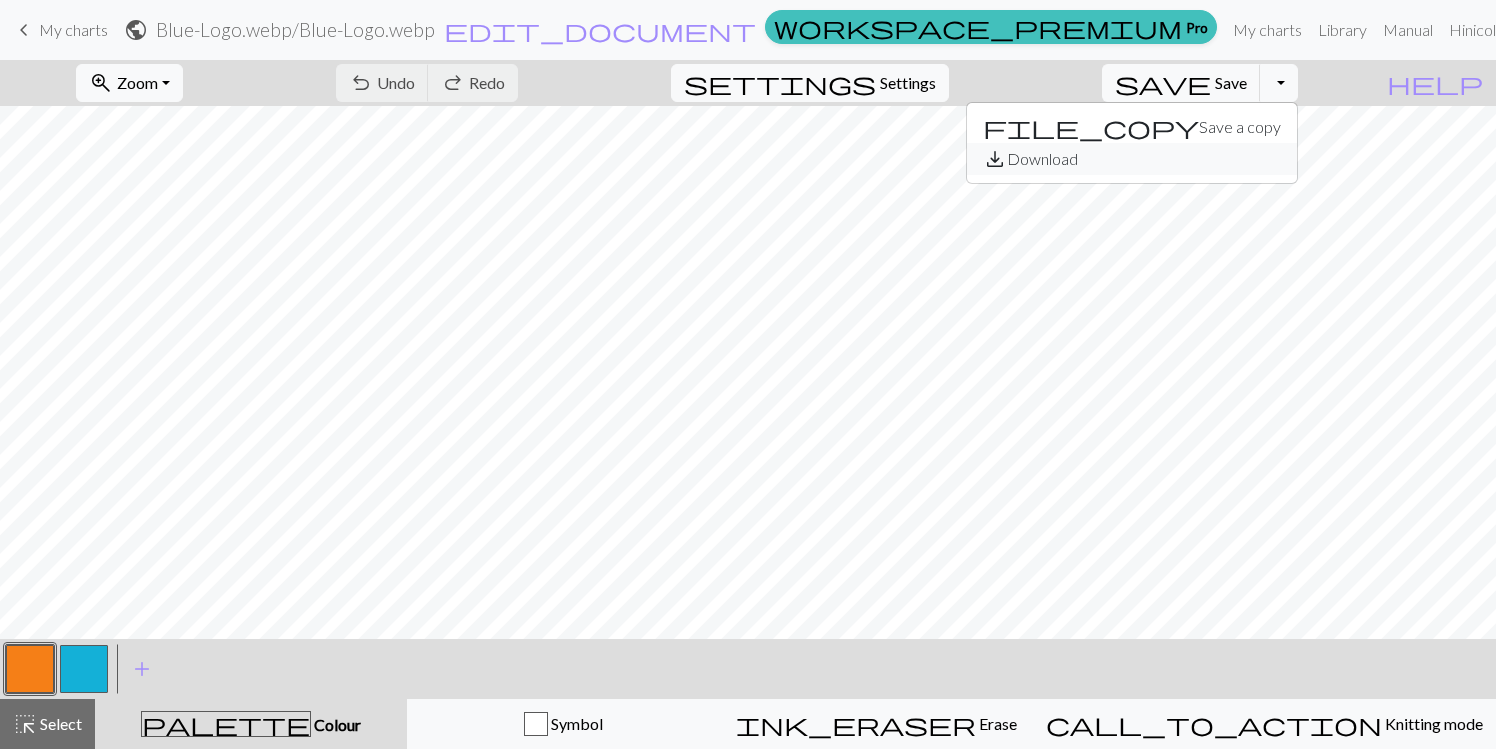 click on "save_alt  Download" at bounding box center [1132, 159] 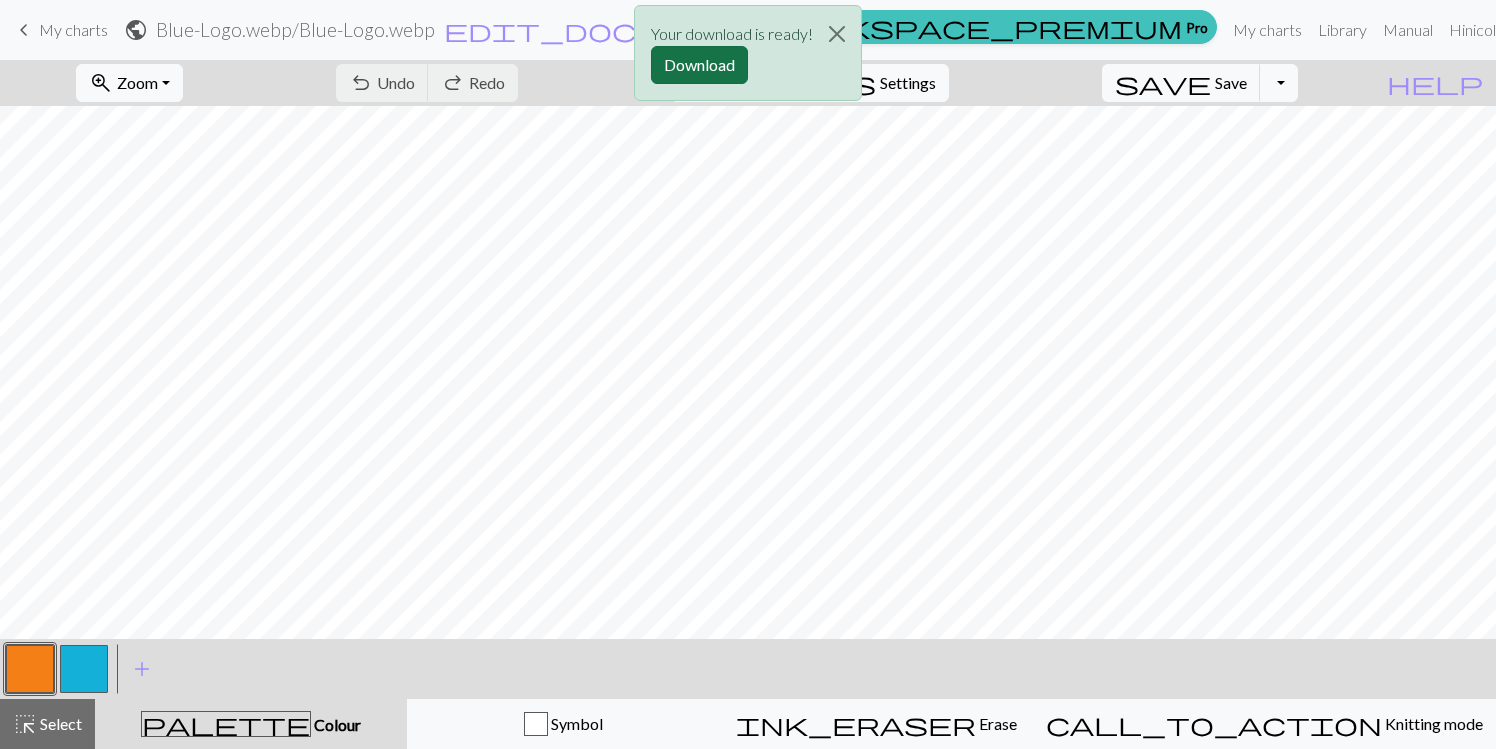 click on "Download" at bounding box center (699, 65) 